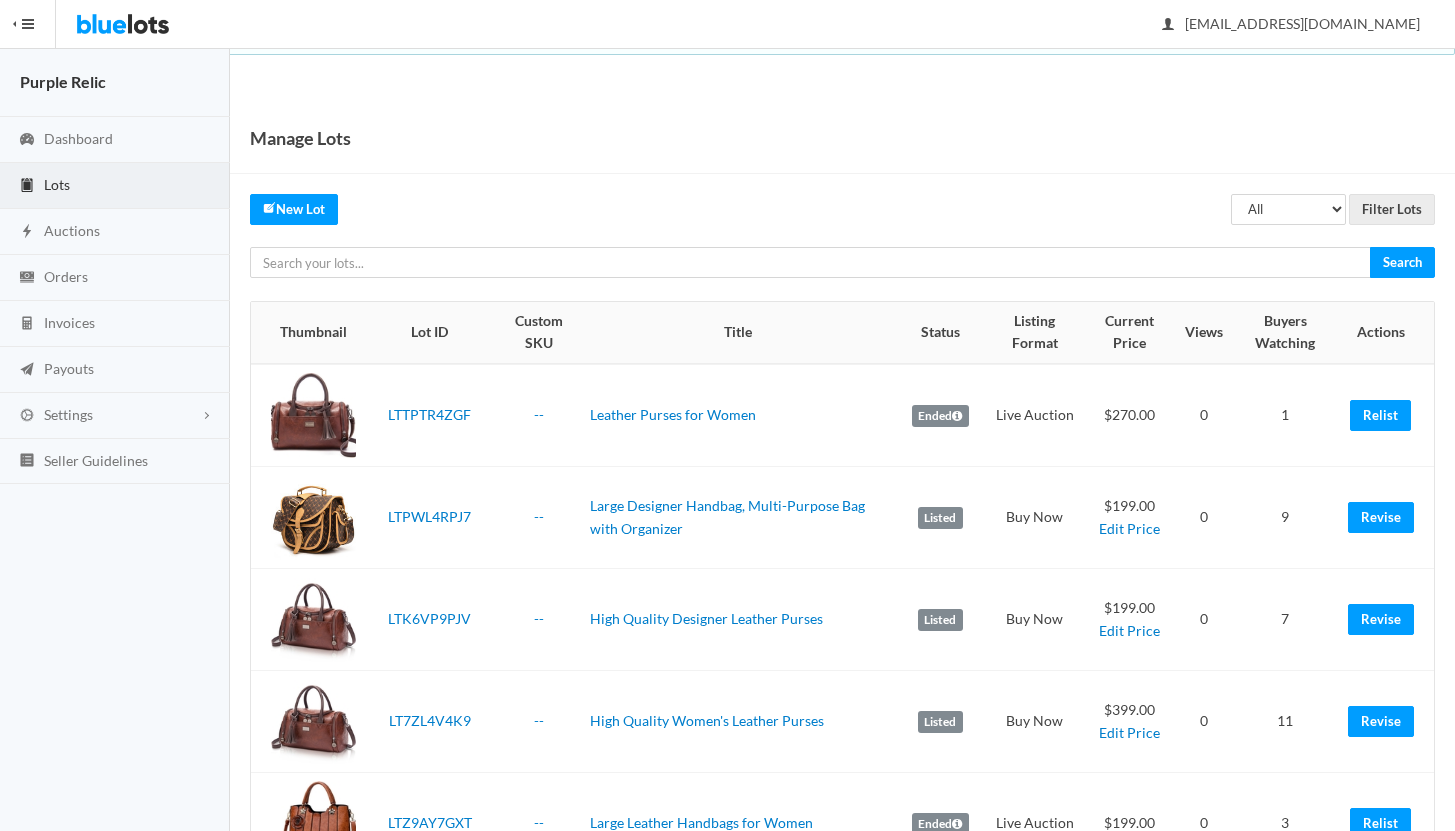 scroll, scrollTop: 0, scrollLeft: 0, axis: both 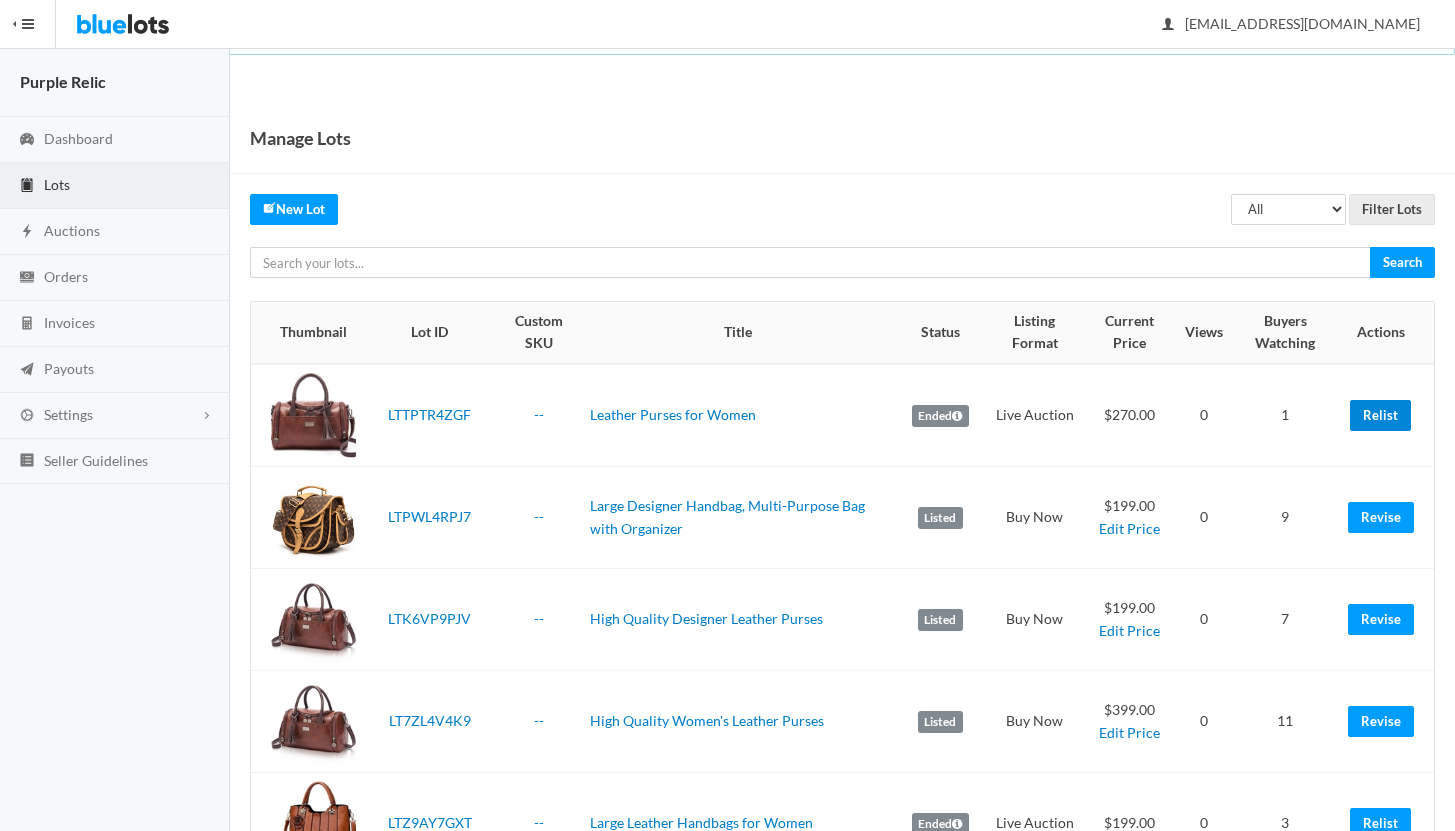 click on "Relist" at bounding box center (1380, 415) 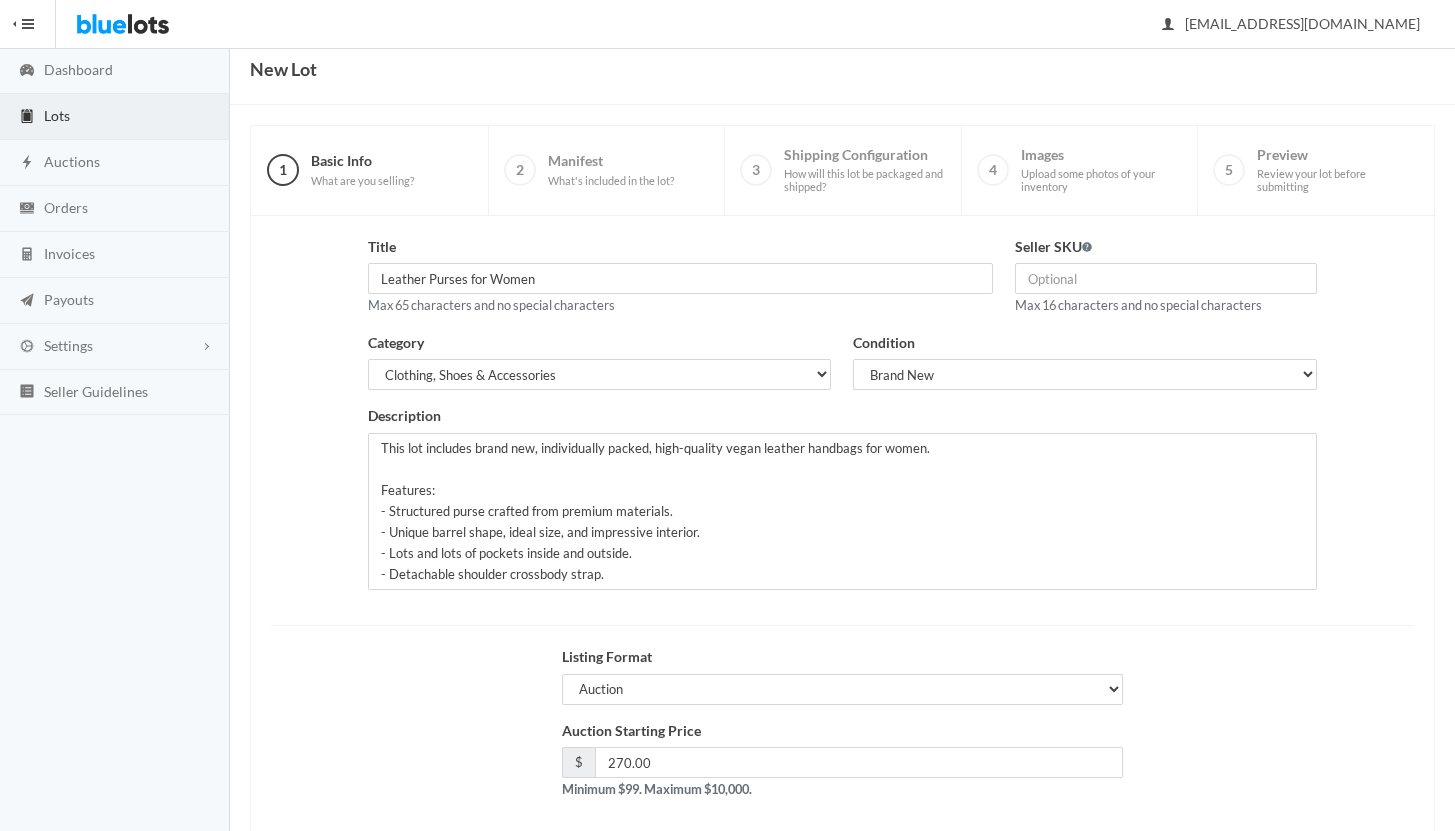 scroll, scrollTop: 170, scrollLeft: 0, axis: vertical 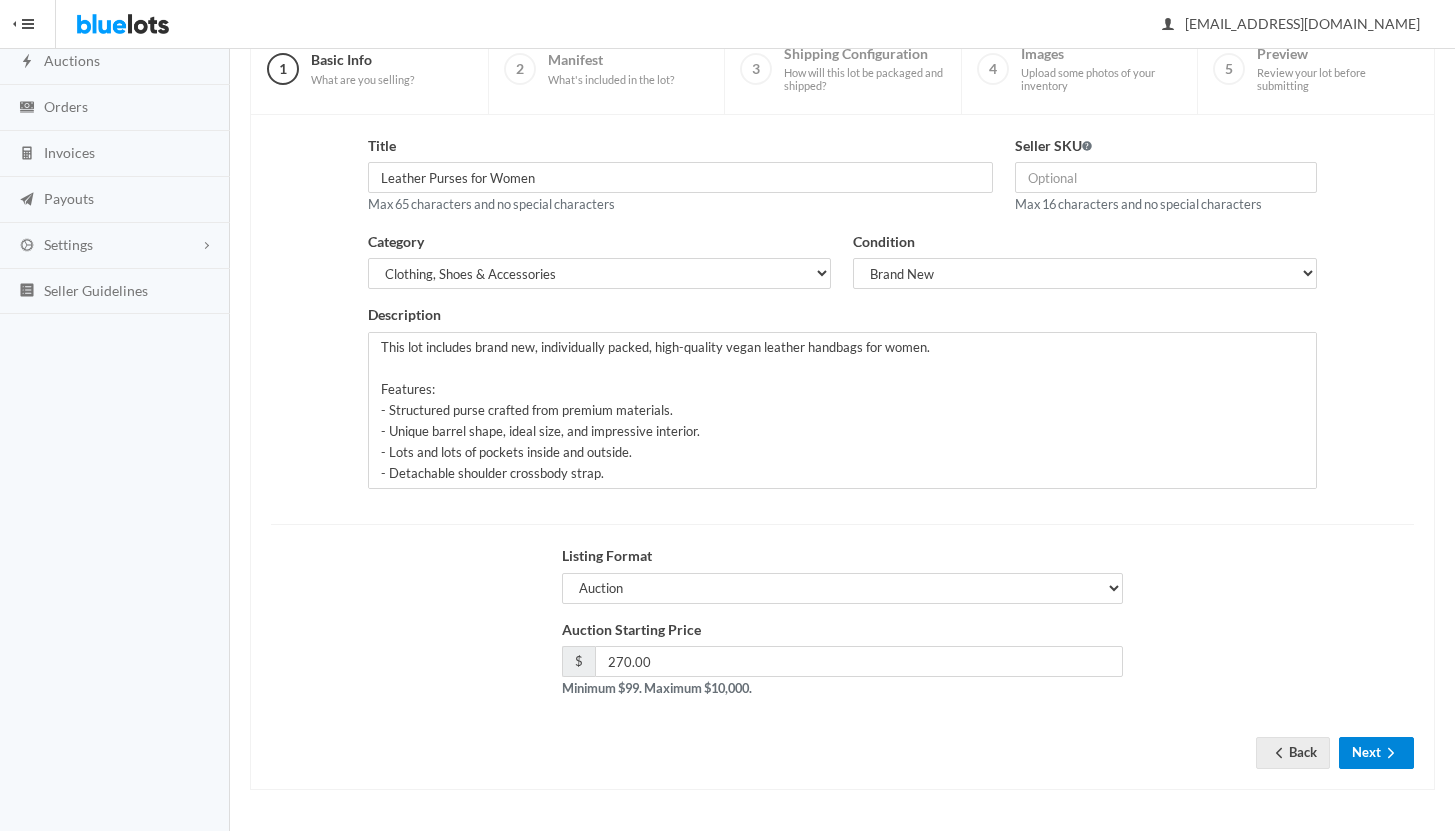 click on "Next" at bounding box center (1376, 752) 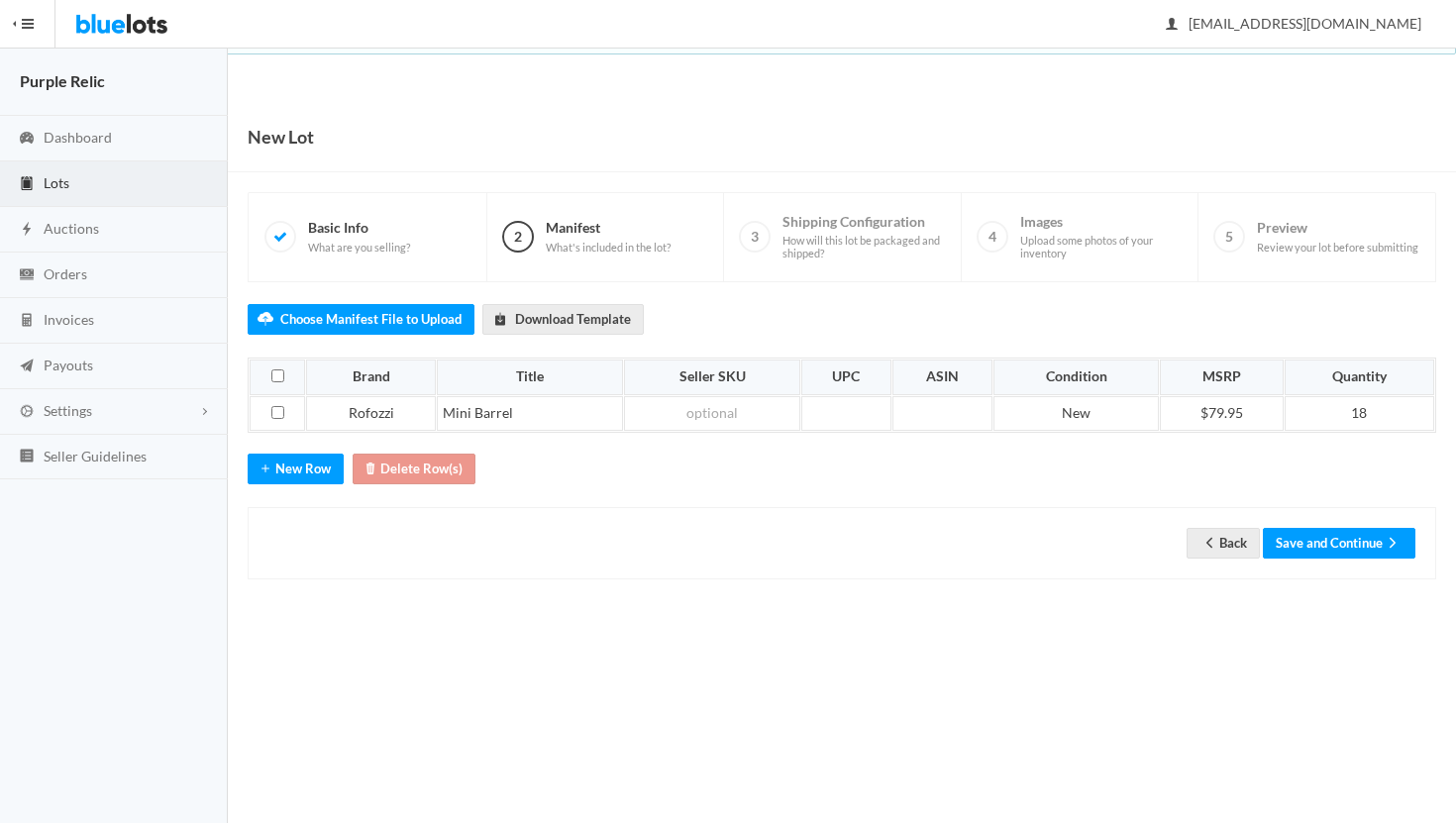 scroll, scrollTop: 0, scrollLeft: 0, axis: both 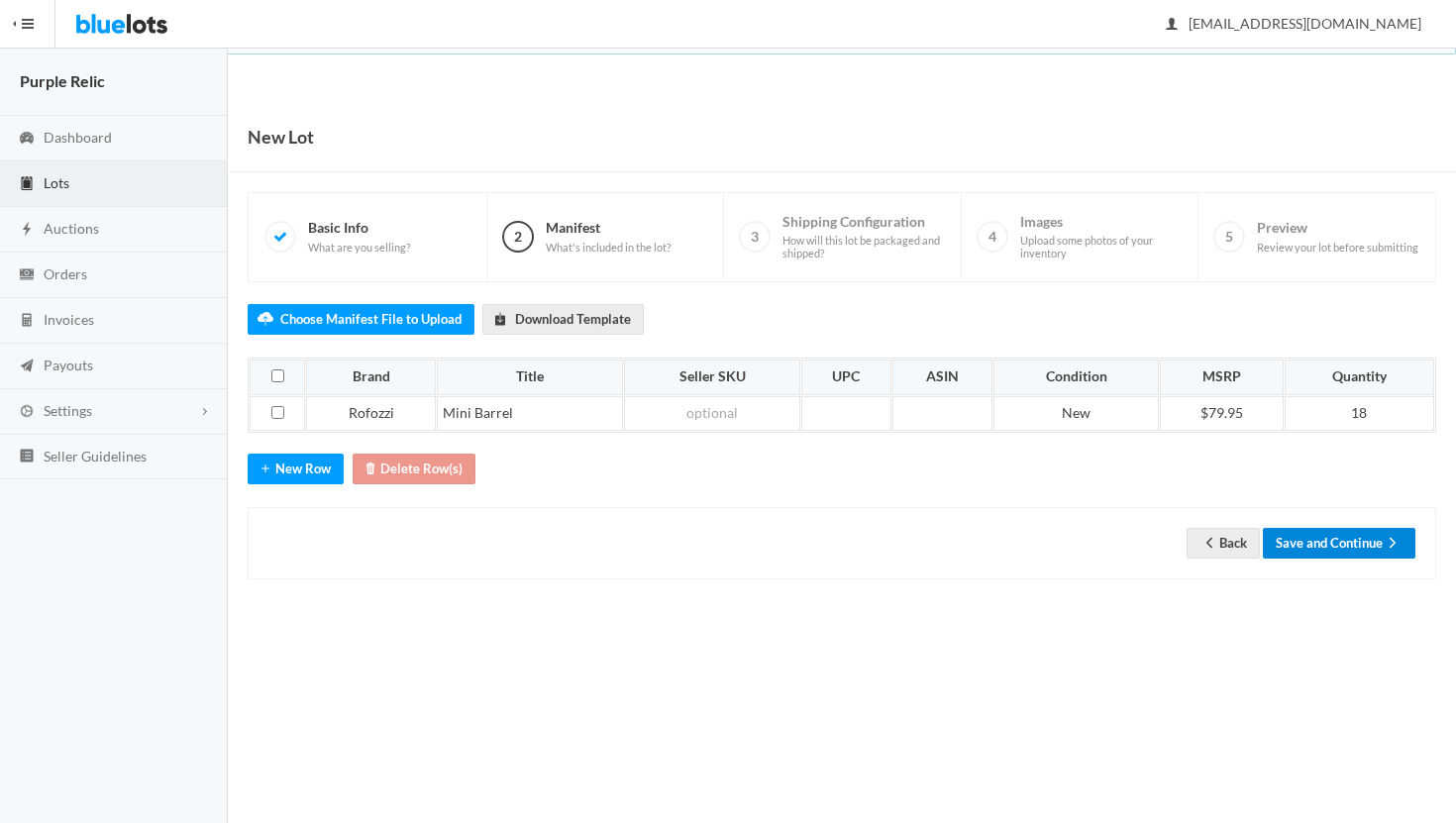 click on "Save and Continue" at bounding box center (1339, 543) 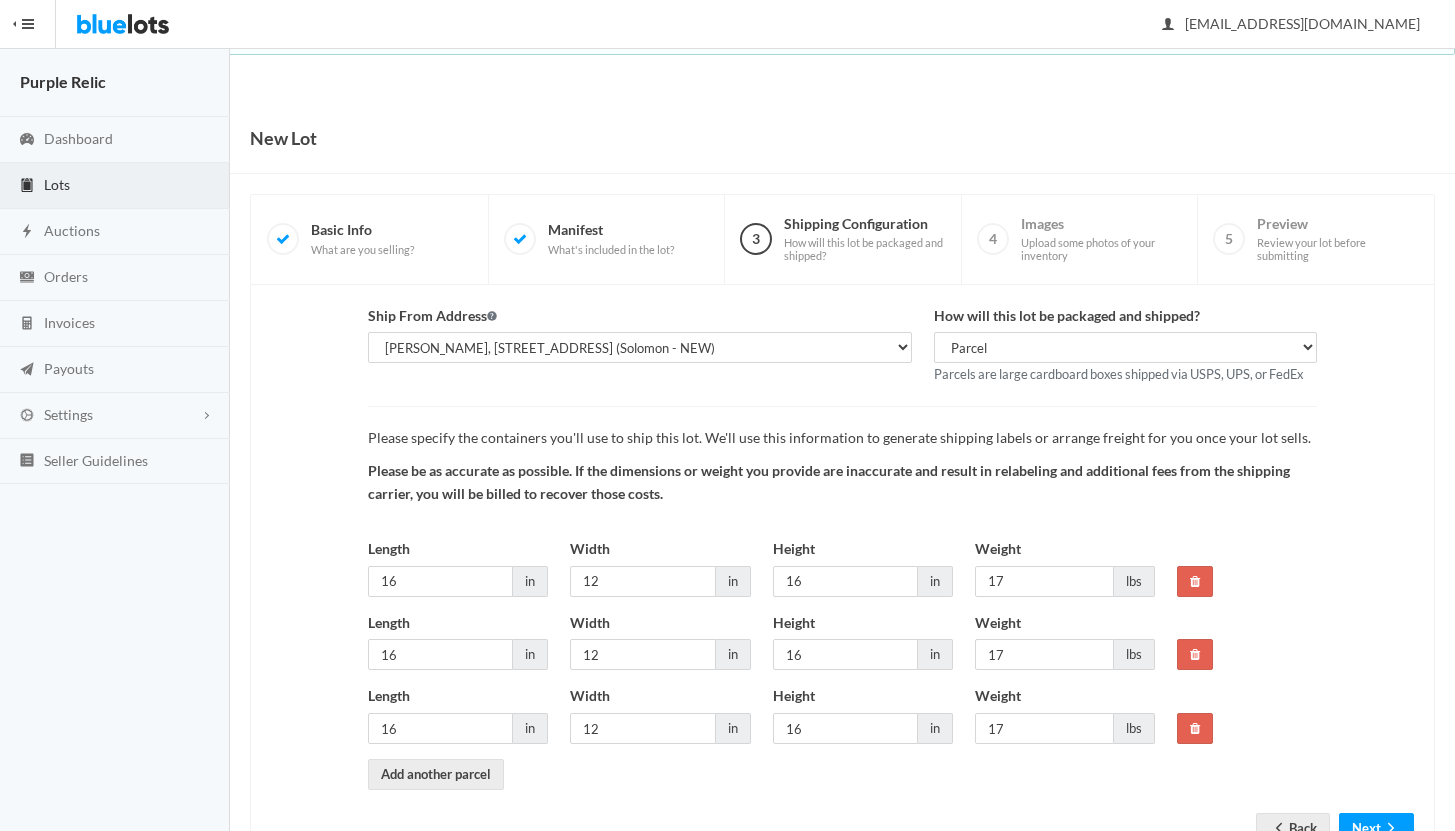 scroll, scrollTop: 75, scrollLeft: 0, axis: vertical 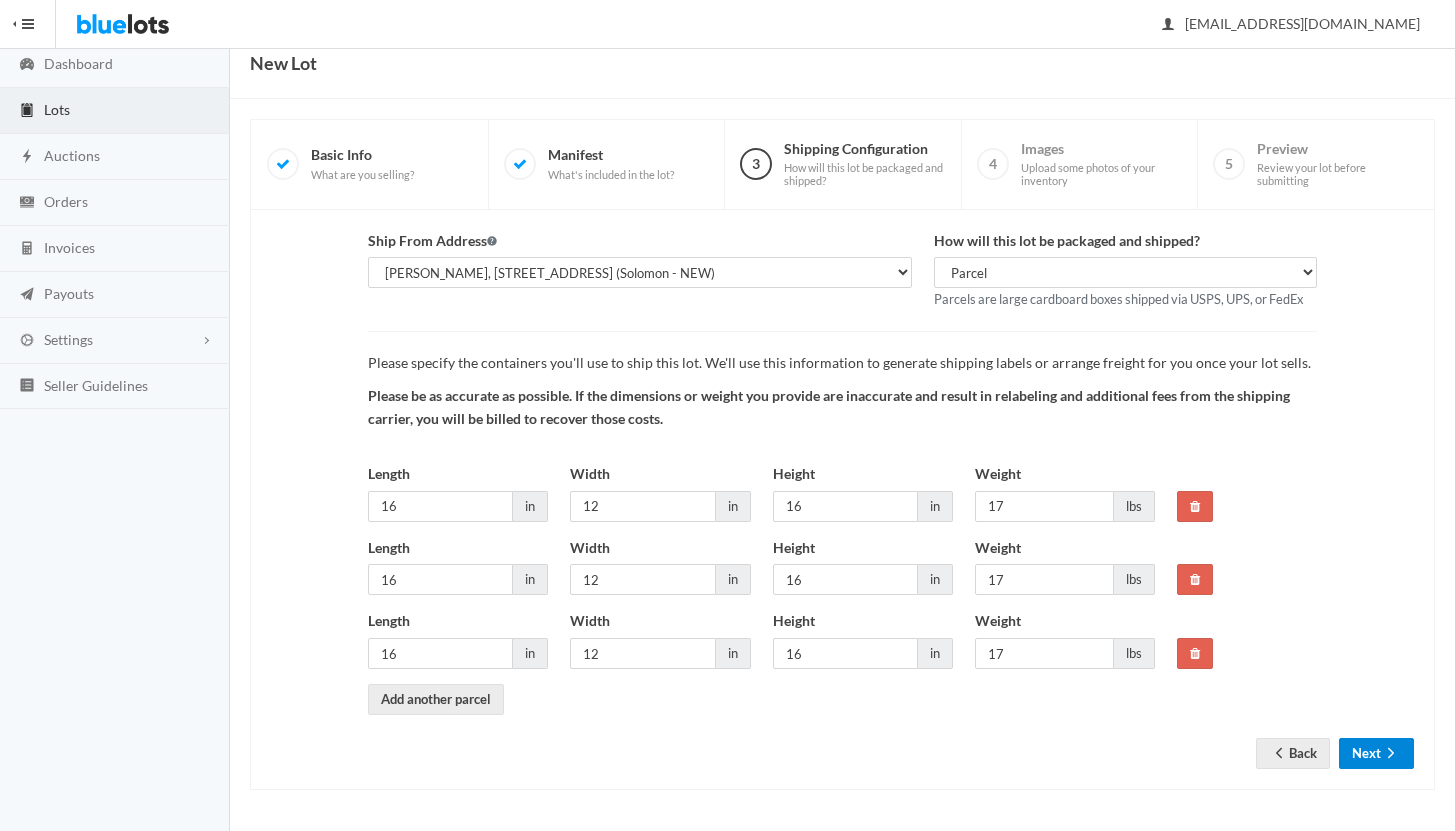 click on "Next" at bounding box center [1376, 753] 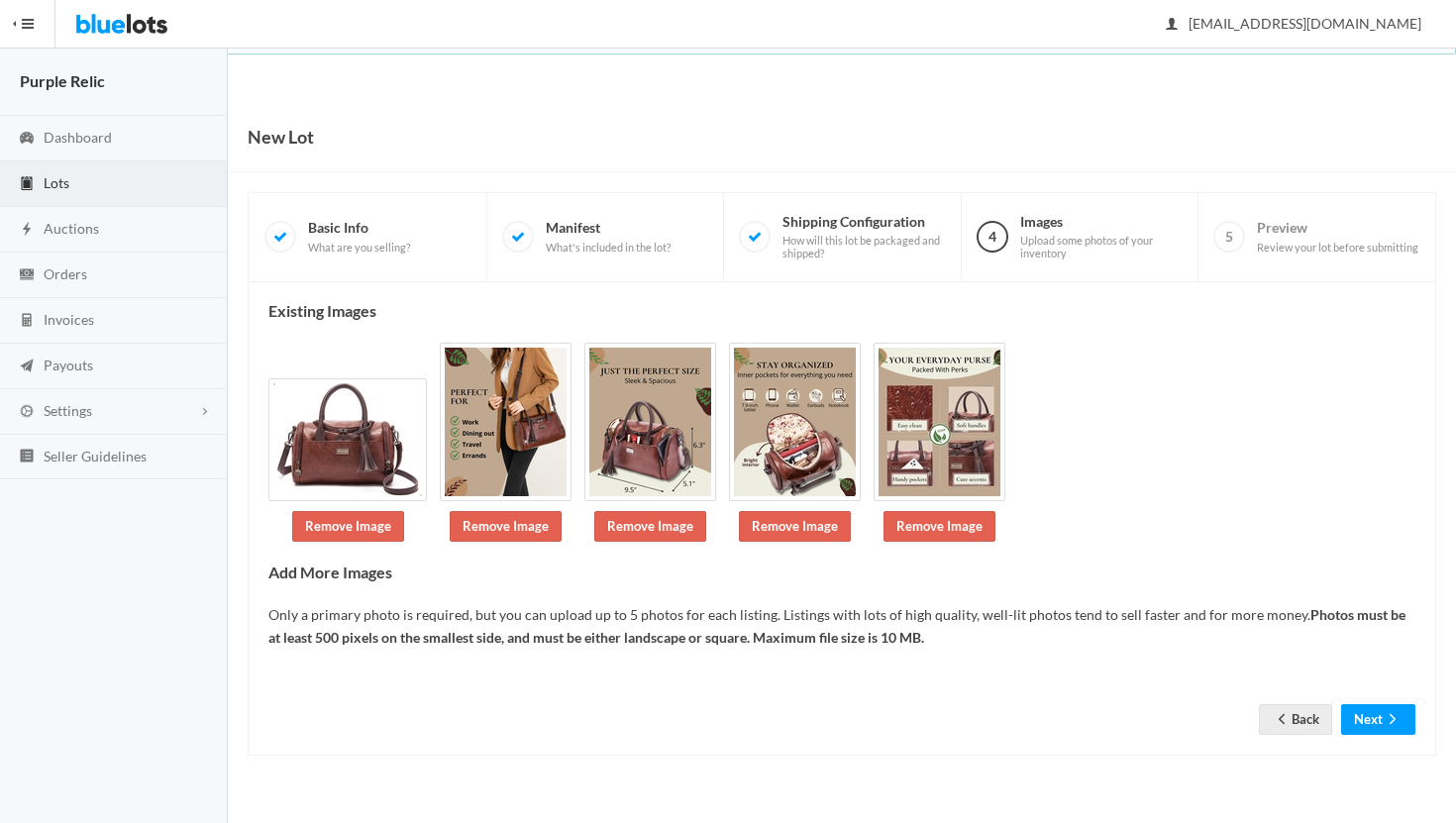 scroll, scrollTop: 0, scrollLeft: 0, axis: both 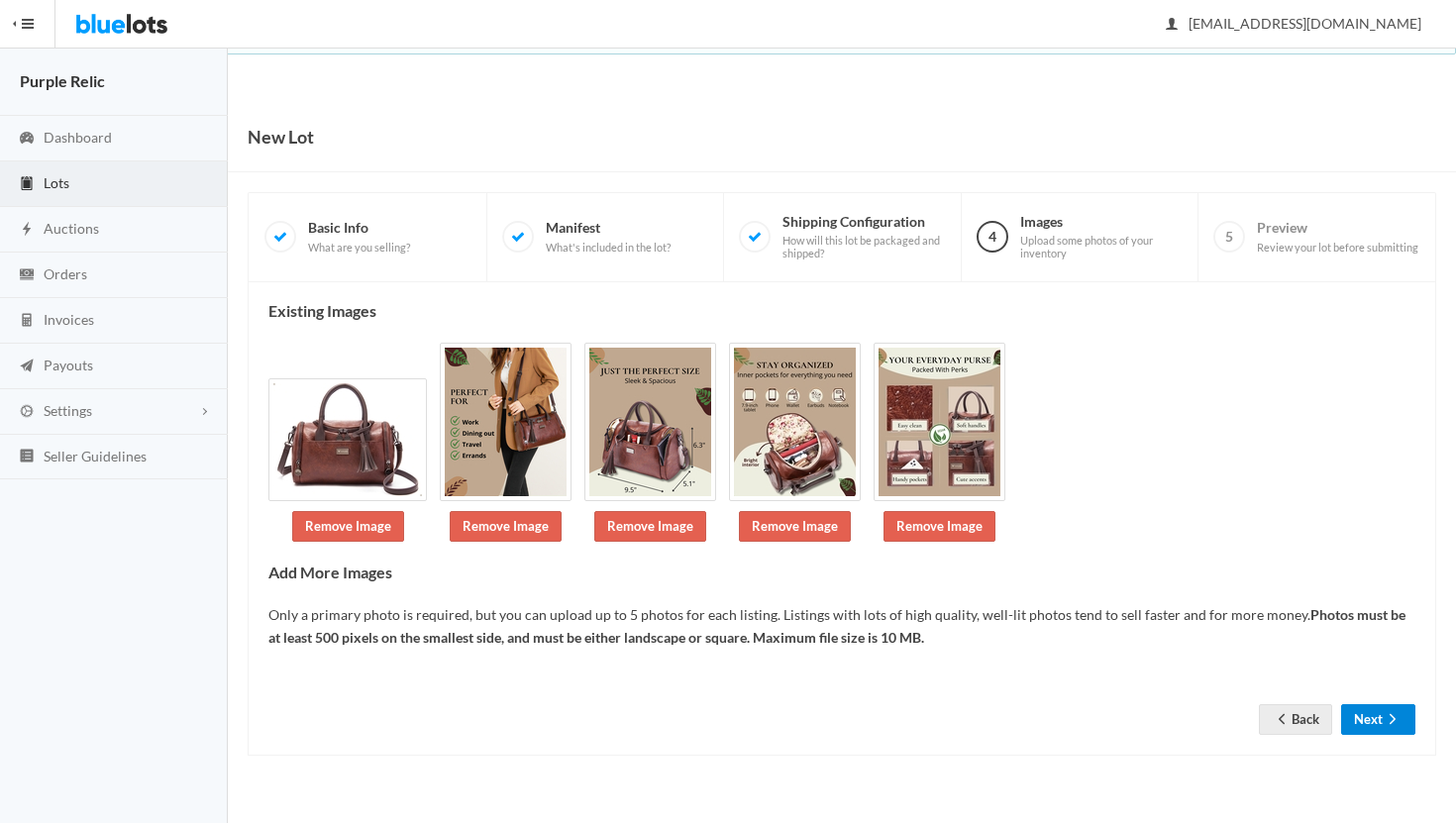 click on "Next" at bounding box center (1378, 719) 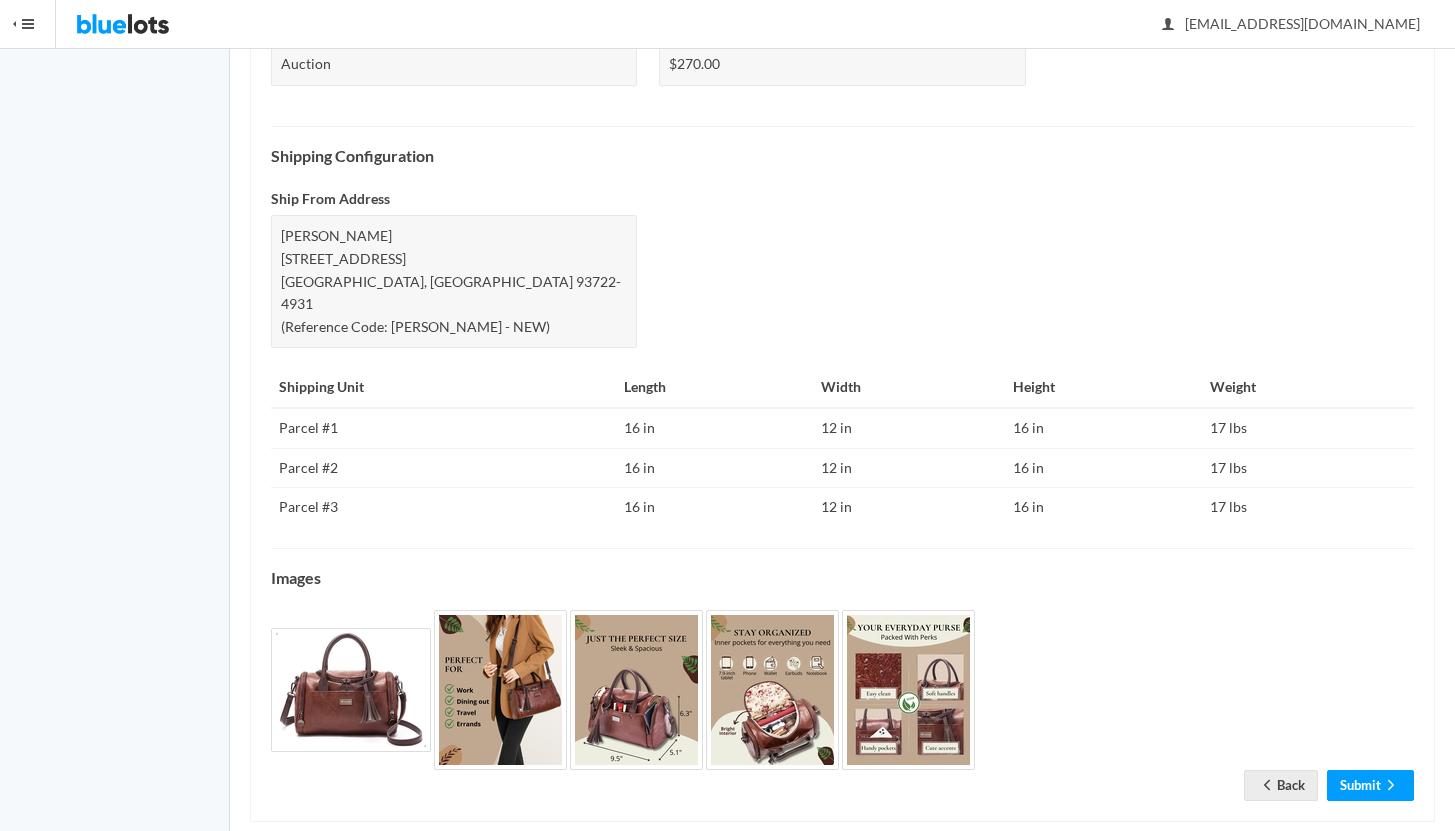 scroll, scrollTop: 771, scrollLeft: 0, axis: vertical 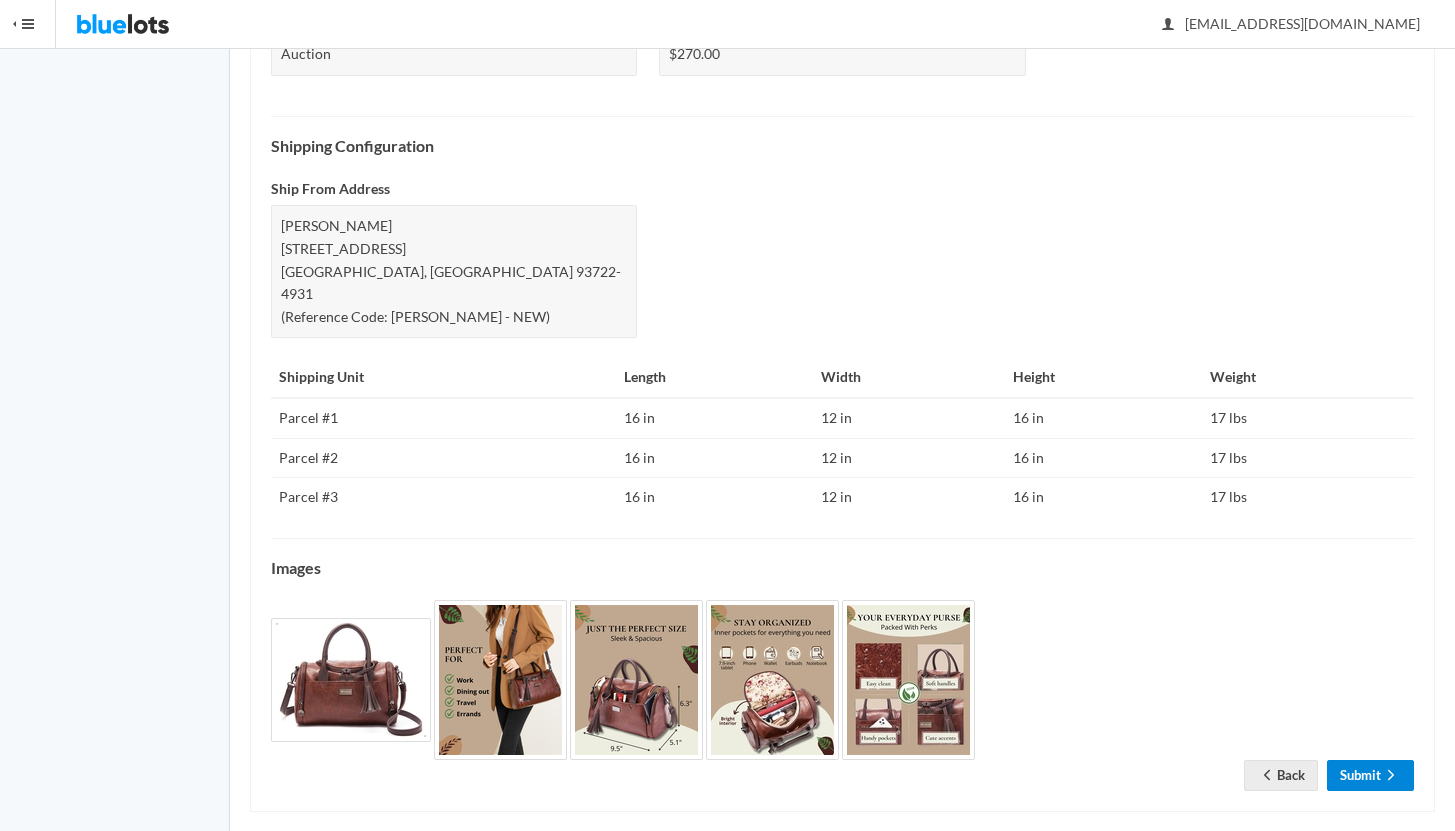 click on "Submit" at bounding box center (1370, 775) 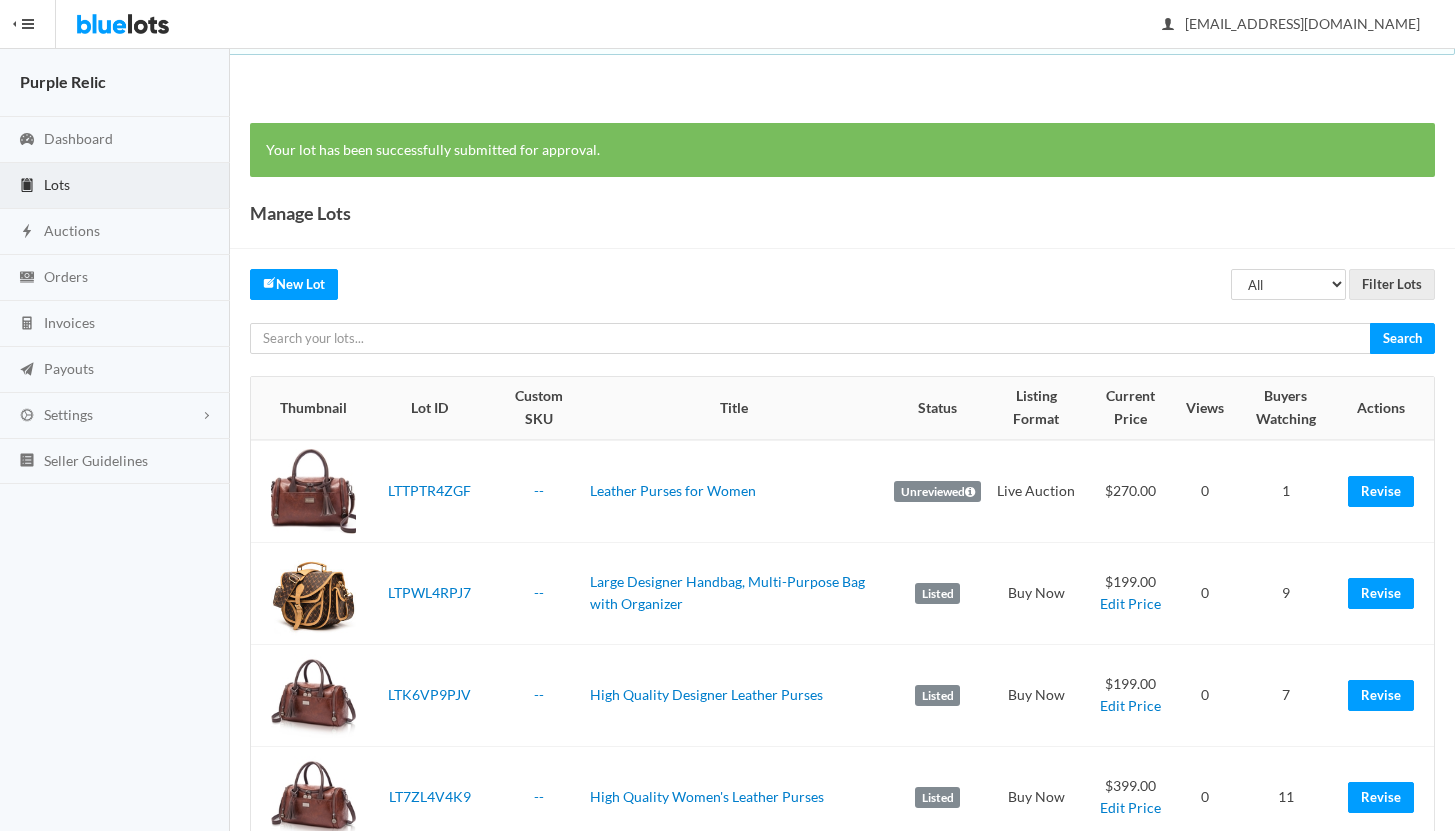 scroll, scrollTop: 0, scrollLeft: 0, axis: both 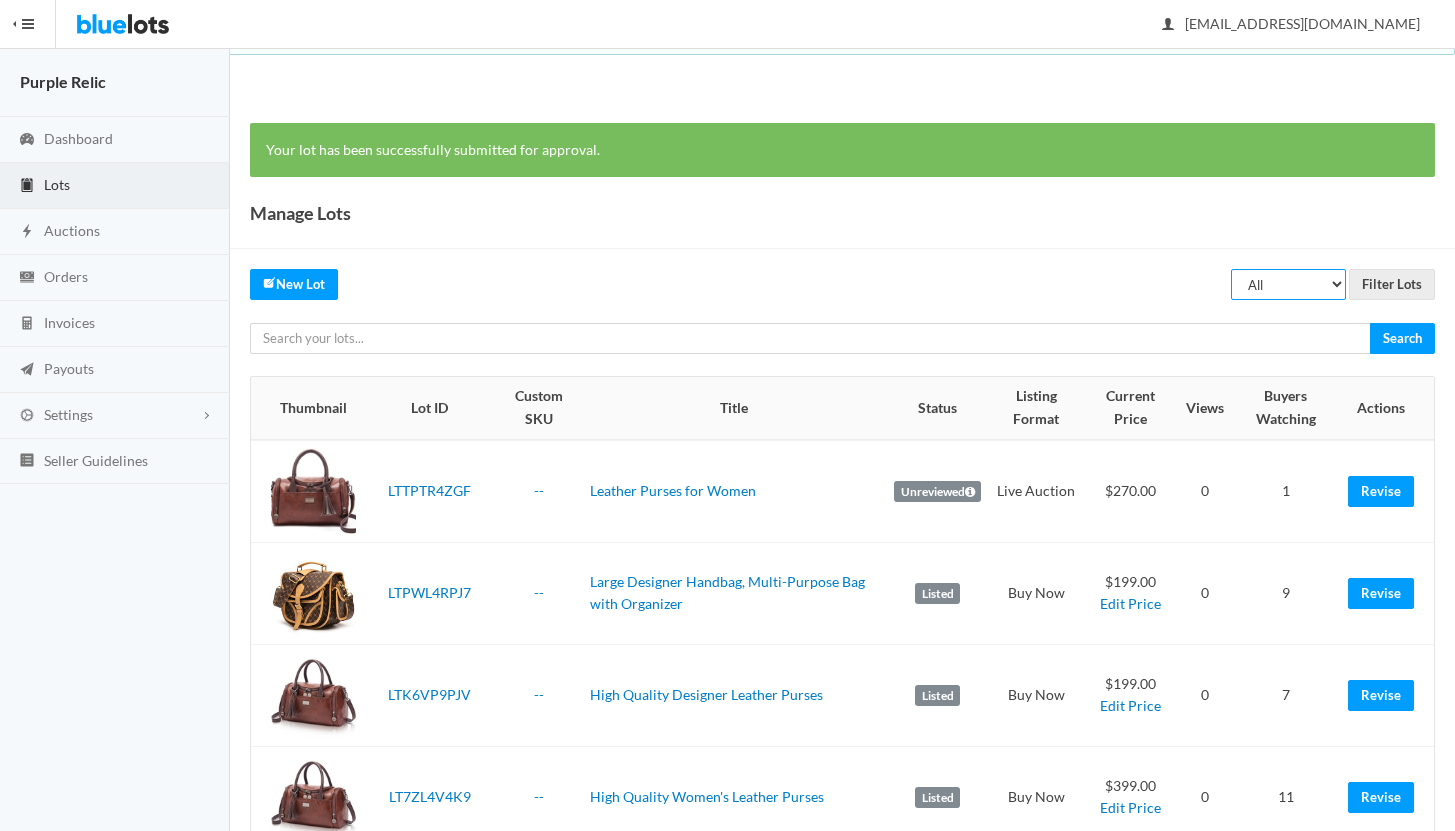 click on "All Draft
Unreviewed
Rejected
Scheduled
Listed
Sold
Ended" at bounding box center (1288, 284) 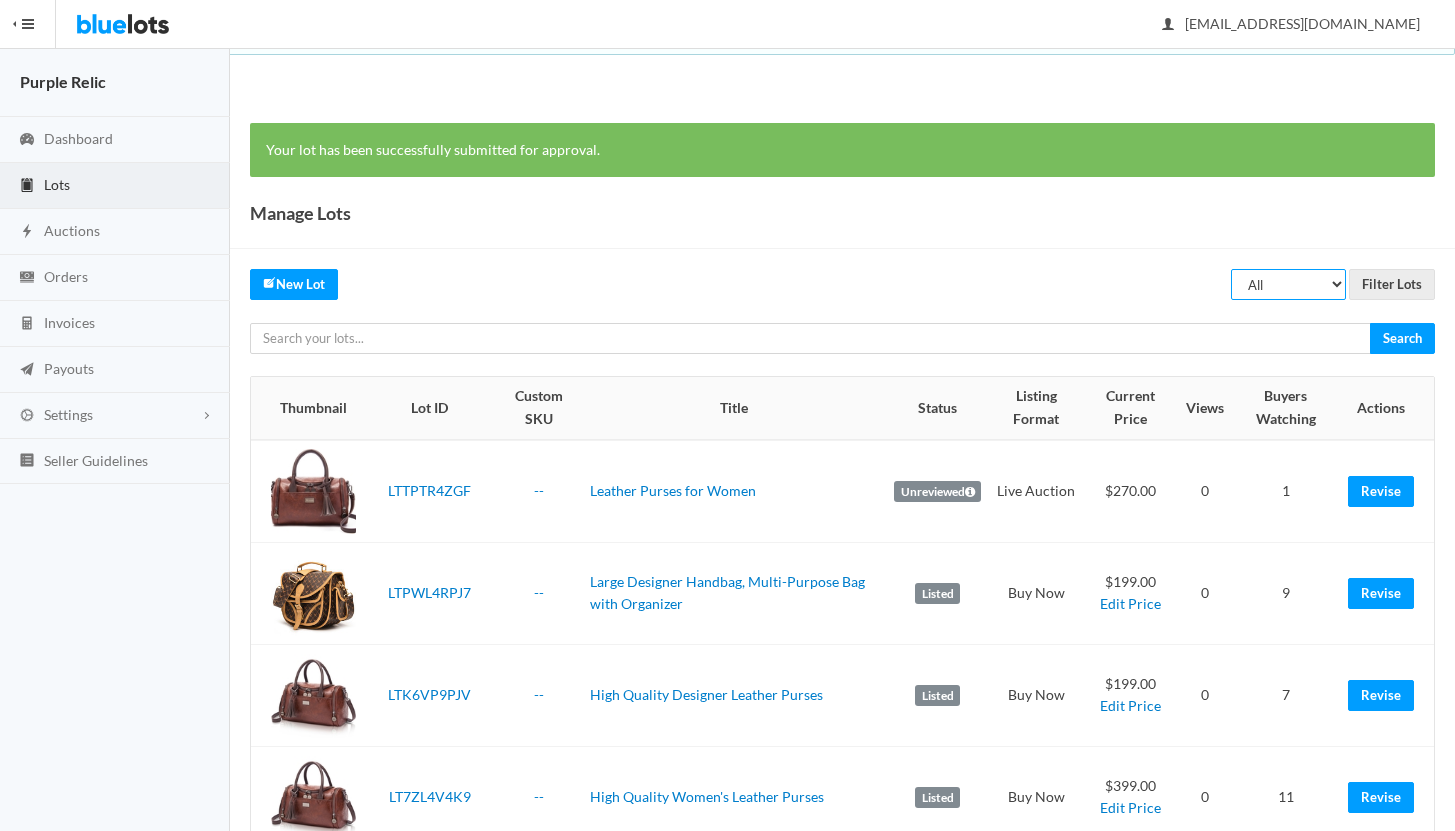select on "ended" 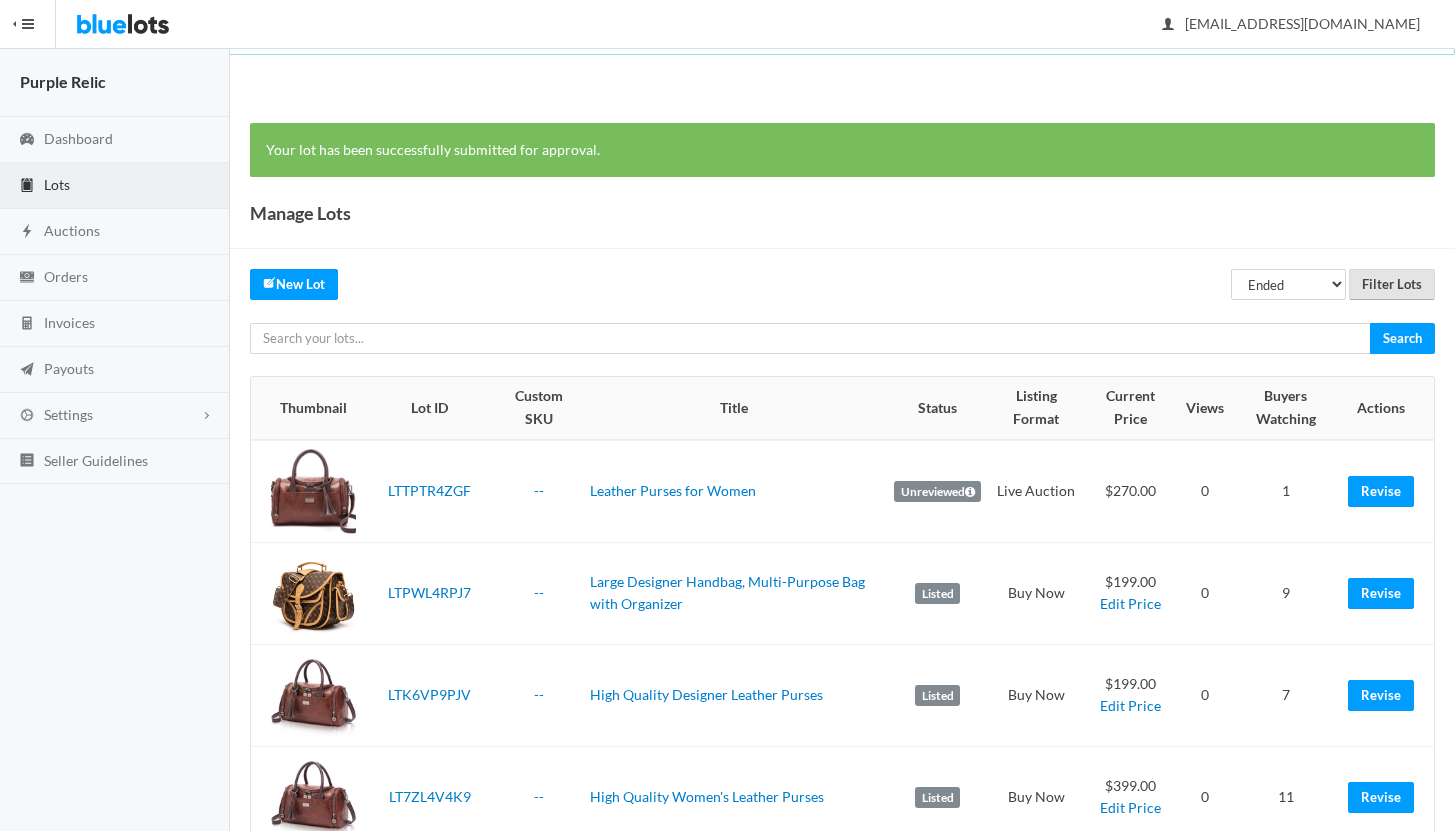 click on "Filter Lots" at bounding box center [1392, 284] 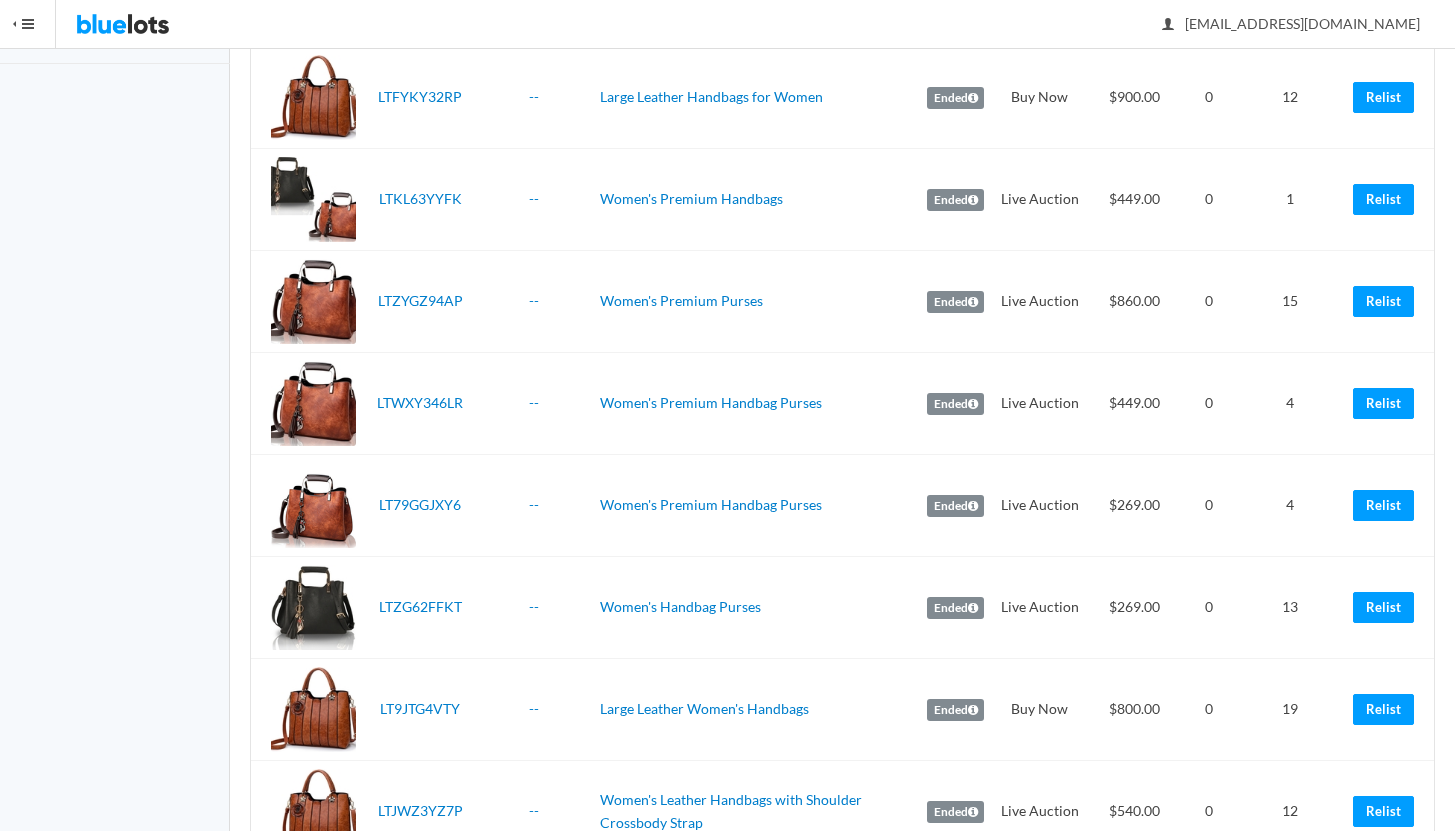 scroll, scrollTop: 462, scrollLeft: 0, axis: vertical 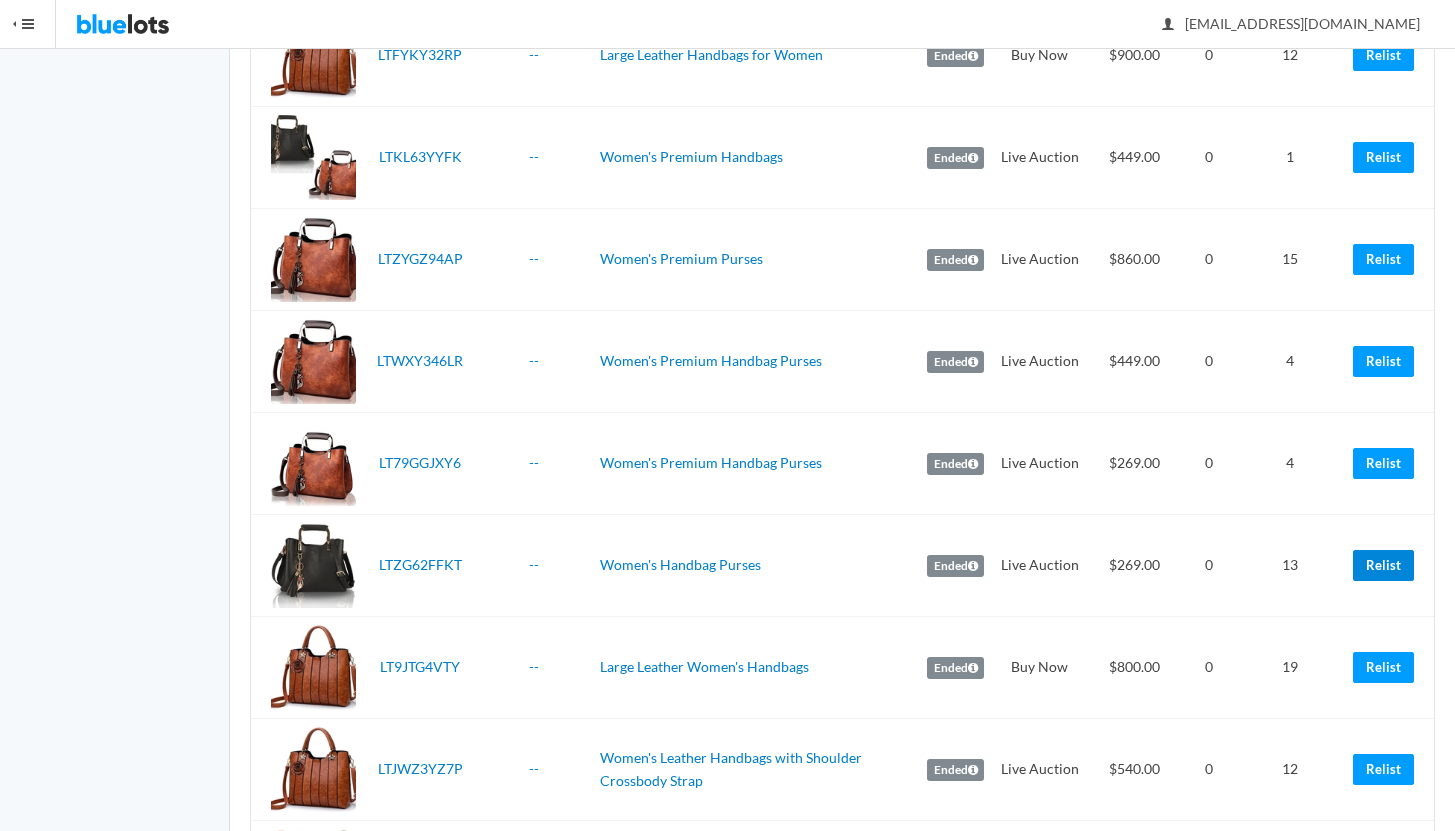 click on "Relist" at bounding box center (1383, 565) 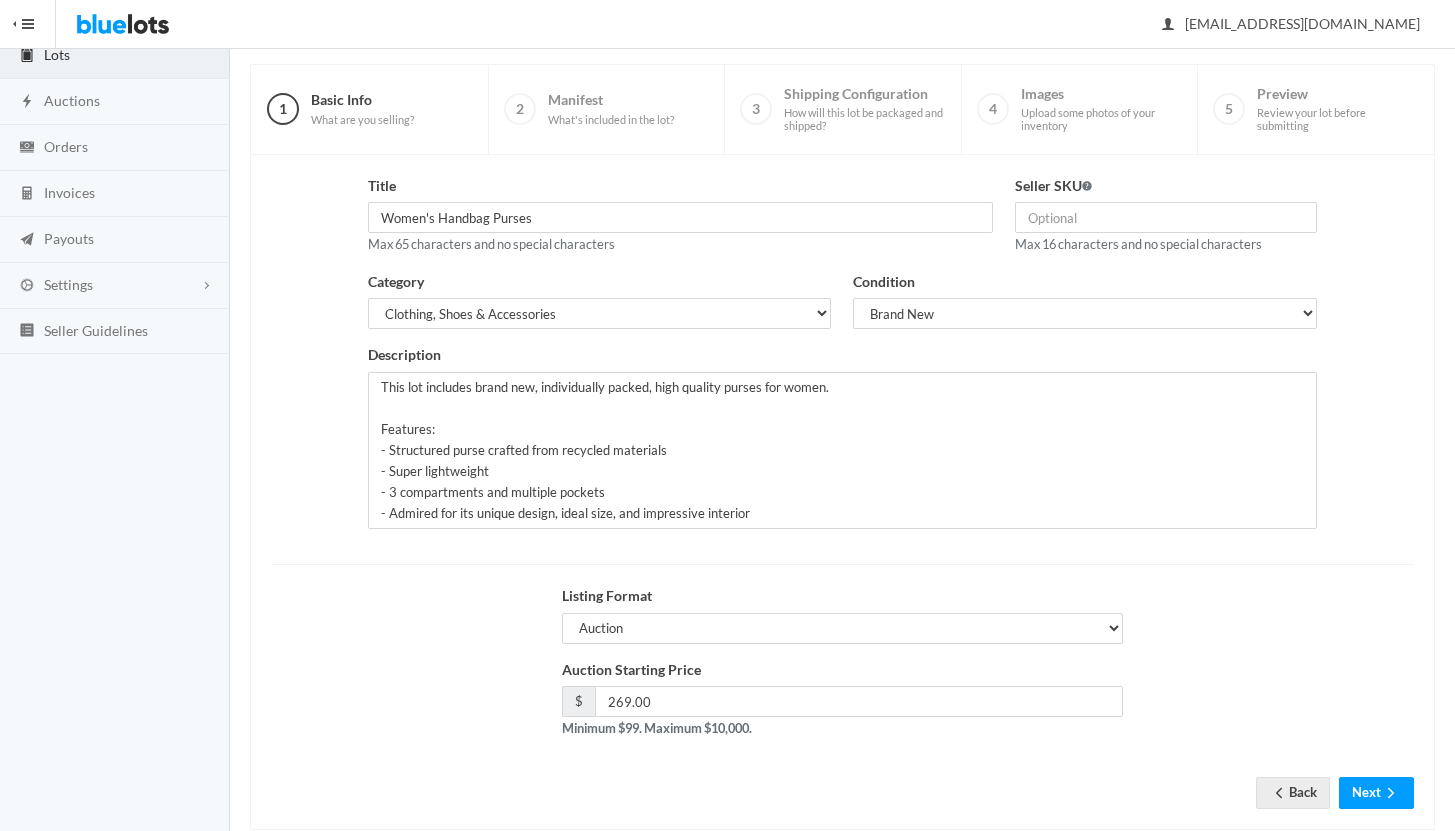 scroll, scrollTop: 170, scrollLeft: 0, axis: vertical 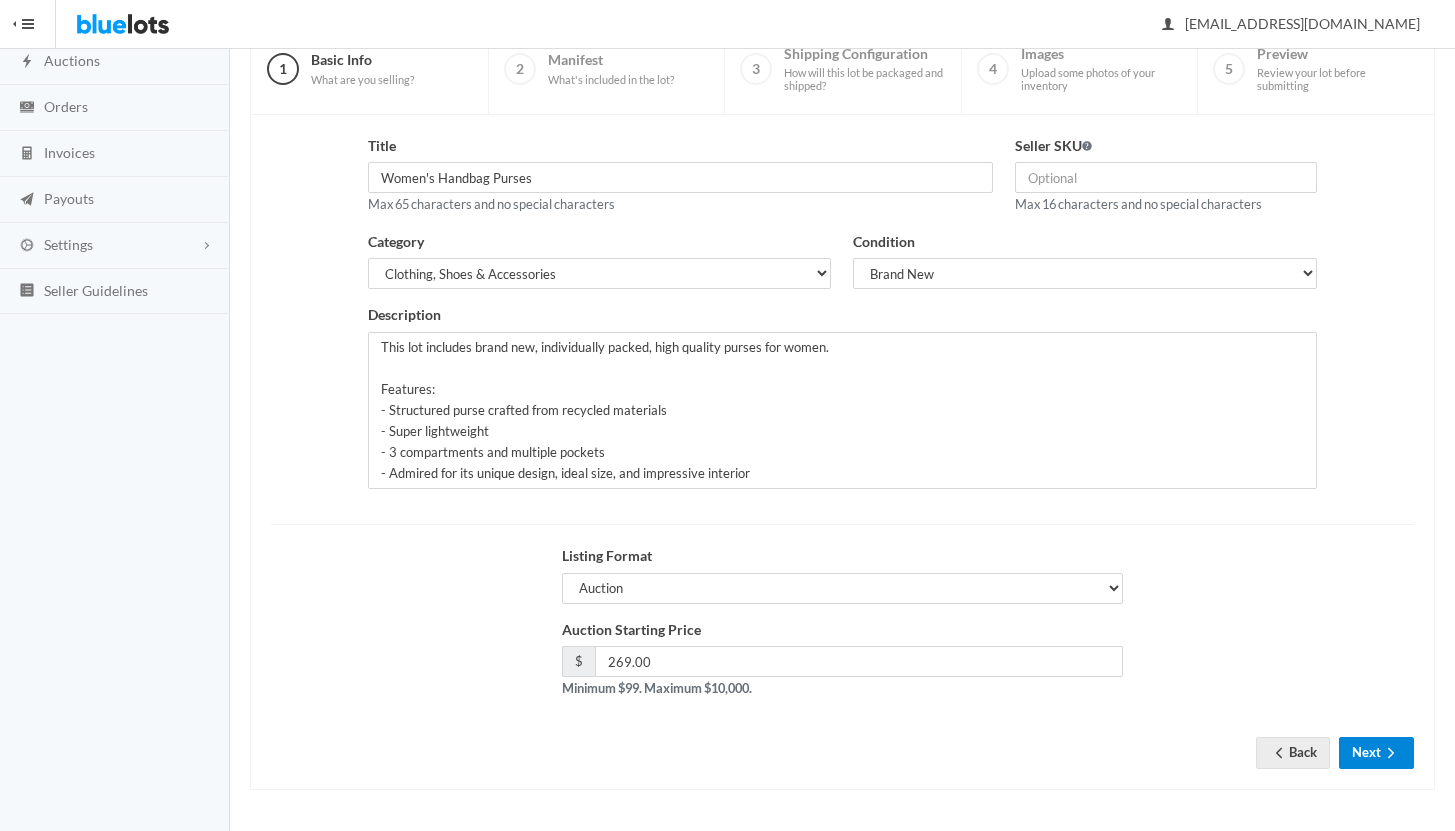 click on "Next" at bounding box center (1376, 752) 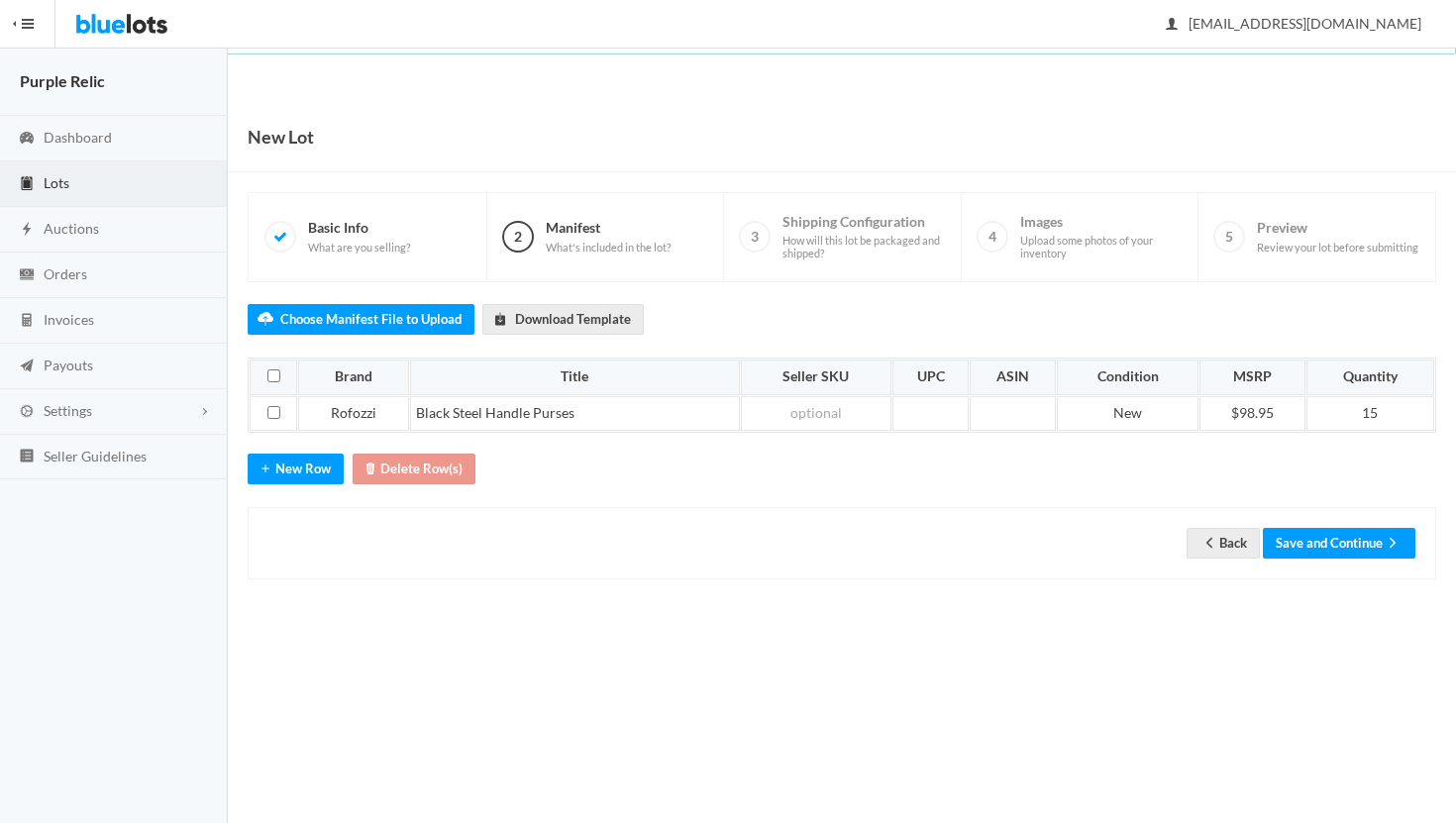 scroll, scrollTop: 0, scrollLeft: 0, axis: both 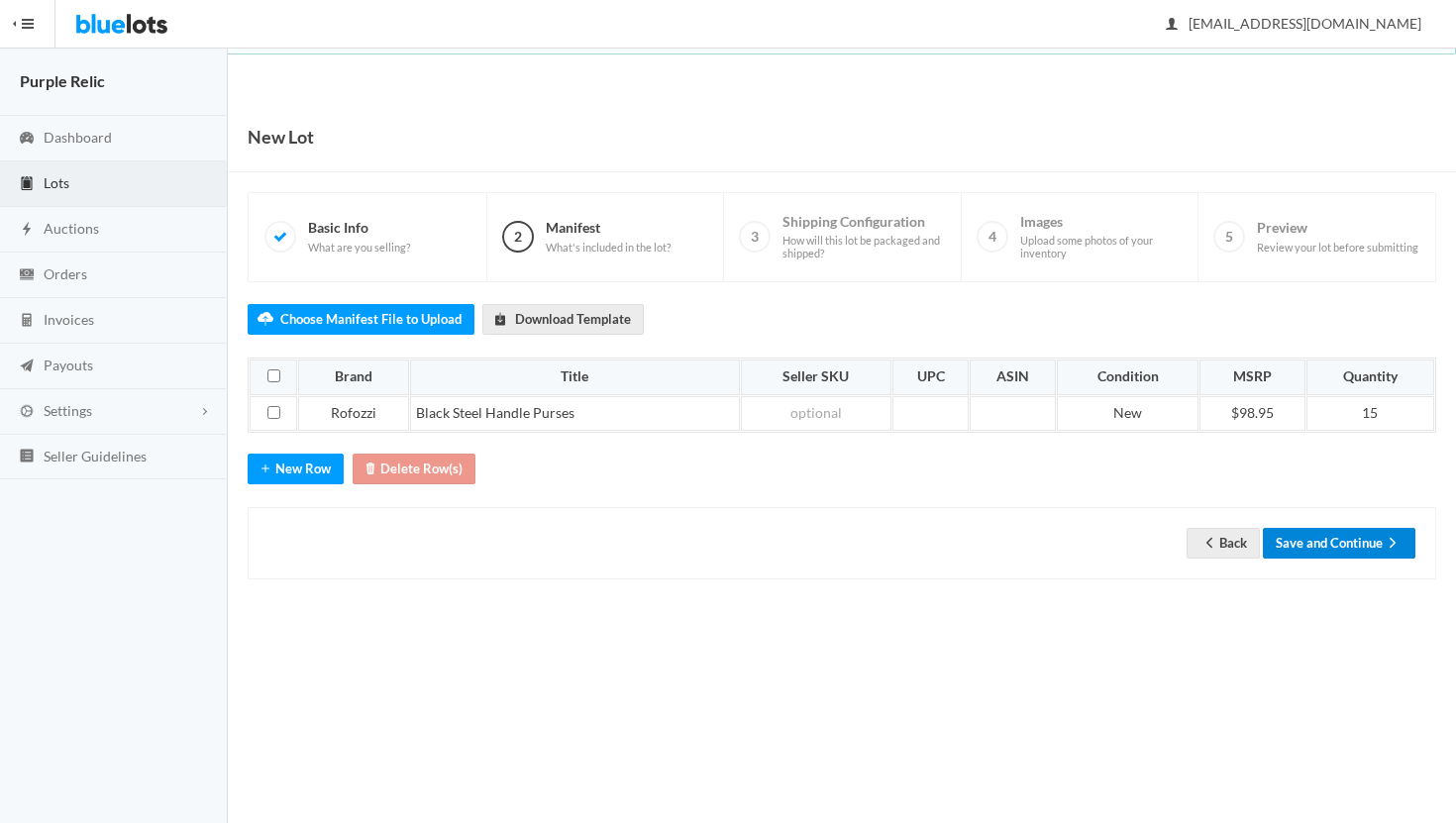 click on "Save and Continue" at bounding box center [1339, 543] 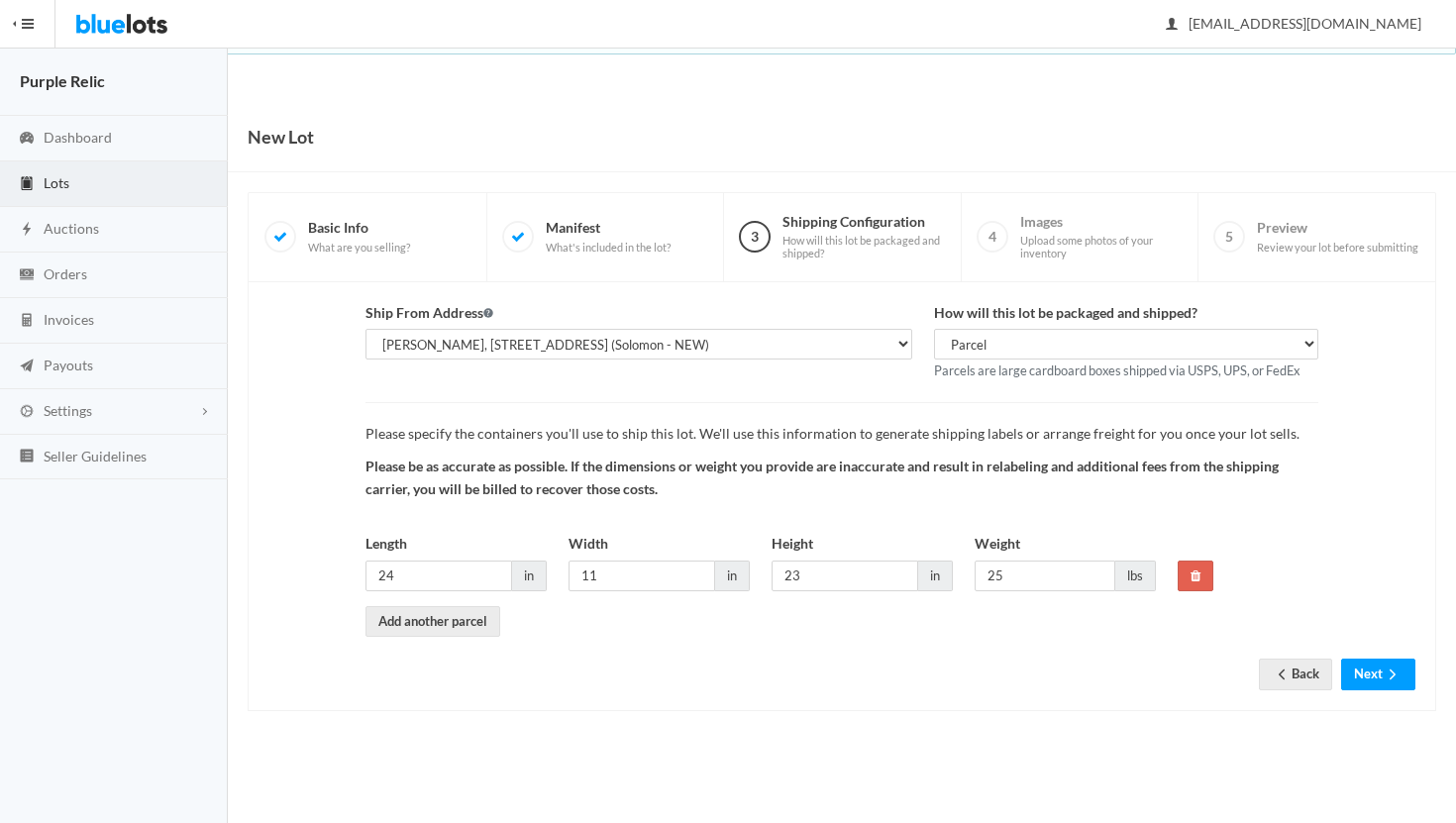 scroll, scrollTop: 0, scrollLeft: 0, axis: both 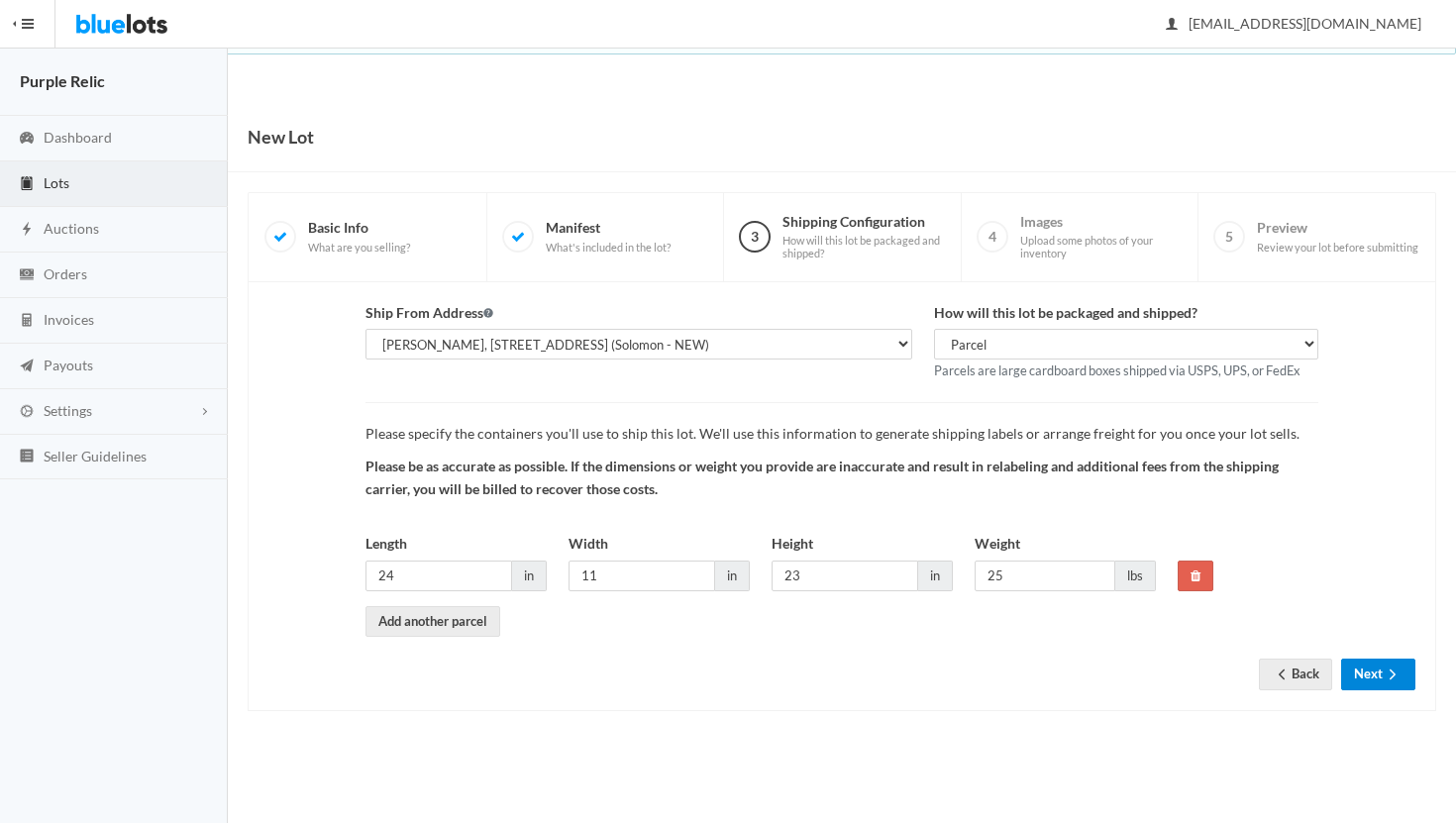 click on "Next" at bounding box center (1378, 673) 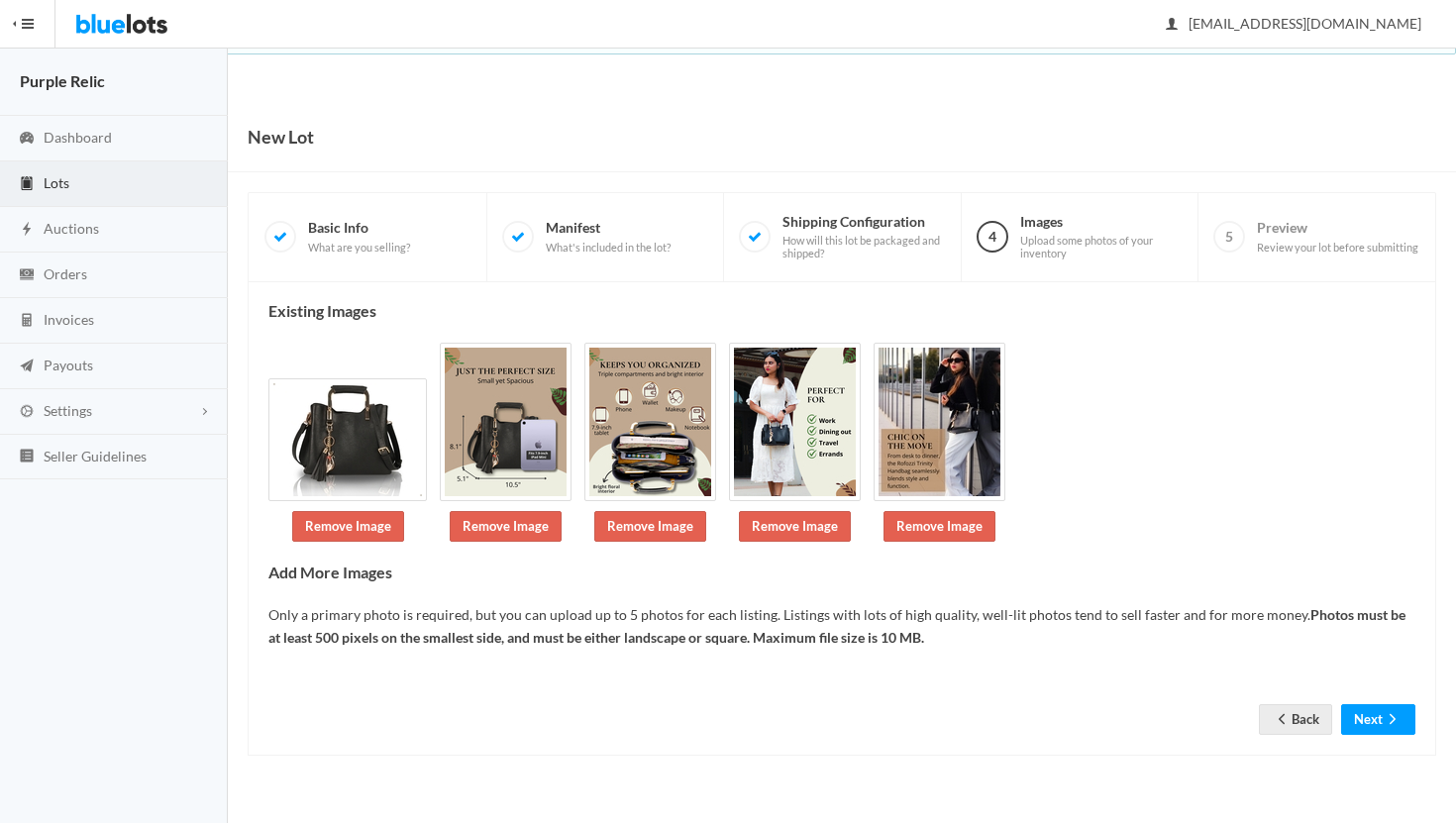 scroll, scrollTop: 0, scrollLeft: 0, axis: both 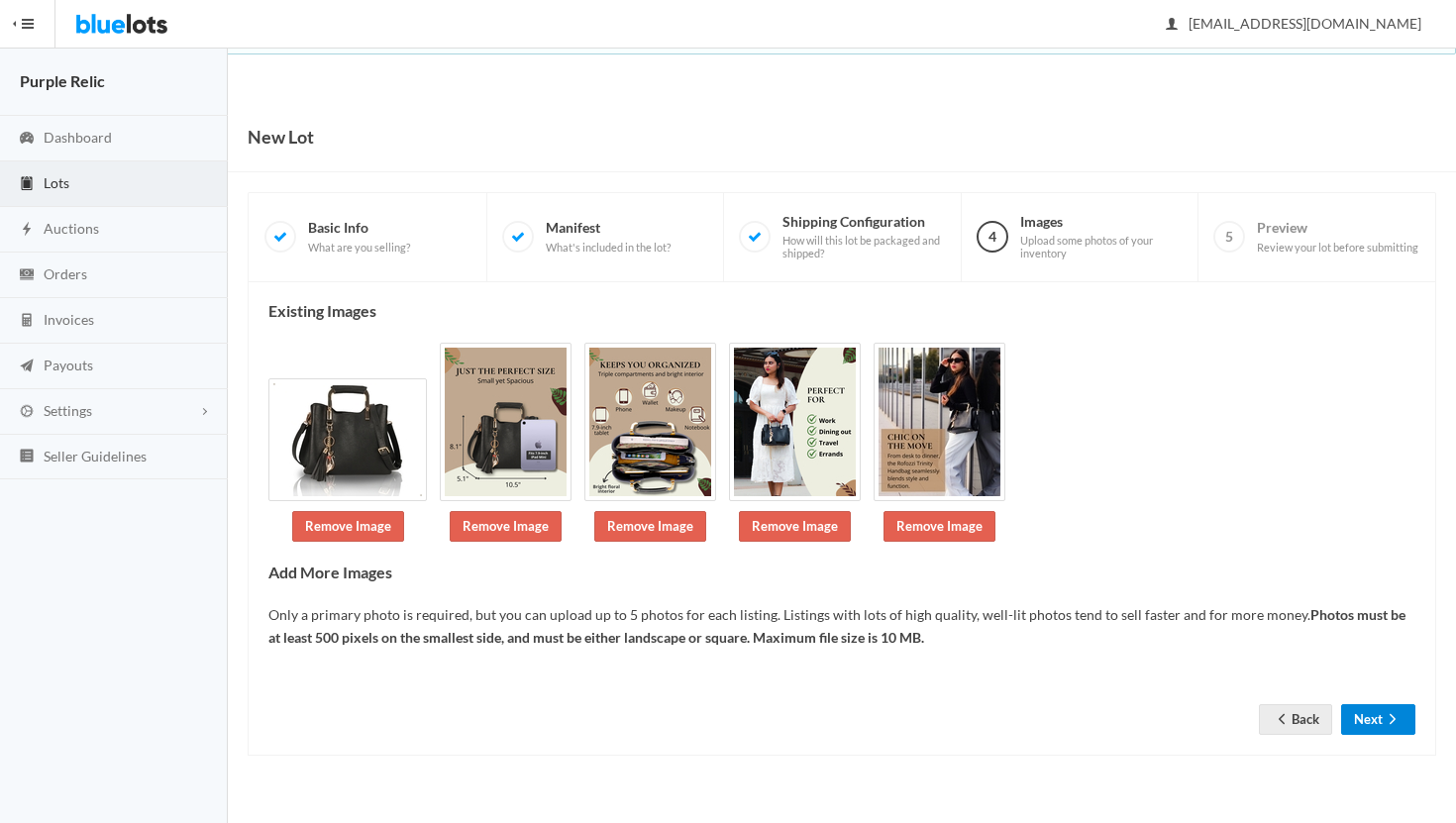click on "Next" at bounding box center (1378, 719) 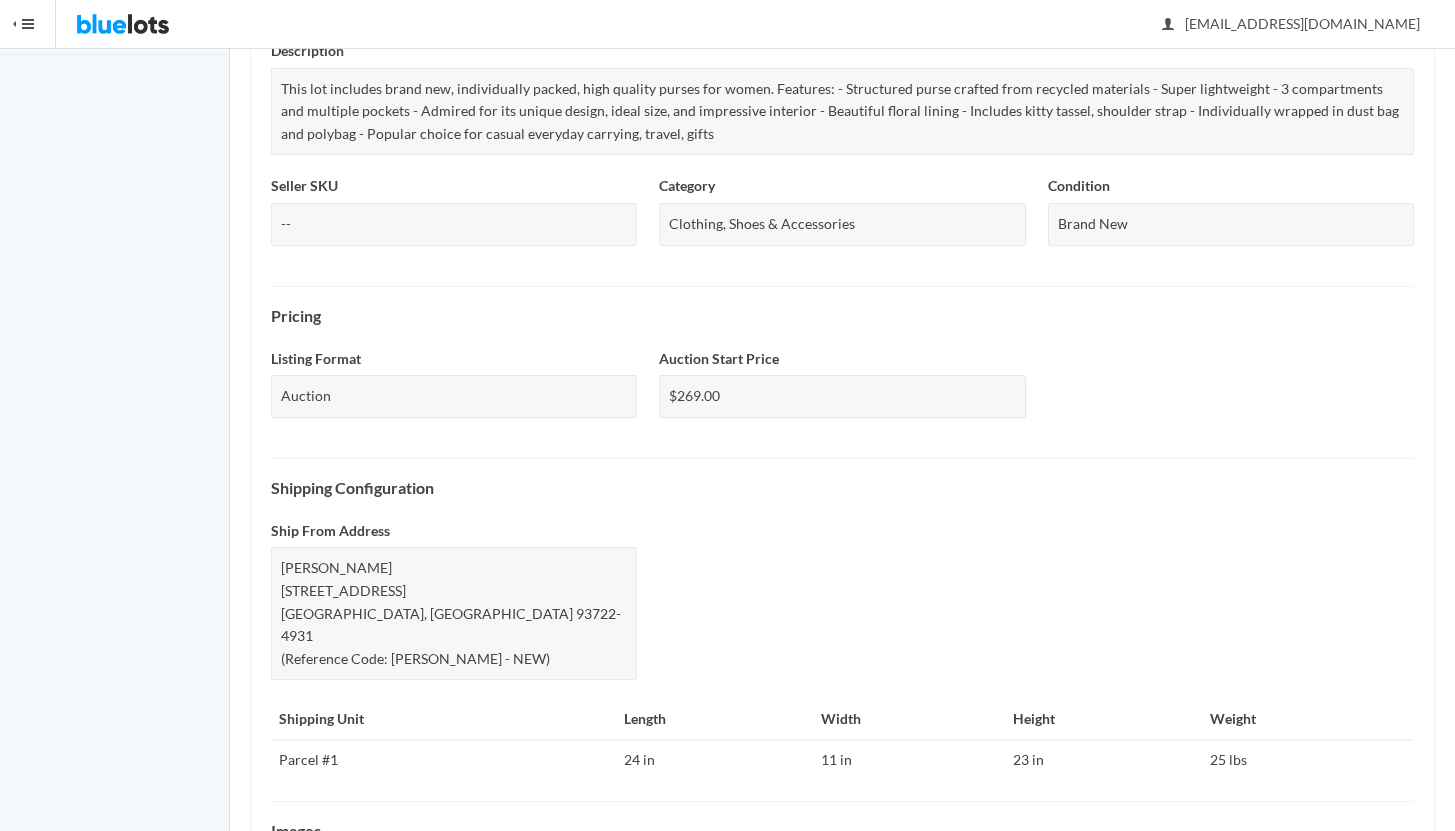 scroll, scrollTop: 692, scrollLeft: 0, axis: vertical 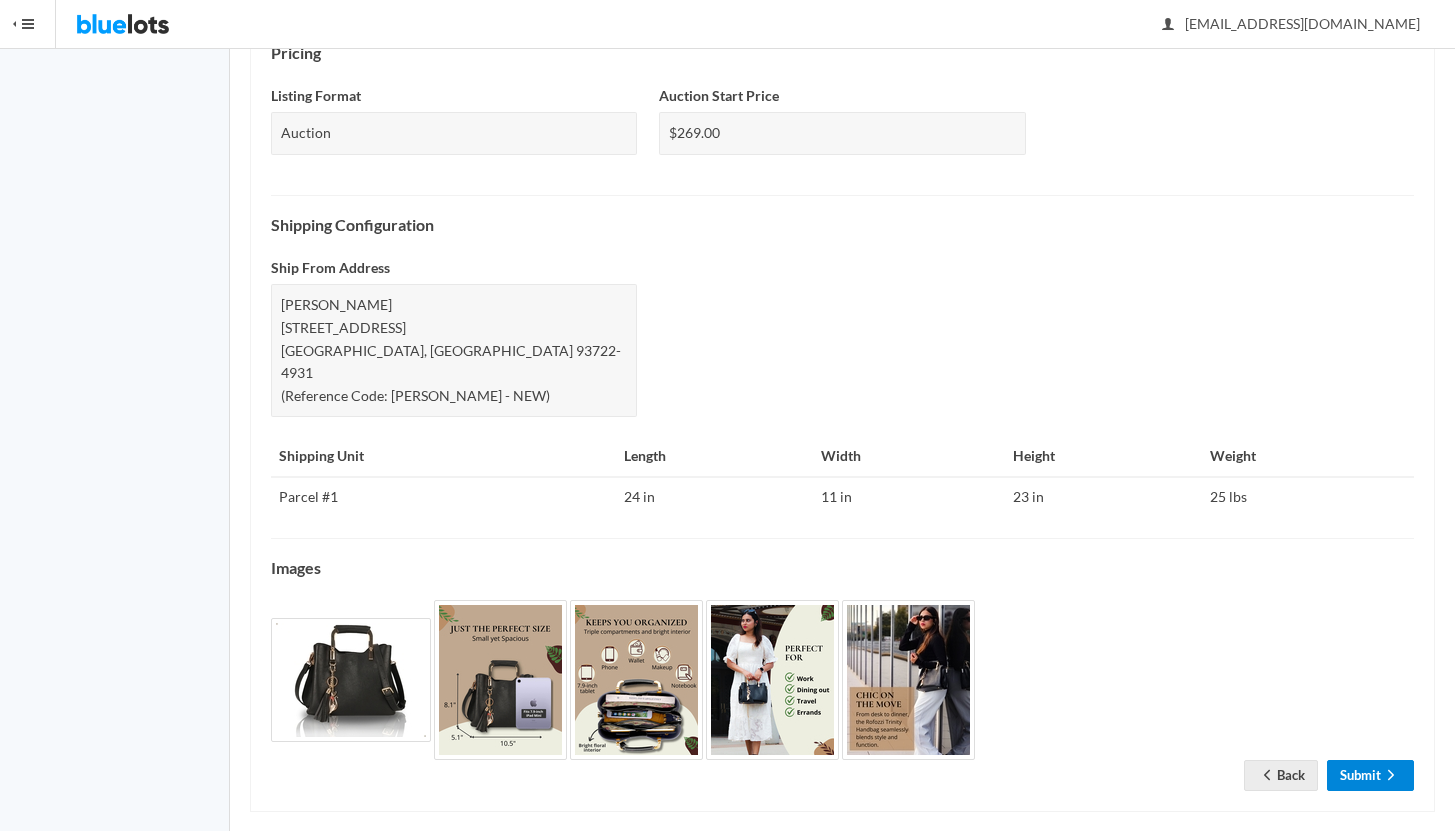 click on "Submit" at bounding box center [1370, 775] 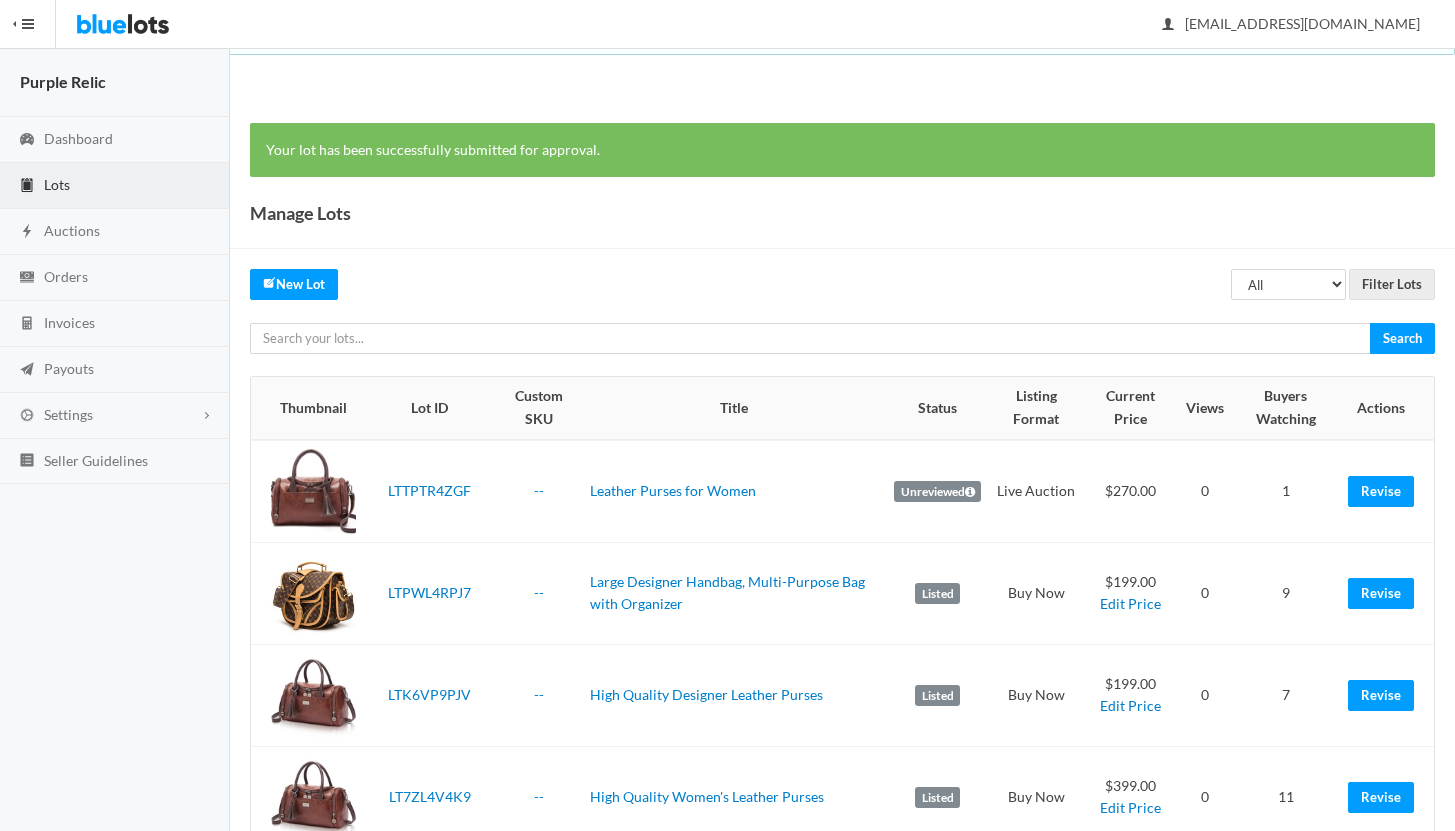 scroll, scrollTop: 0, scrollLeft: 0, axis: both 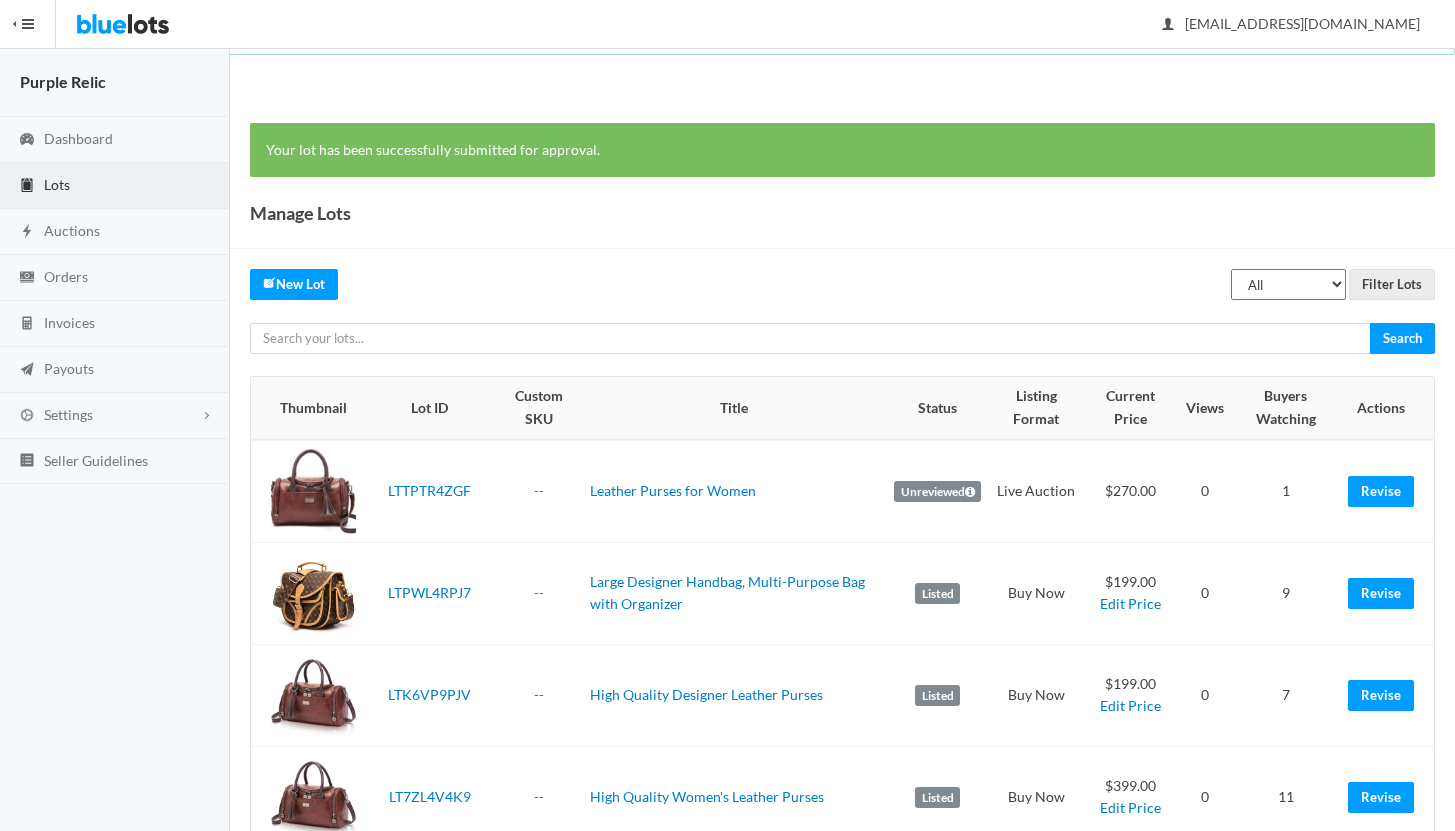 click on "All Draft
Unreviewed
Rejected
Scheduled
Listed
Sold
Ended" at bounding box center (1288, 284) 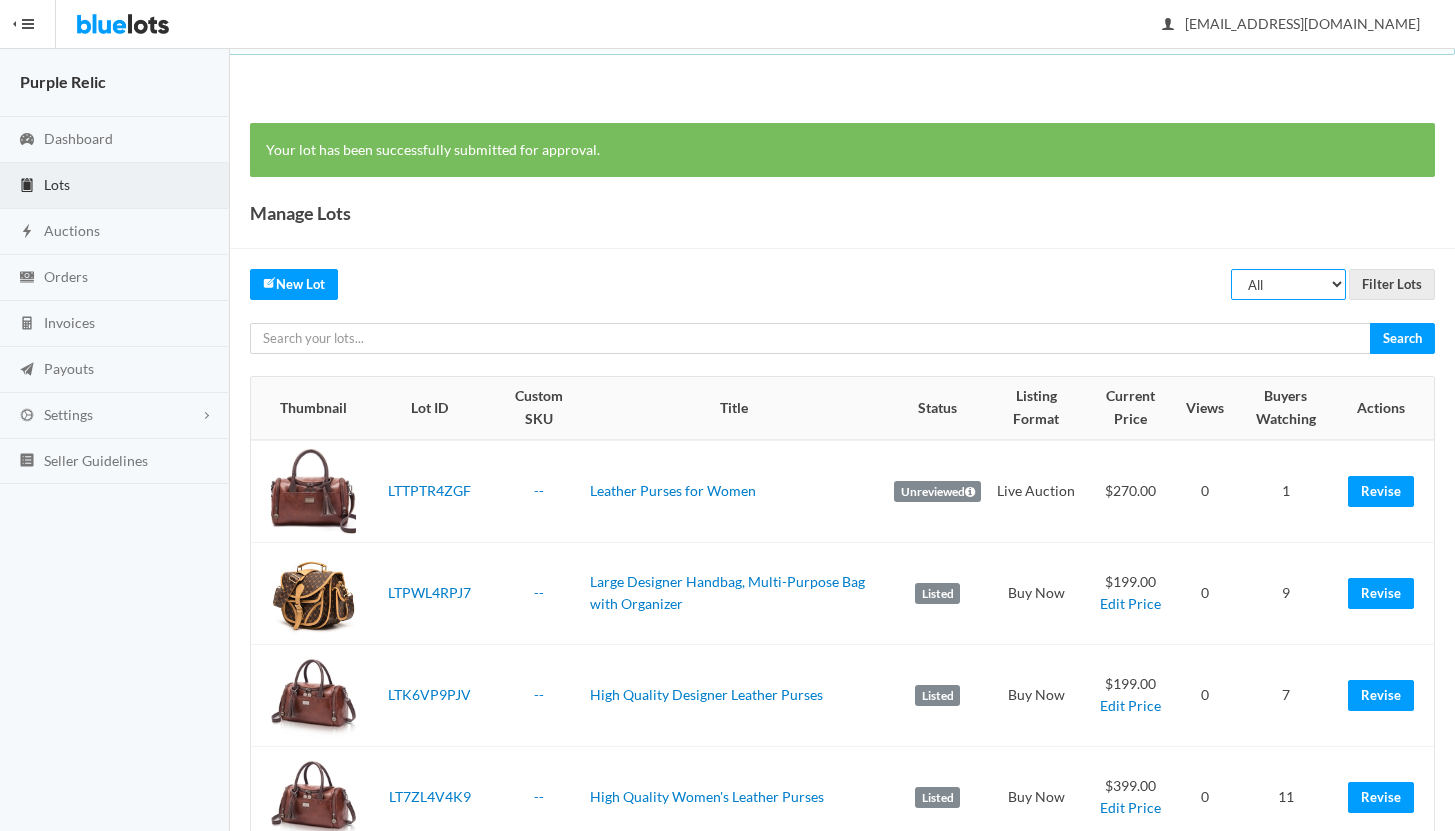 select on "ended" 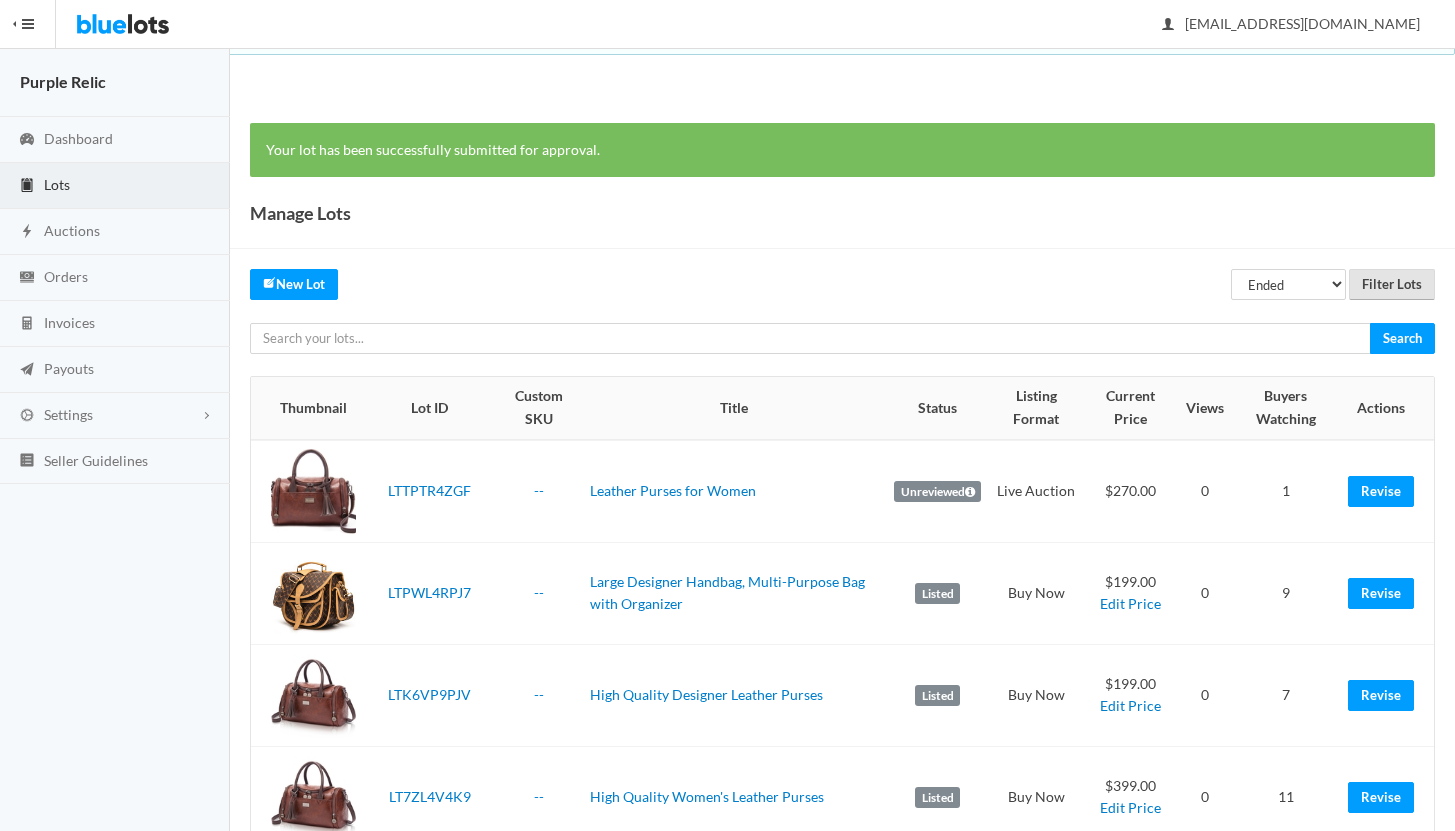 click on "Filter Lots" at bounding box center [1392, 284] 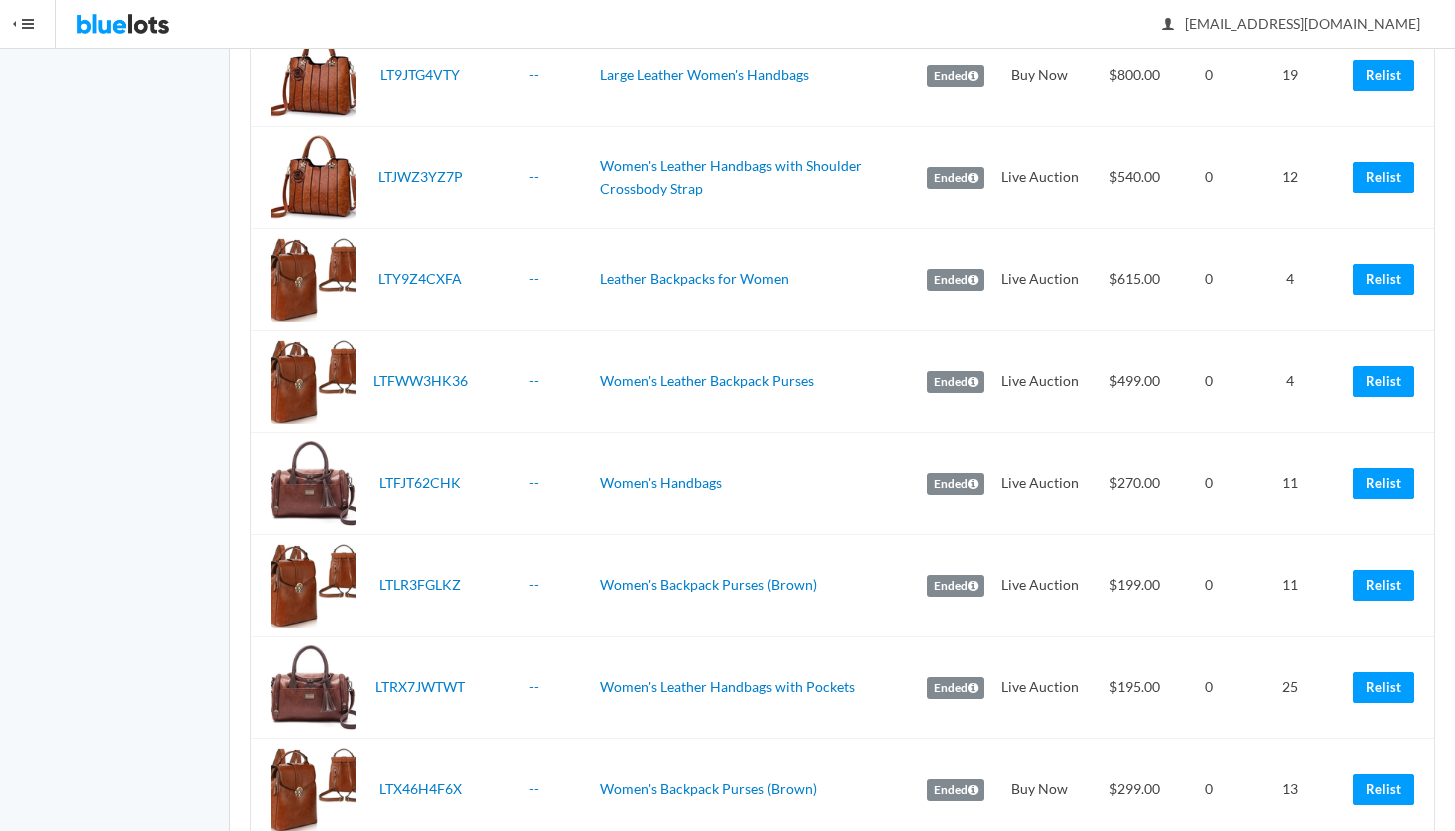 scroll, scrollTop: 998, scrollLeft: 0, axis: vertical 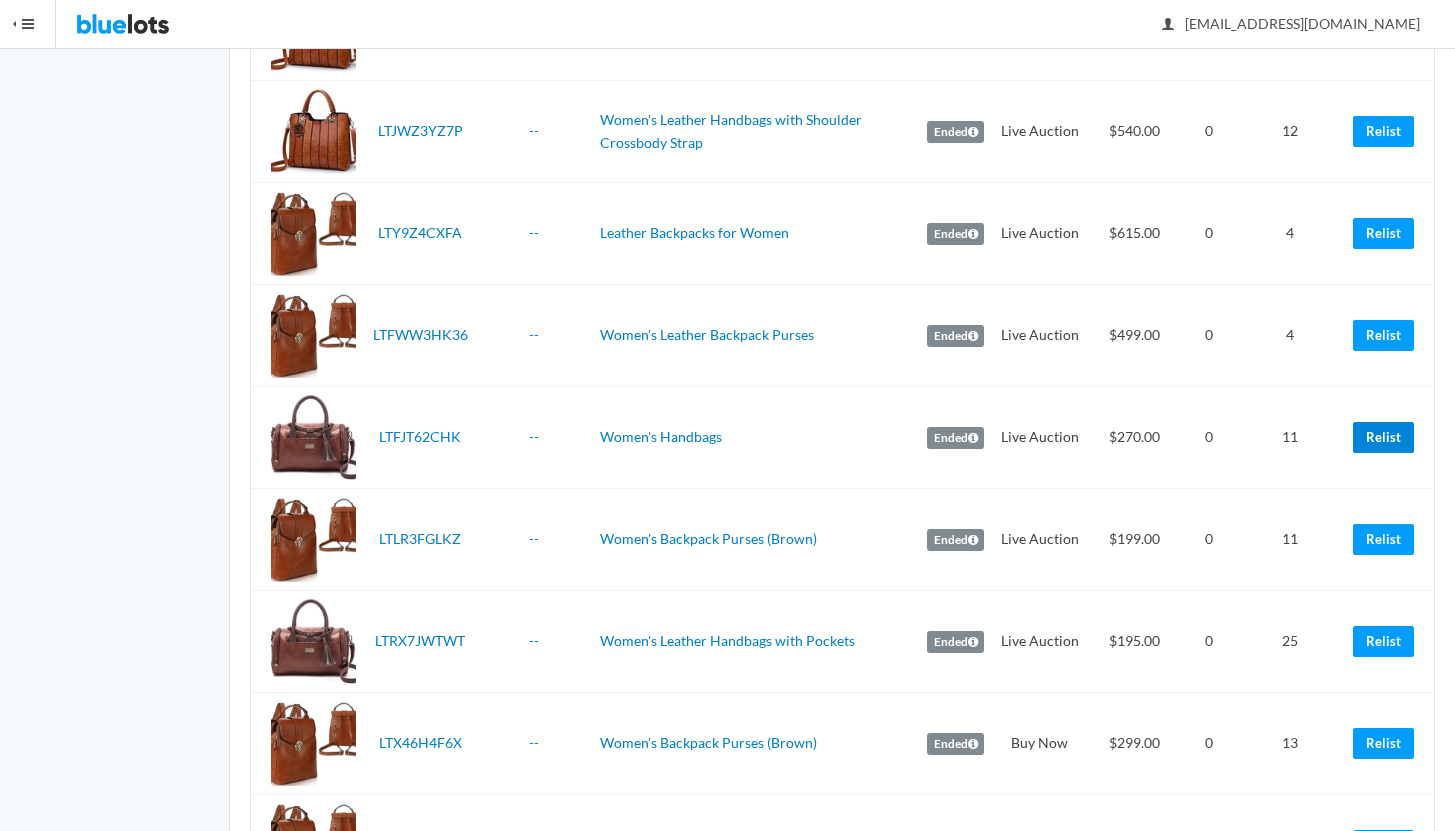 click on "Relist" at bounding box center [1383, 437] 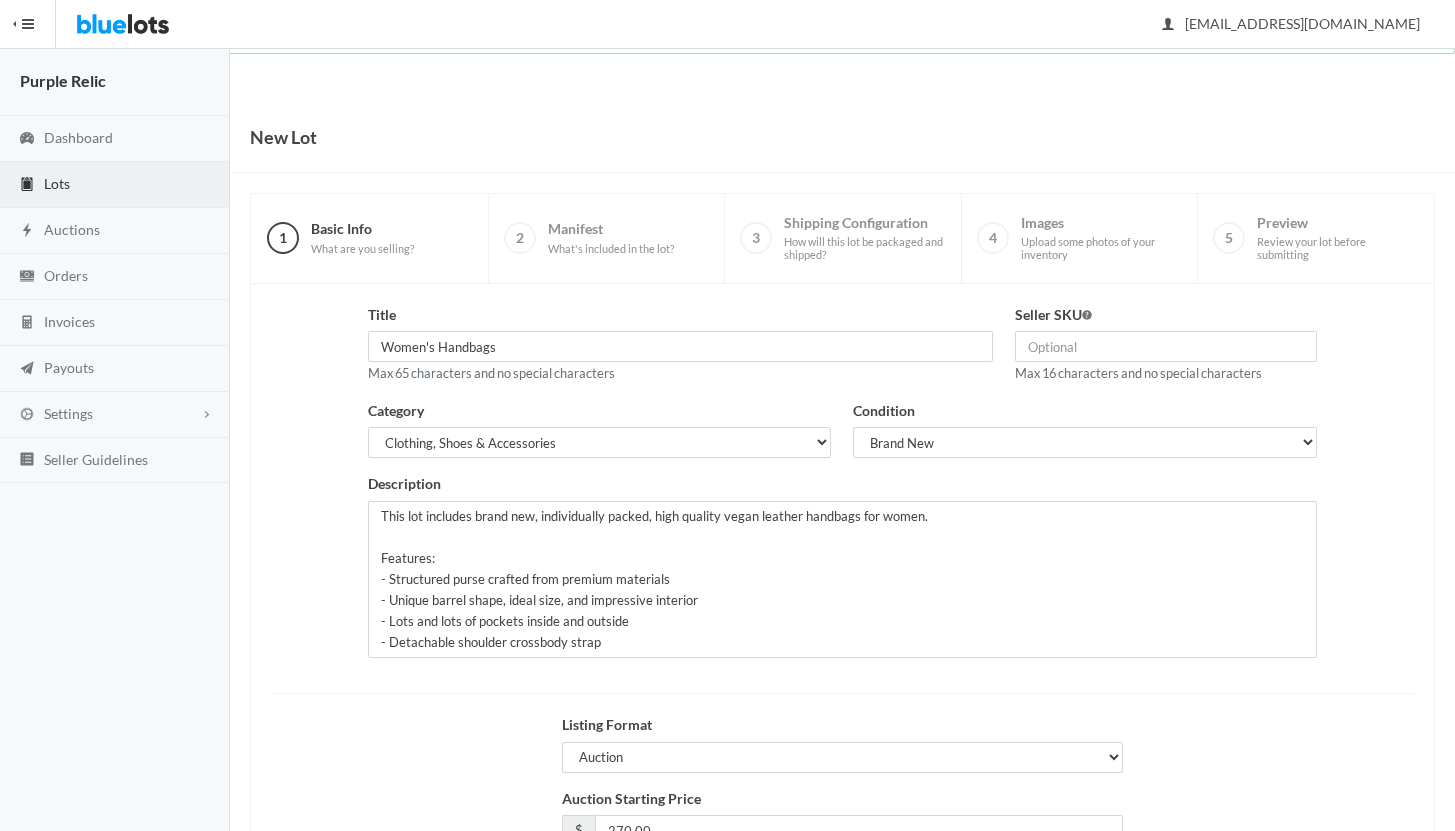 scroll, scrollTop: 170, scrollLeft: 0, axis: vertical 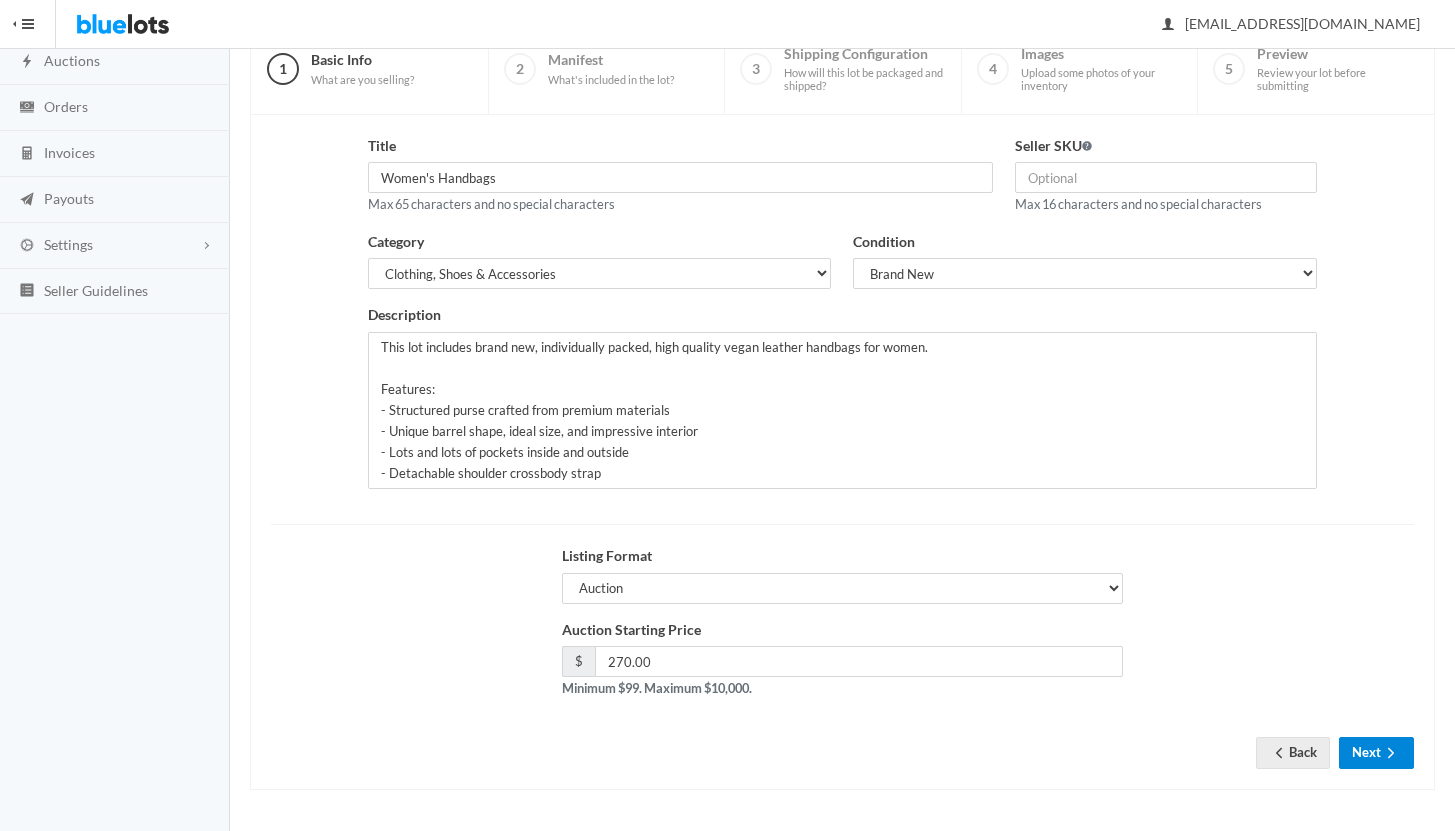 click 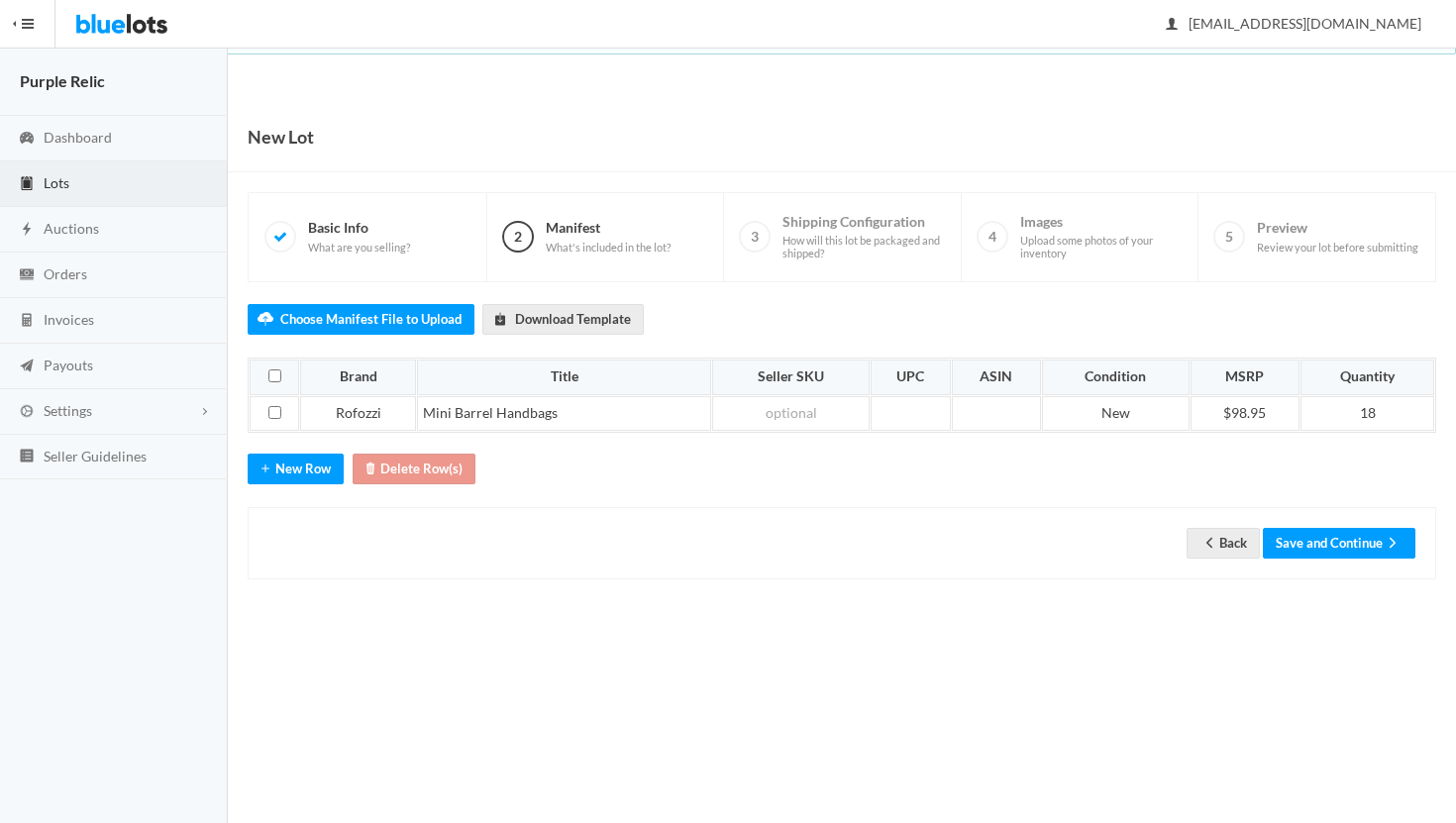 scroll, scrollTop: 0, scrollLeft: 0, axis: both 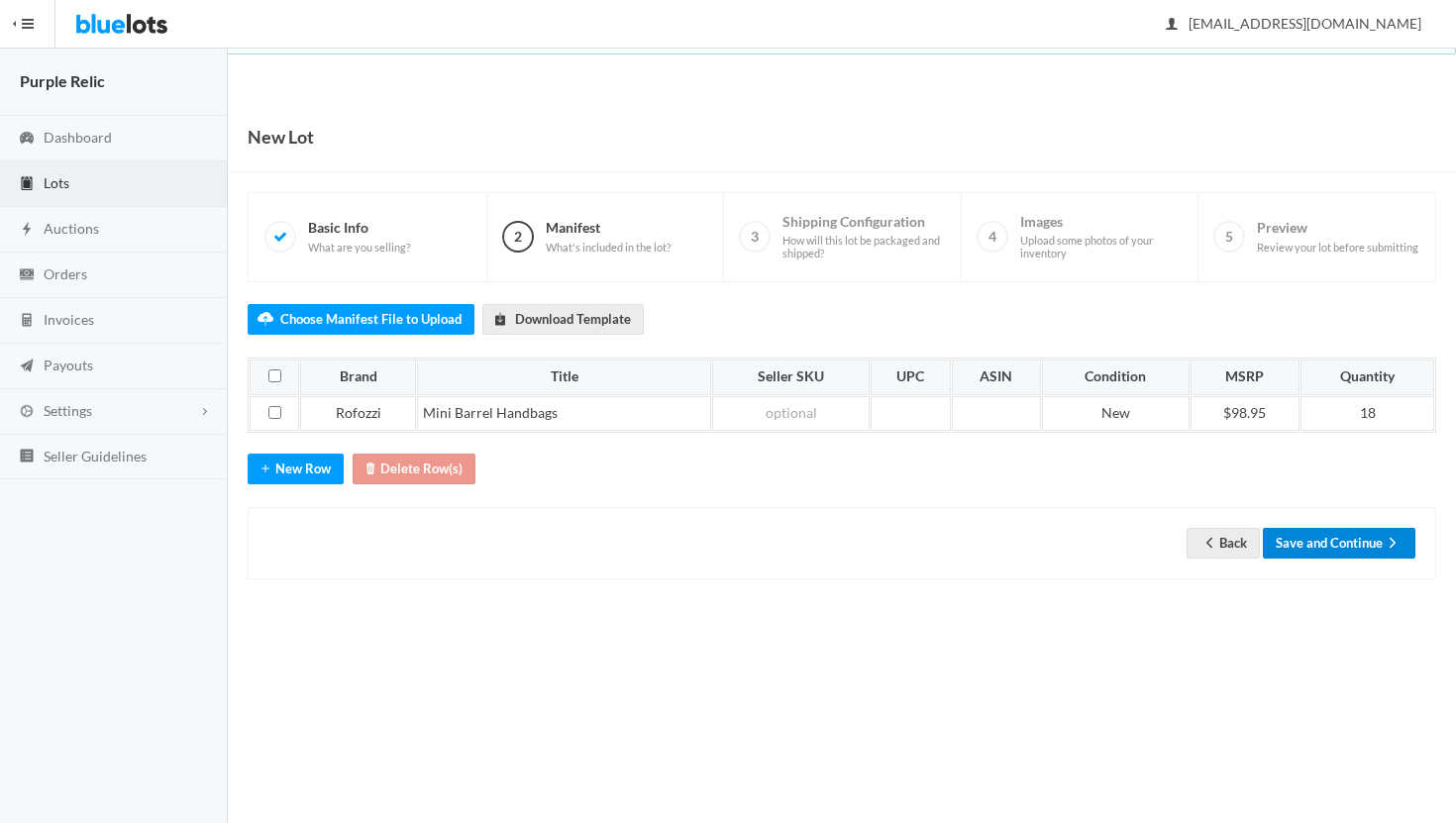 click on "Save and Continue" at bounding box center (1339, 543) 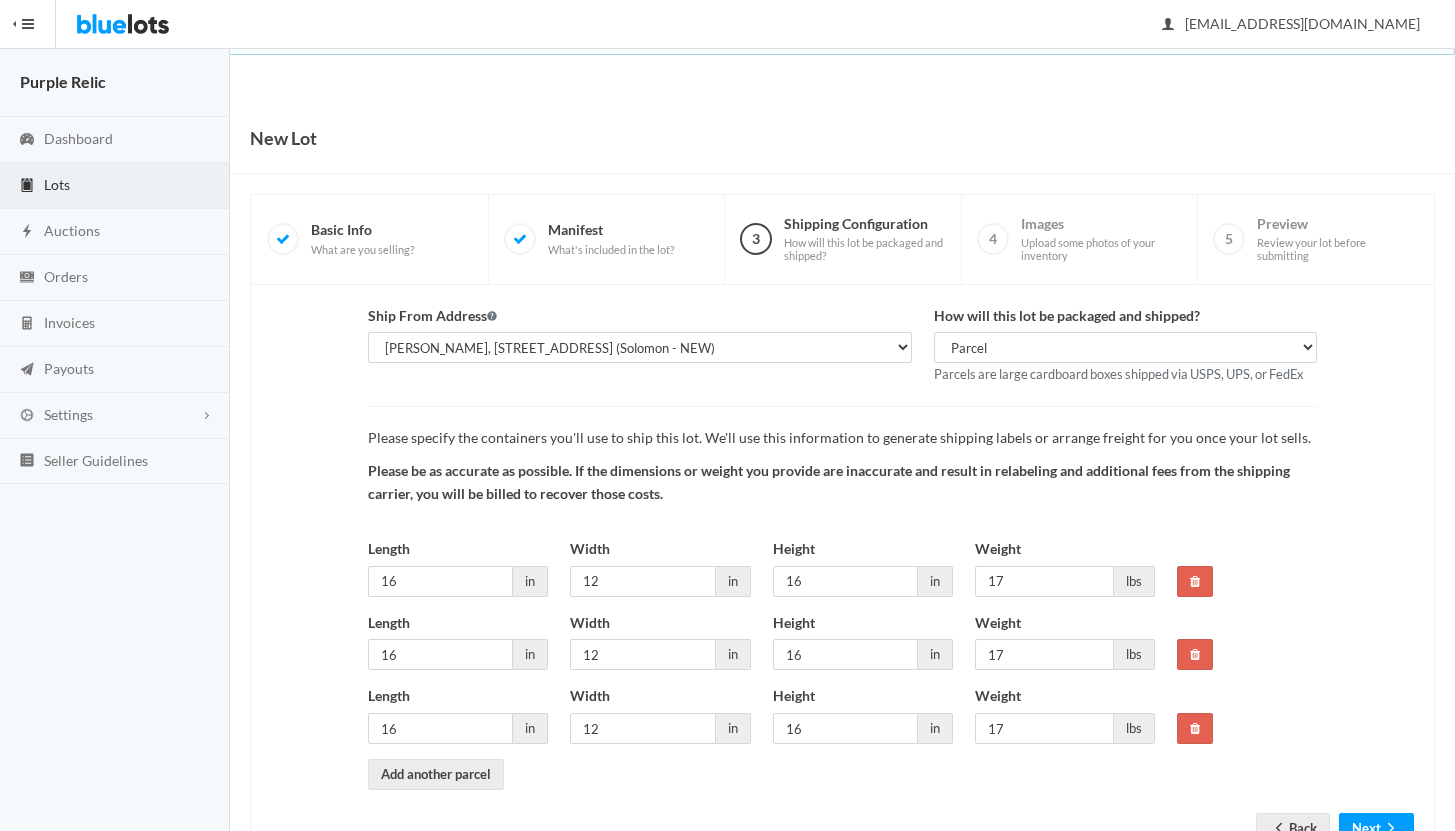 scroll, scrollTop: 0, scrollLeft: 0, axis: both 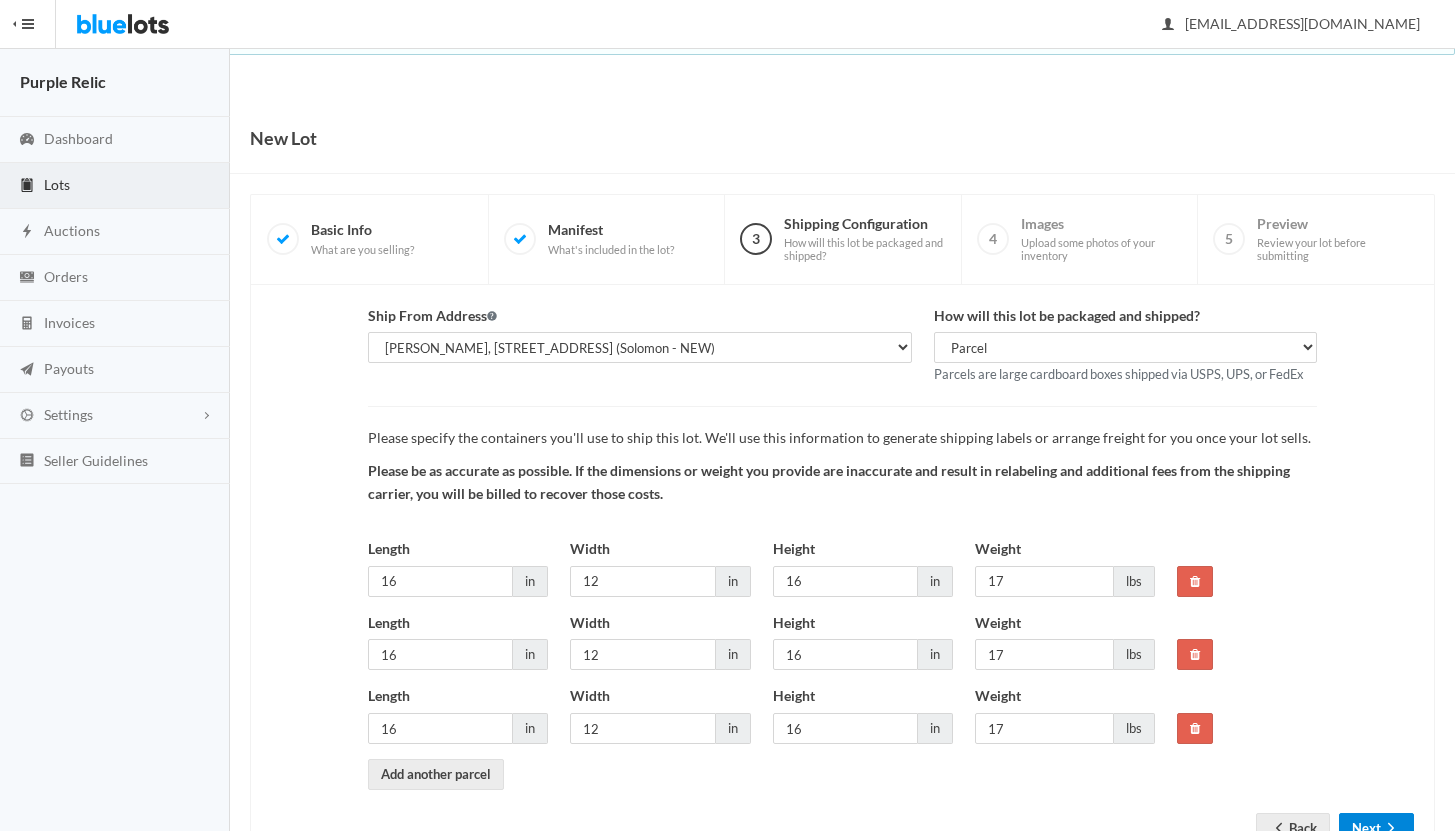 click on "Next" at bounding box center (1376, 828) 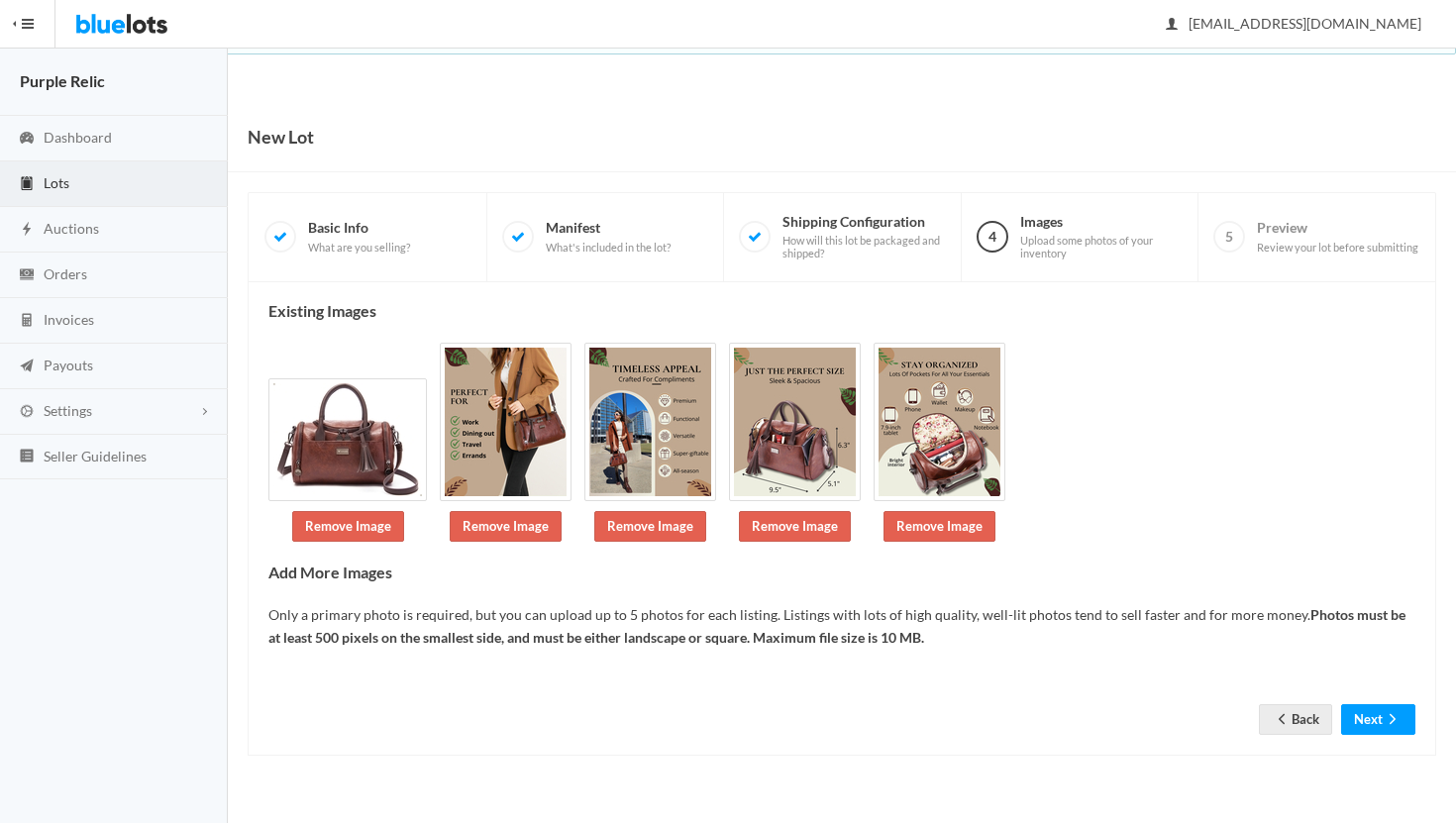 scroll, scrollTop: 0, scrollLeft: 0, axis: both 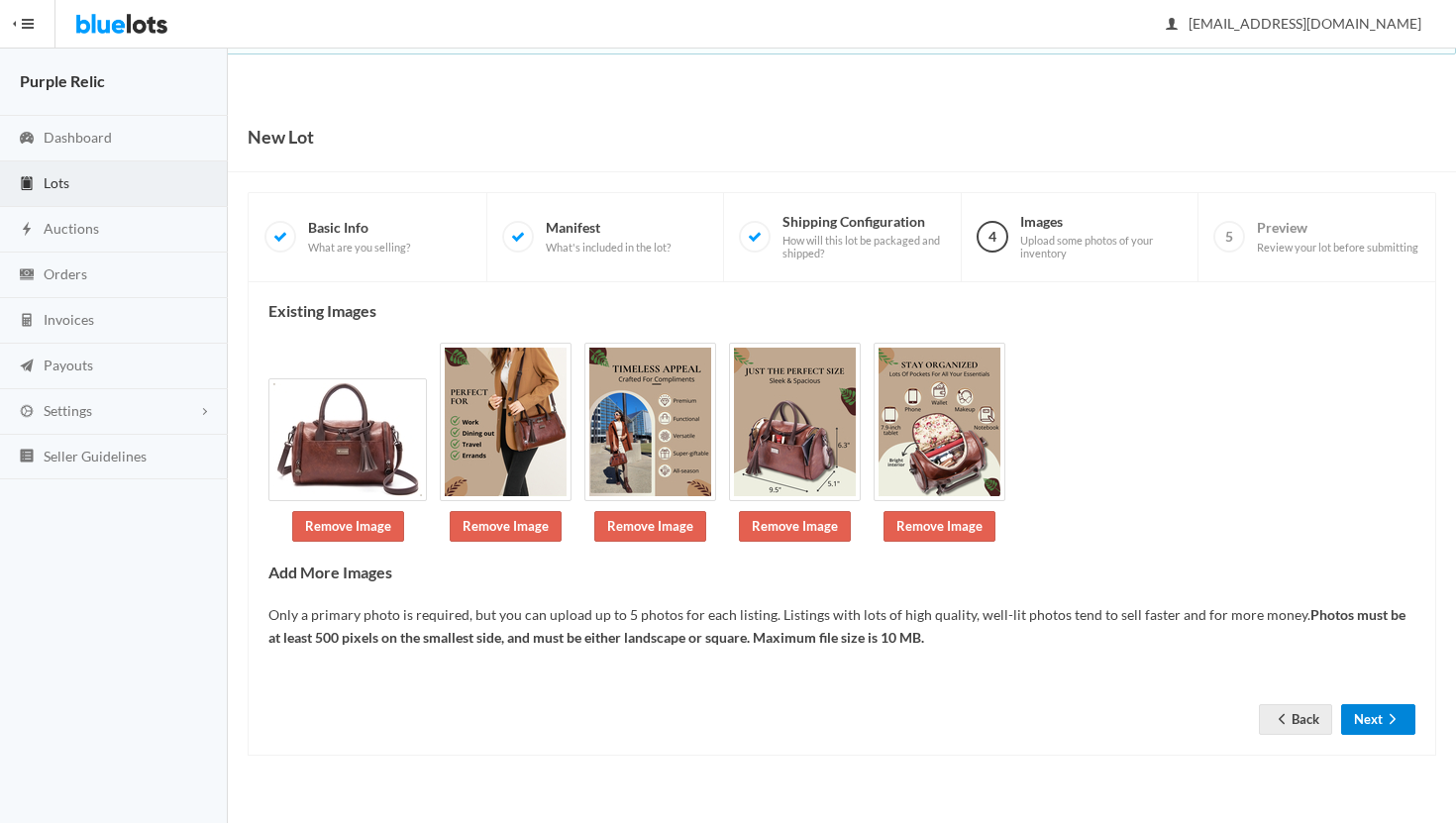 click on "Next" at bounding box center (1378, 719) 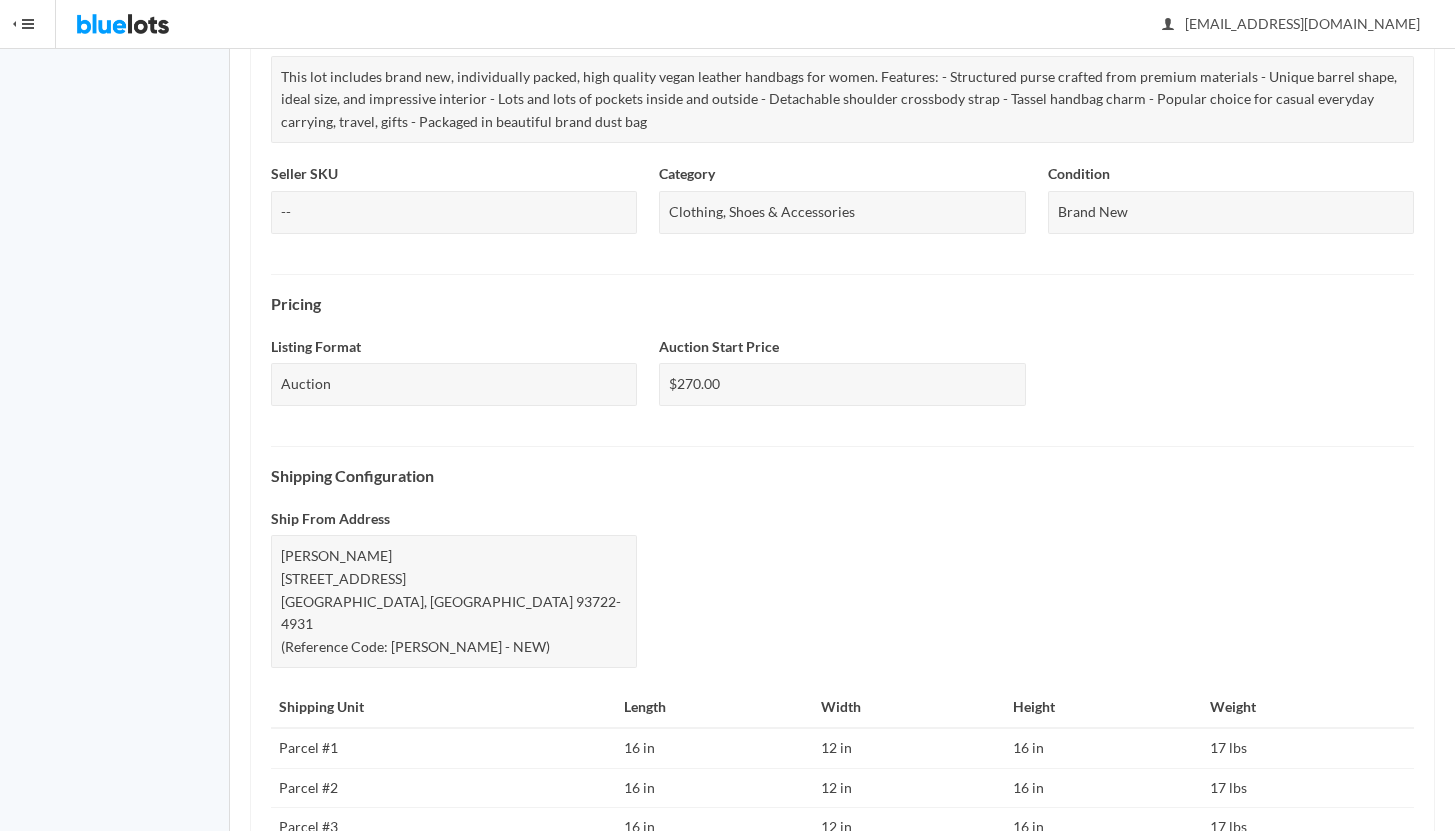 scroll, scrollTop: 699, scrollLeft: 0, axis: vertical 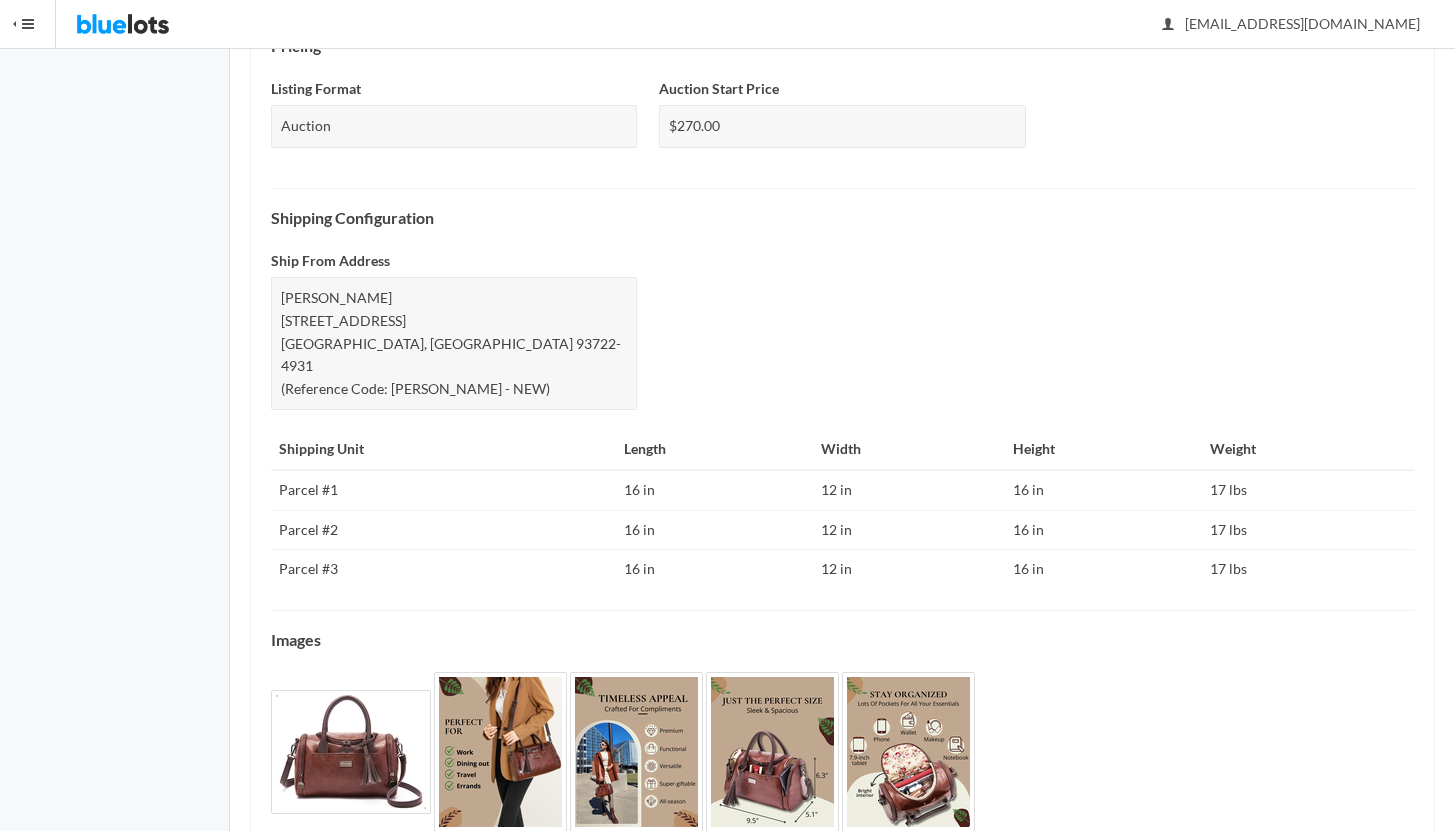 click on "Submit" at bounding box center [1370, 847] 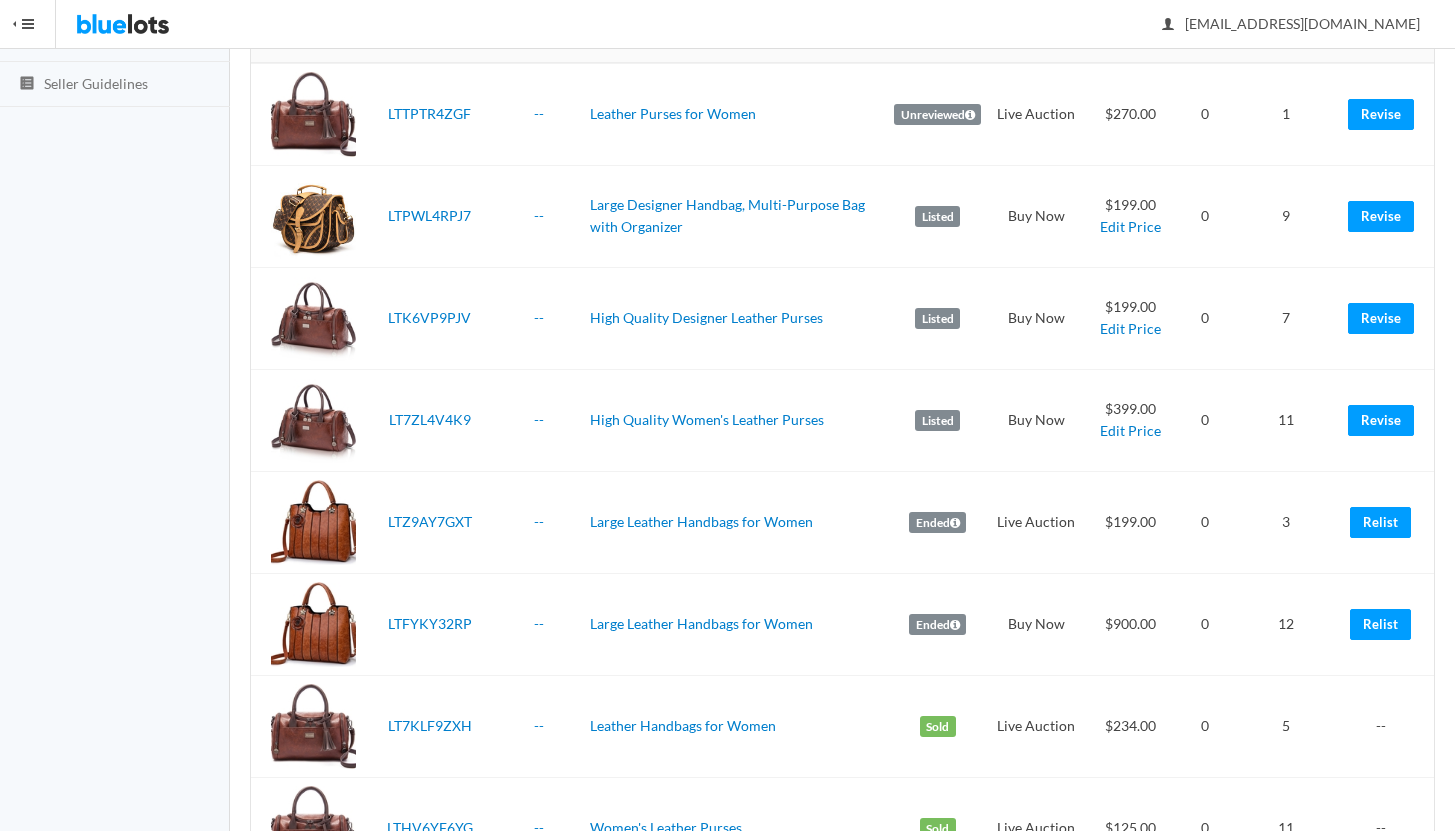 scroll, scrollTop: 0, scrollLeft: 0, axis: both 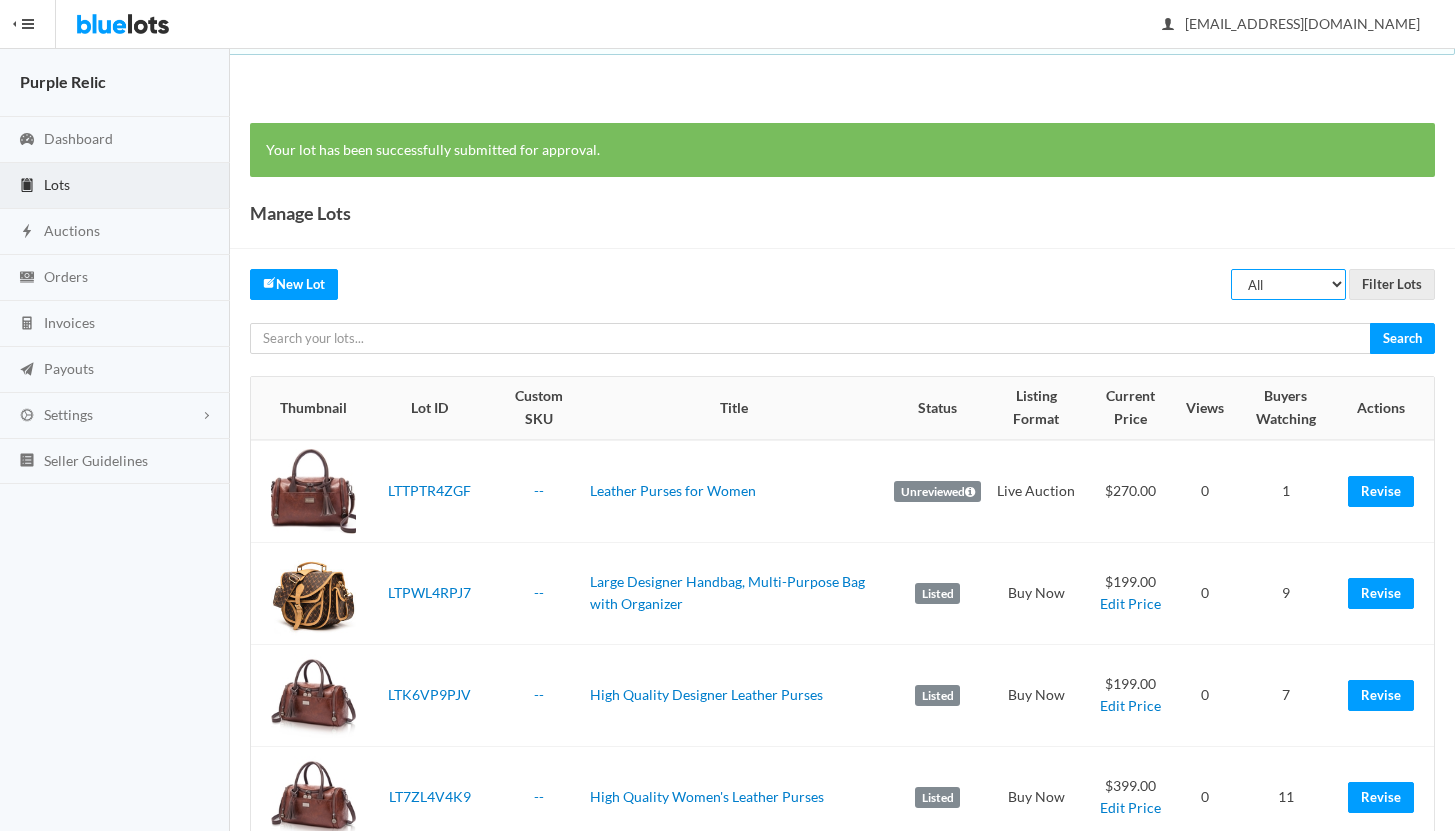 click on "All Draft
Unreviewed
Rejected
Scheduled
Listed
Sold
Ended" at bounding box center (1288, 284) 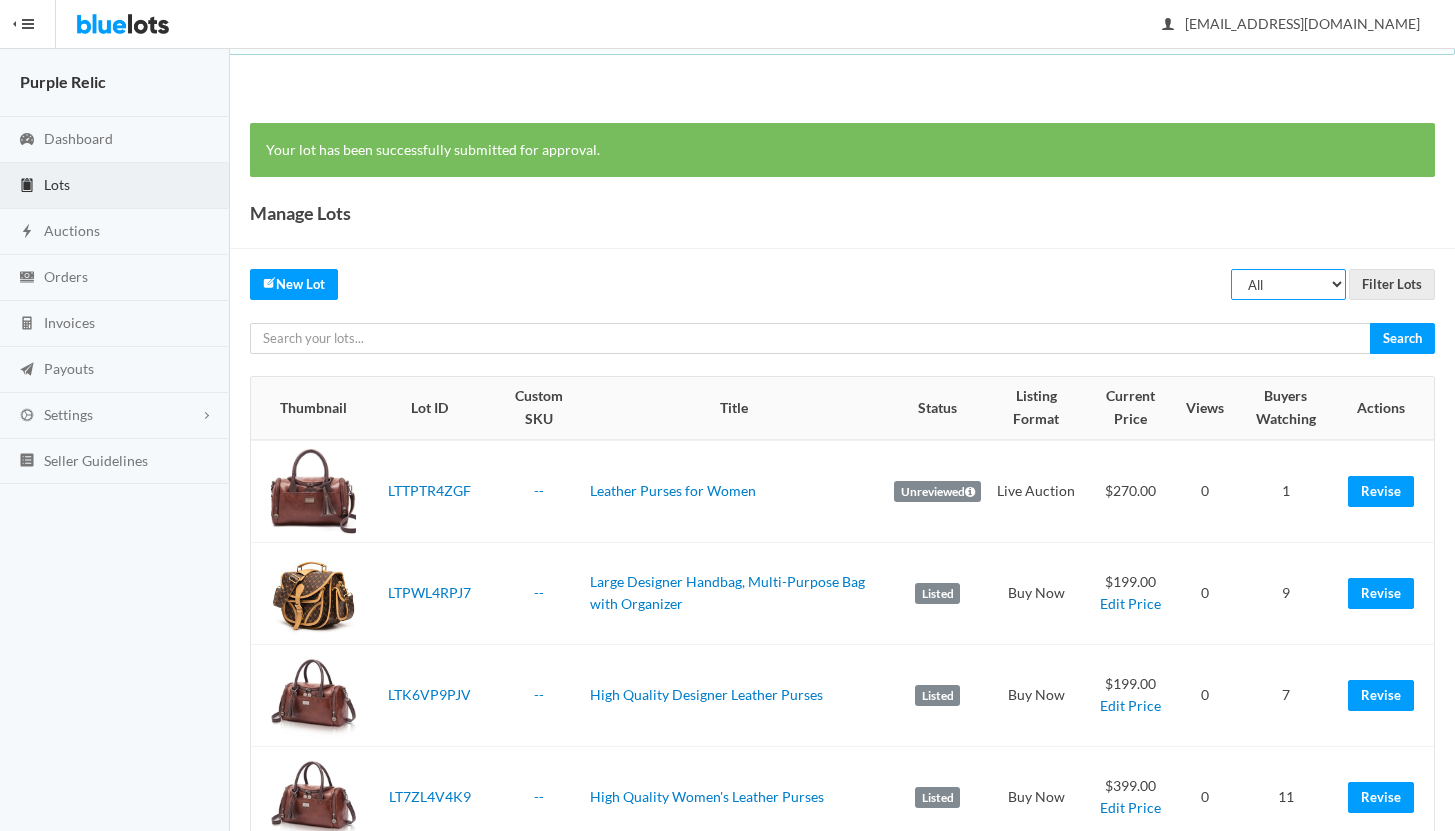 select on "ended" 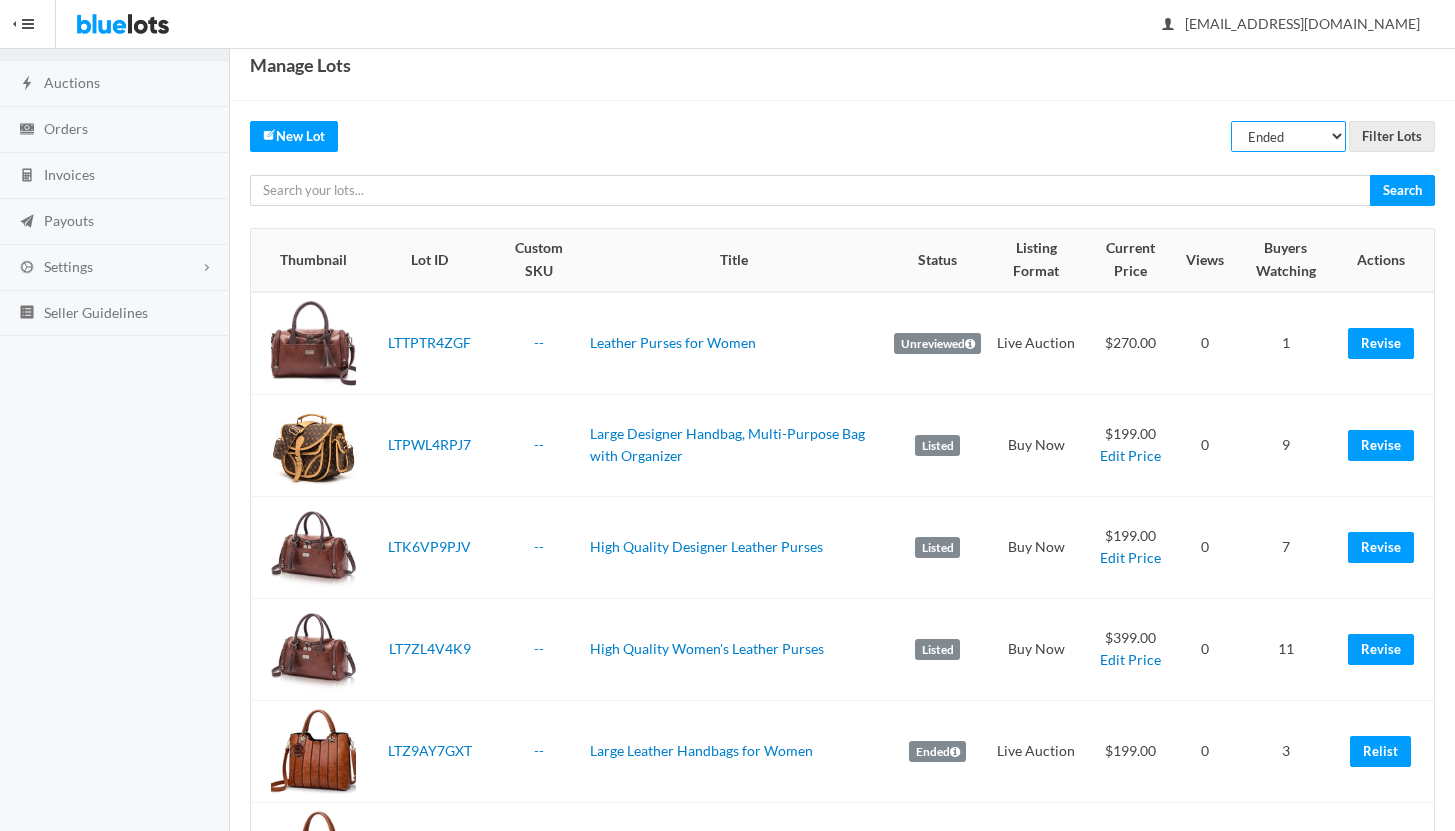 scroll, scrollTop: 0, scrollLeft: 0, axis: both 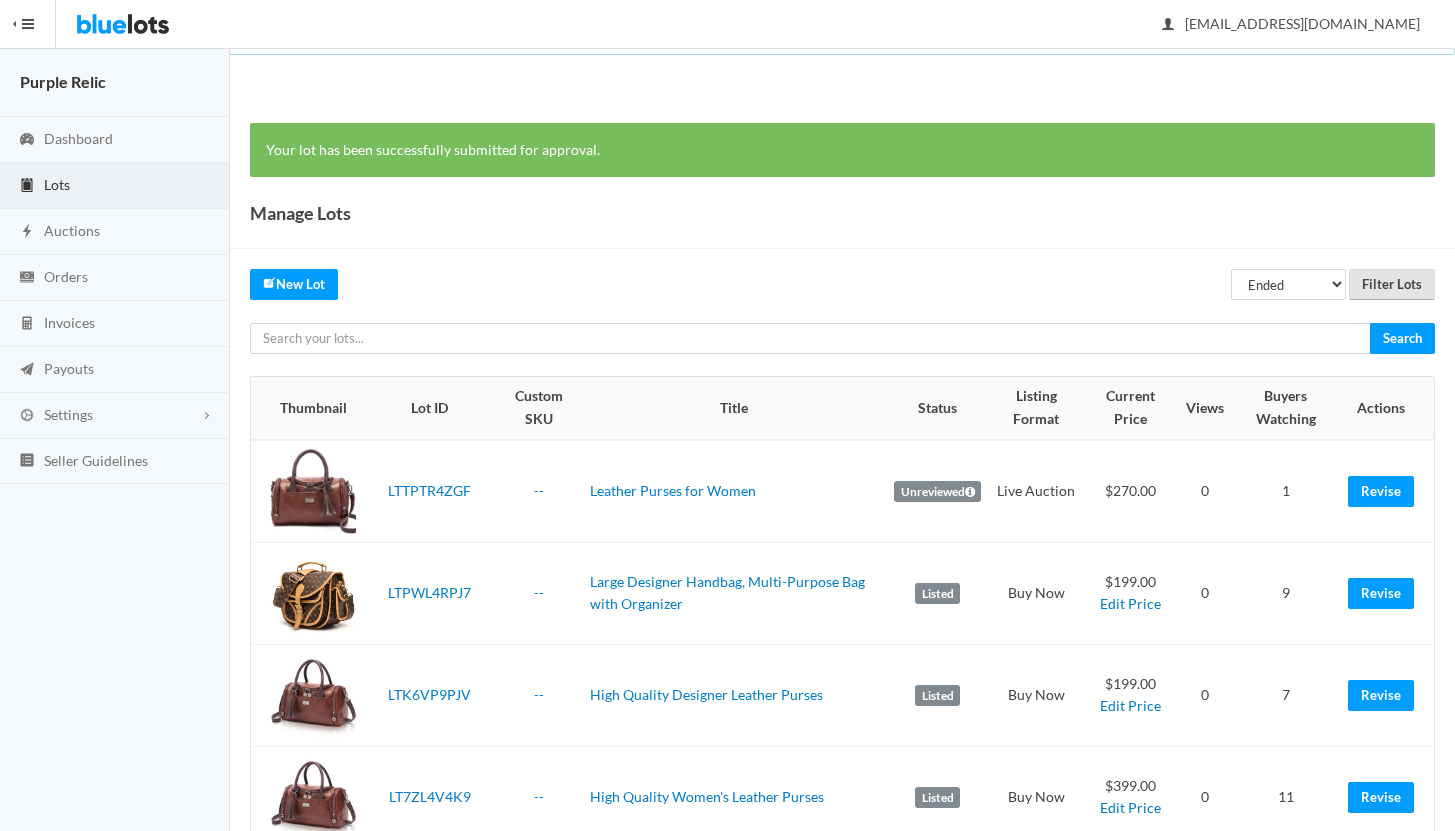 click on "Filter Lots" at bounding box center [1392, 284] 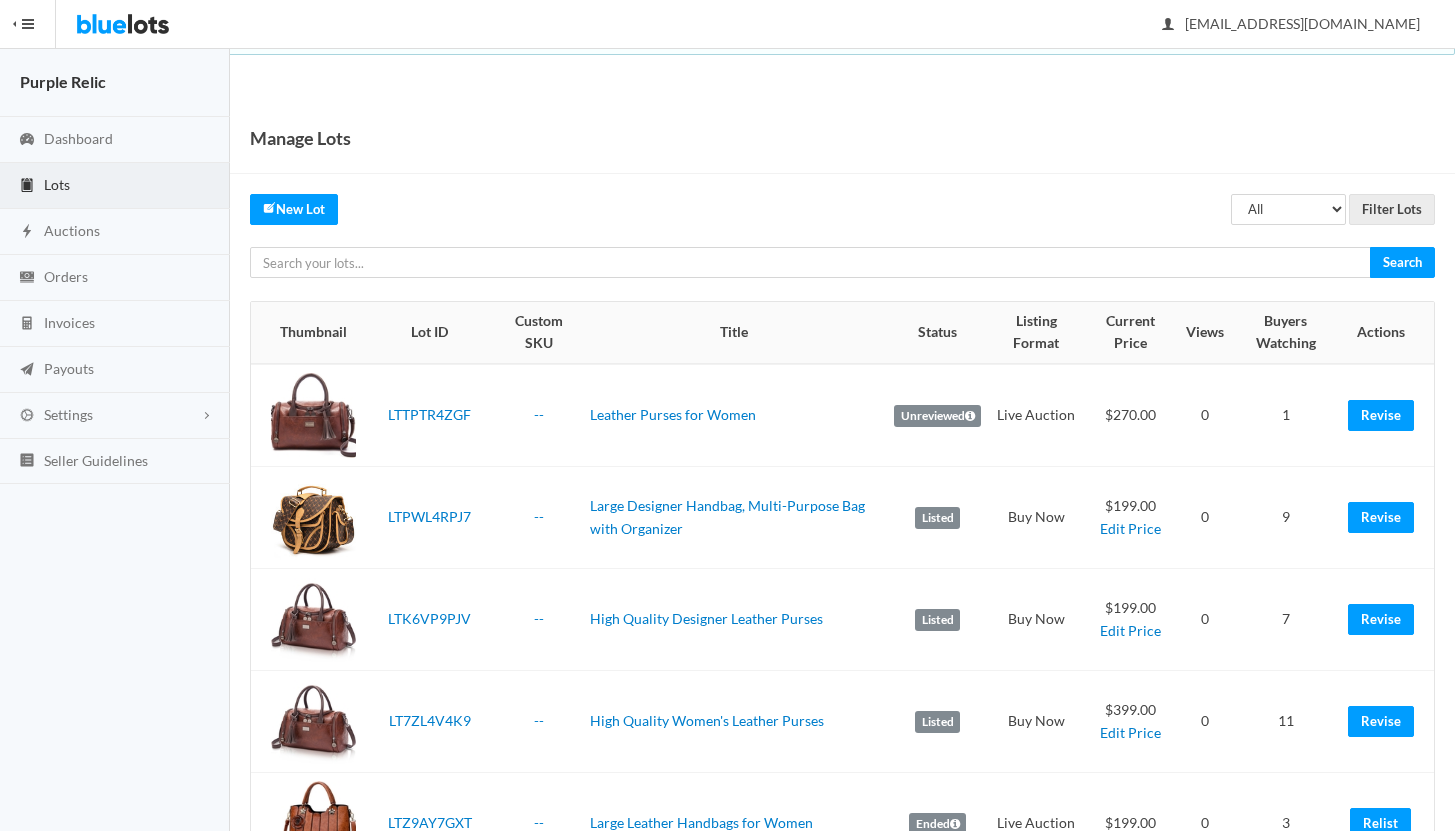 scroll, scrollTop: 0, scrollLeft: 0, axis: both 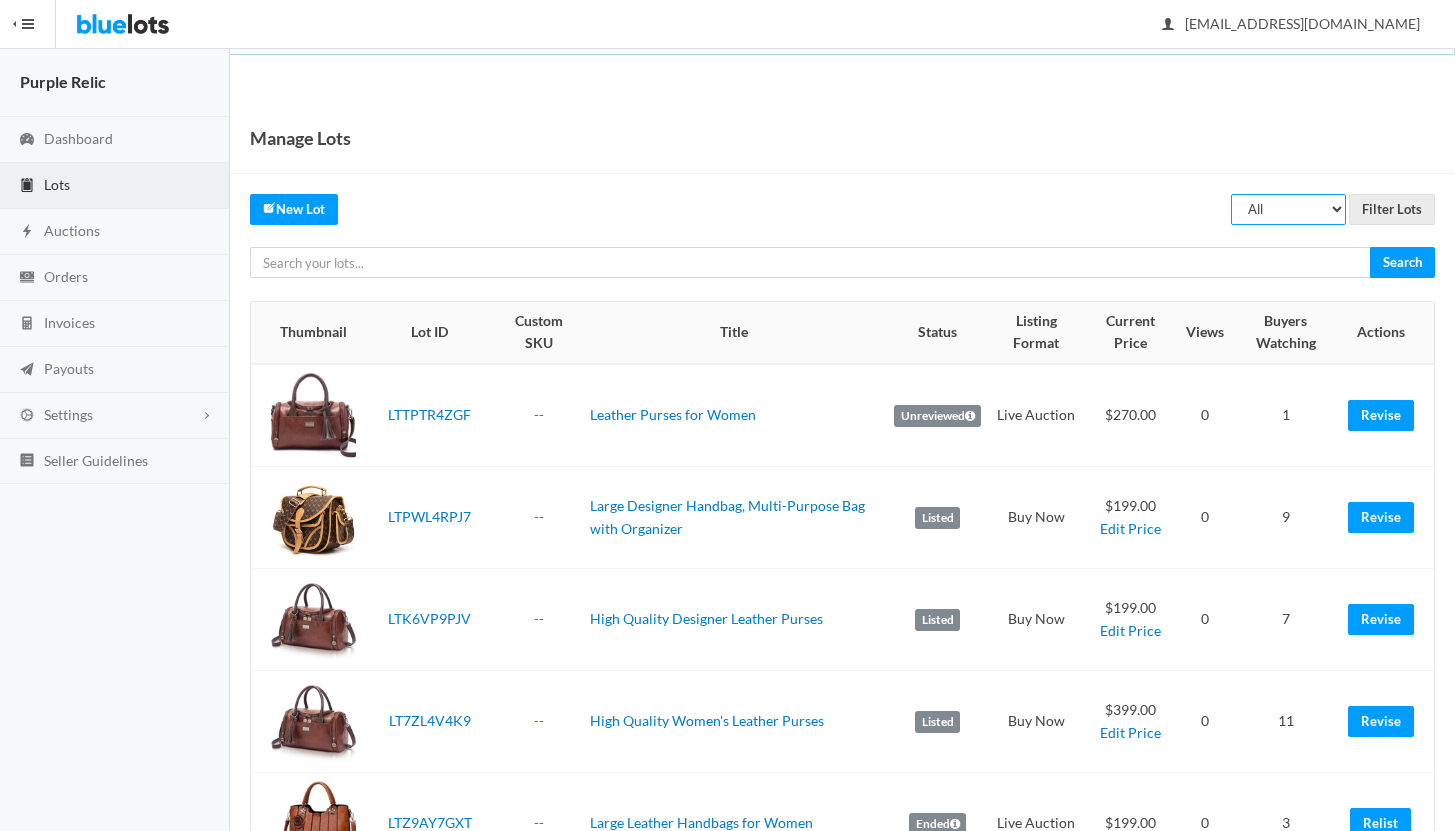 click on "All Draft
Unreviewed
Rejected
Scheduled
Listed
Sold
Ended" at bounding box center [1288, 209] 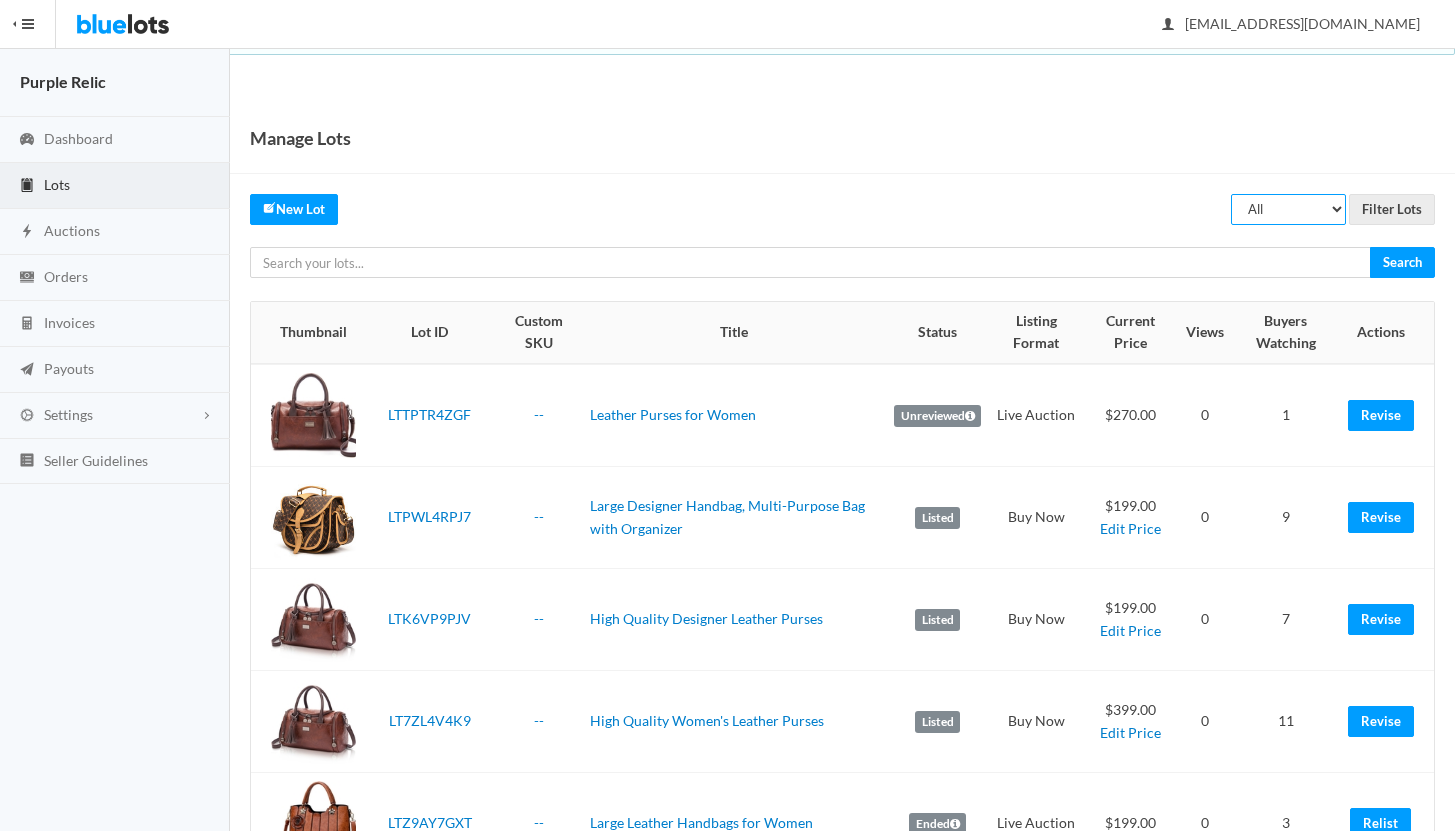select on "ended" 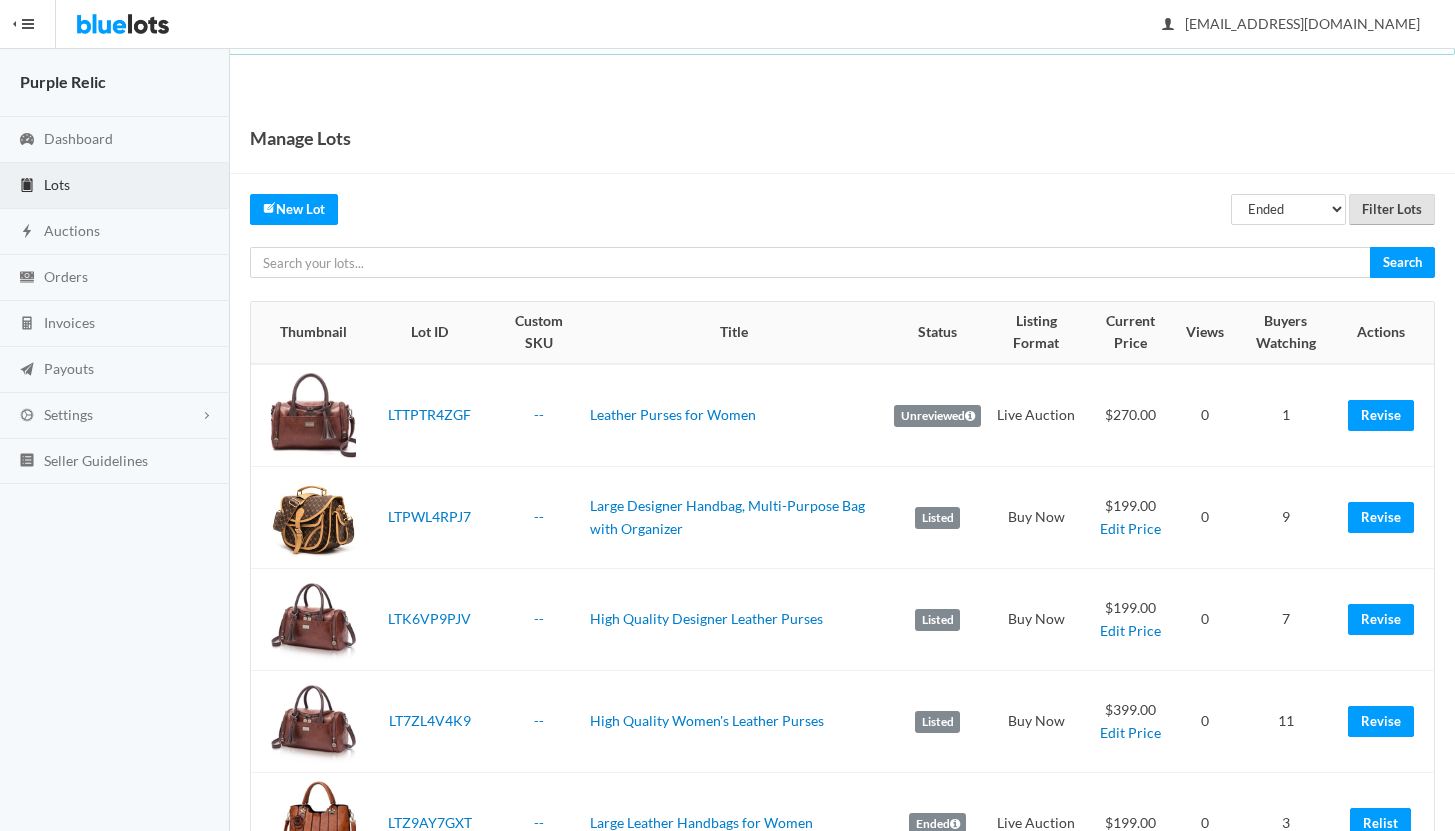 click on "Filter Lots" at bounding box center (1392, 209) 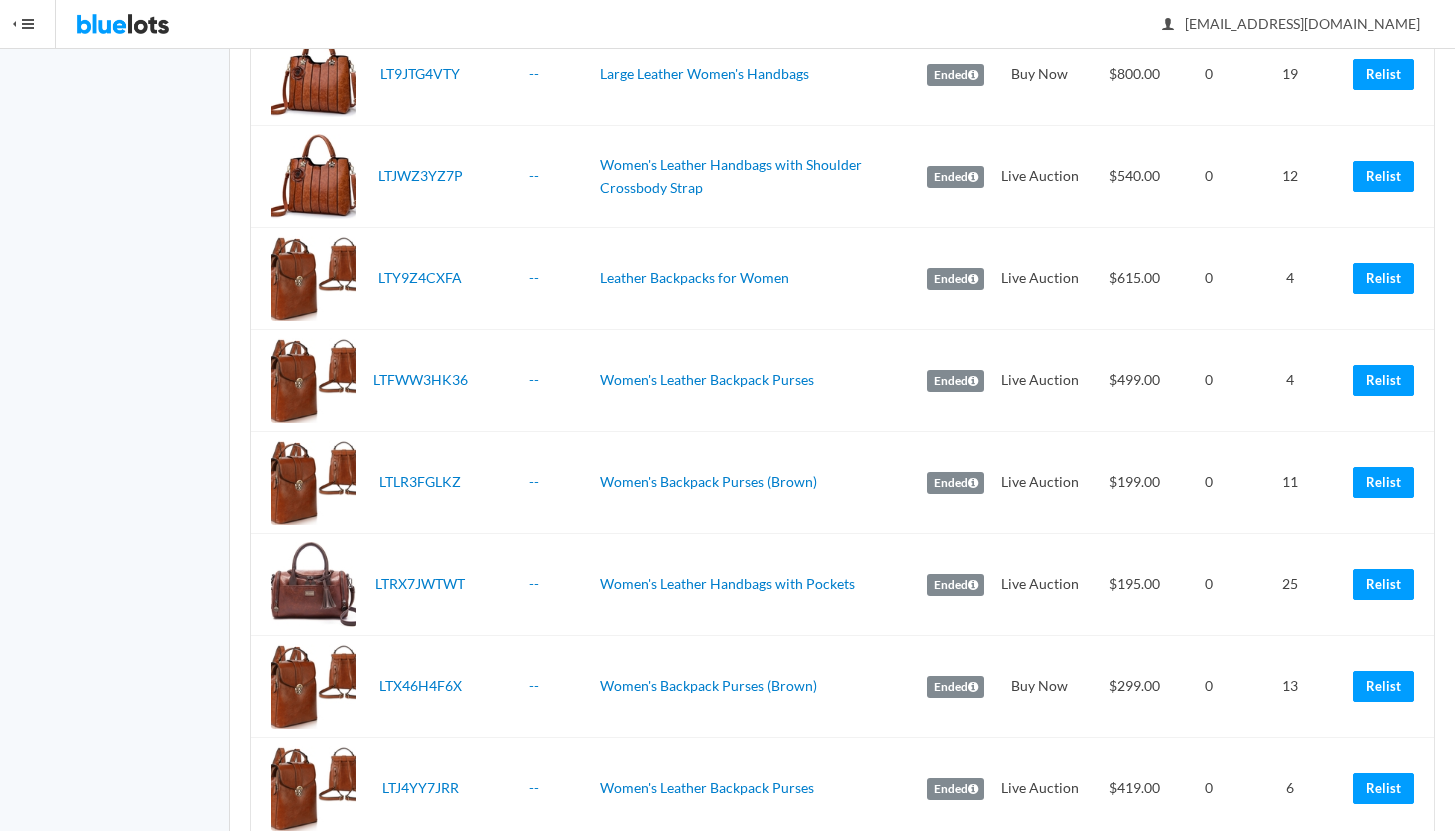 scroll, scrollTop: 954, scrollLeft: 0, axis: vertical 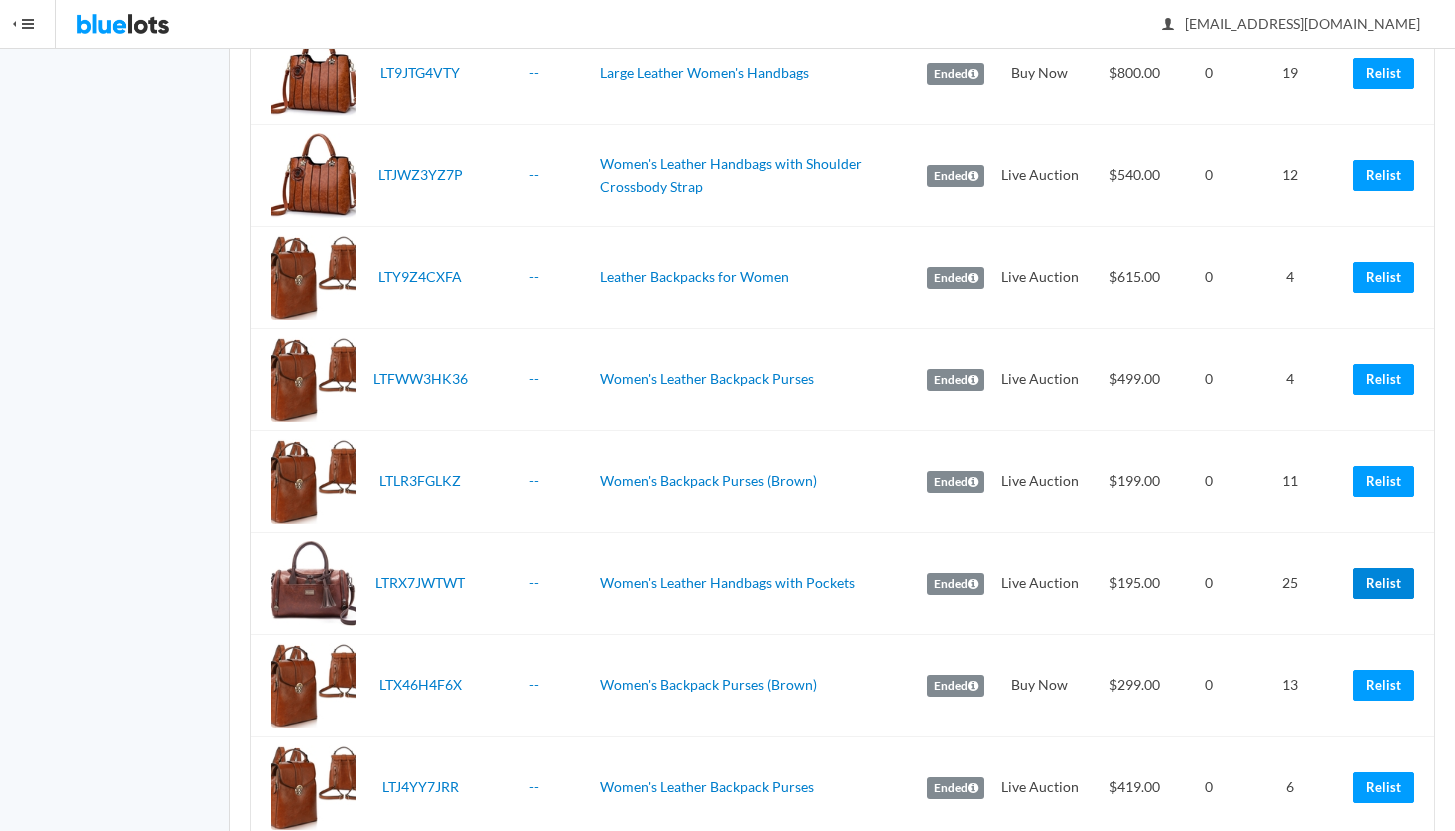 click on "Relist" at bounding box center (1383, 583) 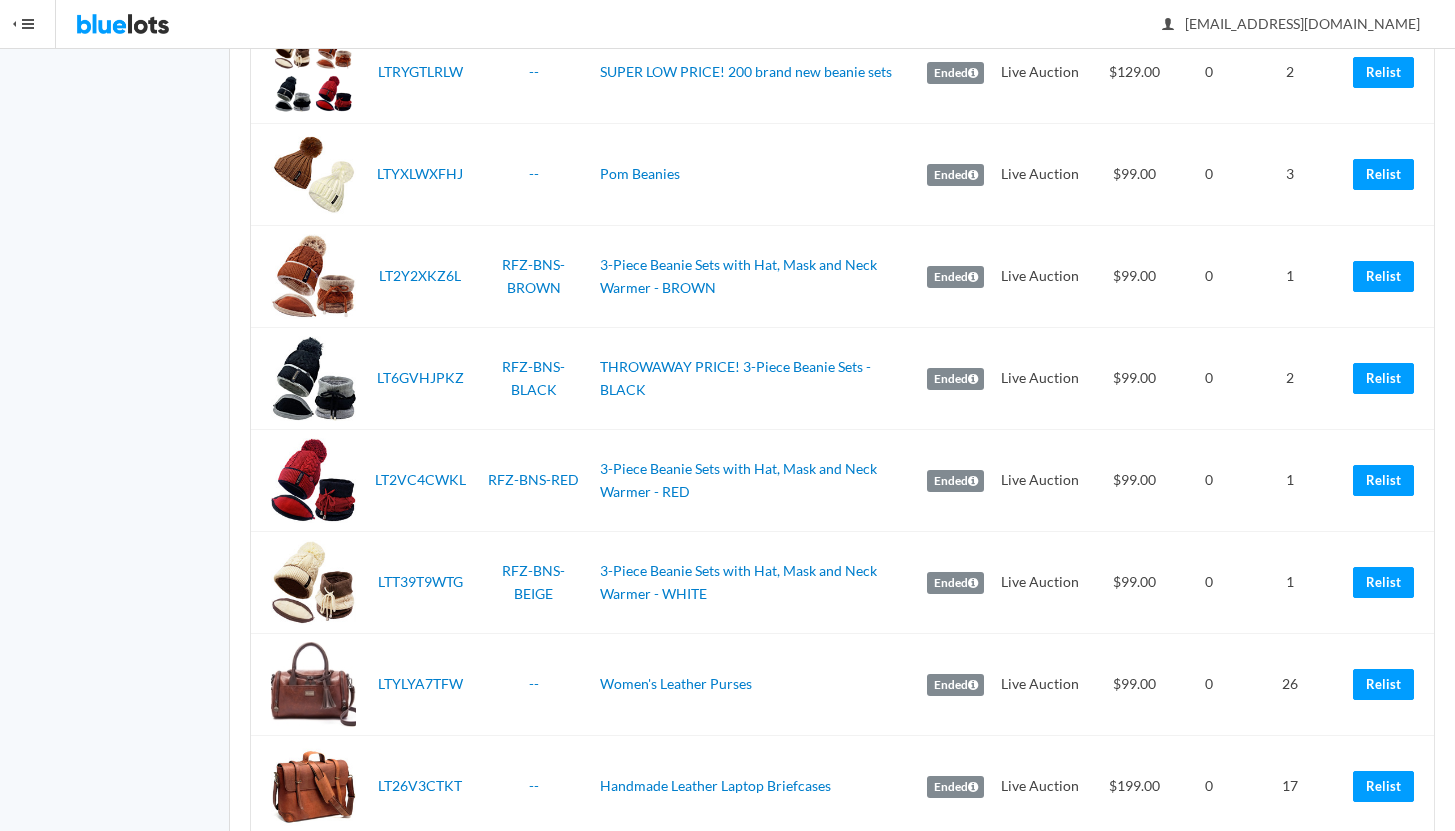 scroll, scrollTop: 1963, scrollLeft: 0, axis: vertical 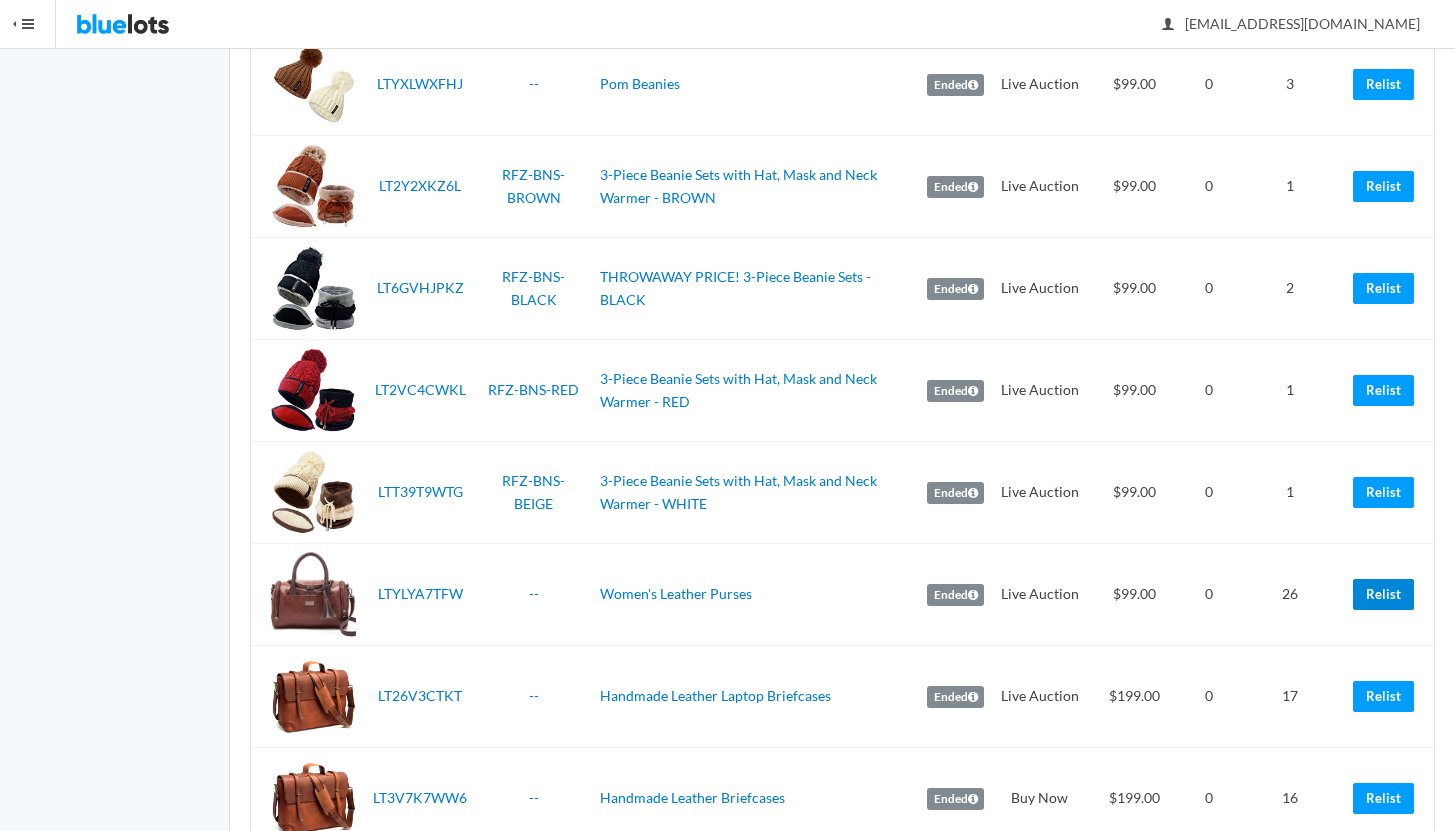 click on "Relist" at bounding box center [1383, 594] 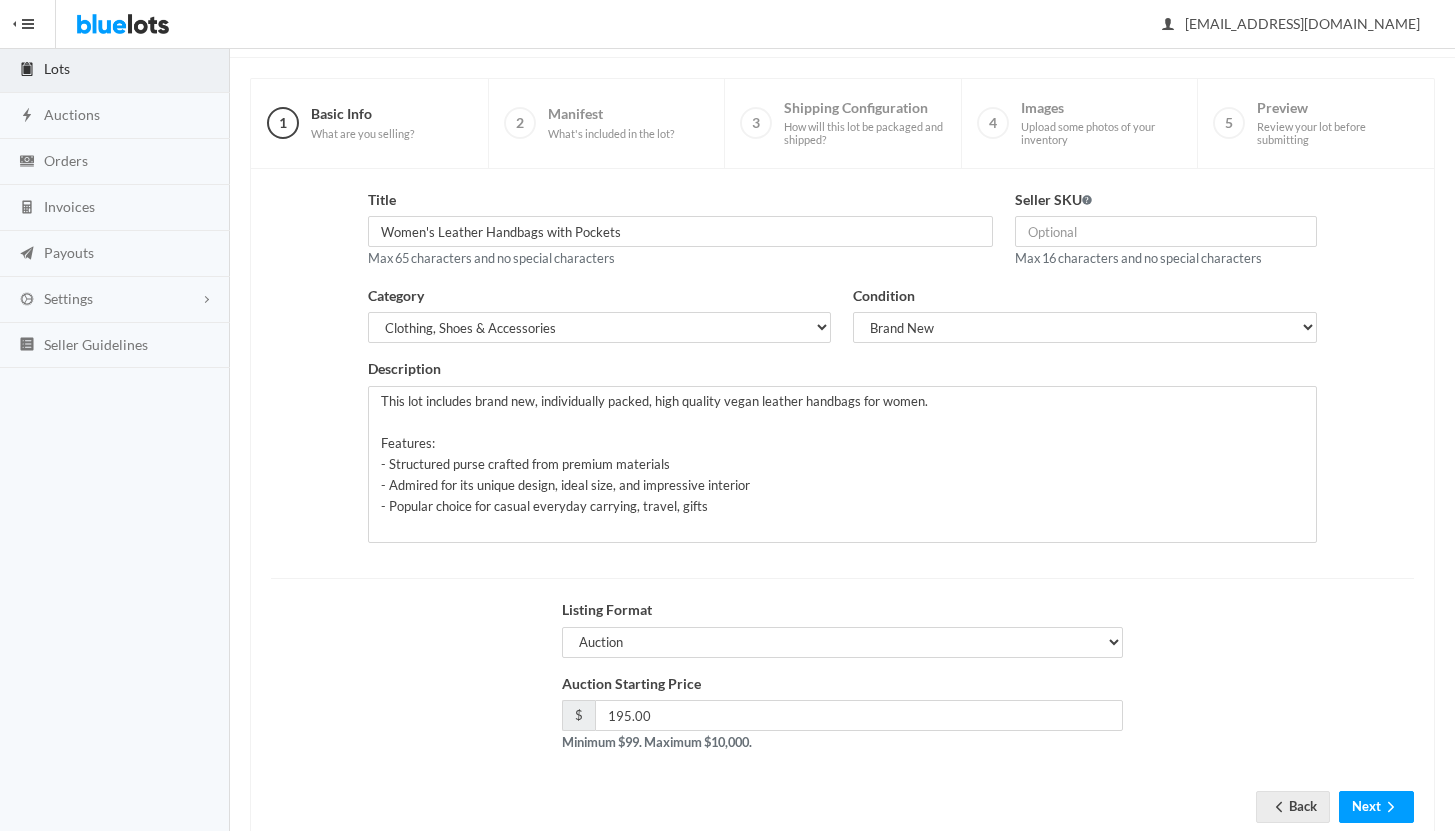 scroll, scrollTop: 170, scrollLeft: 0, axis: vertical 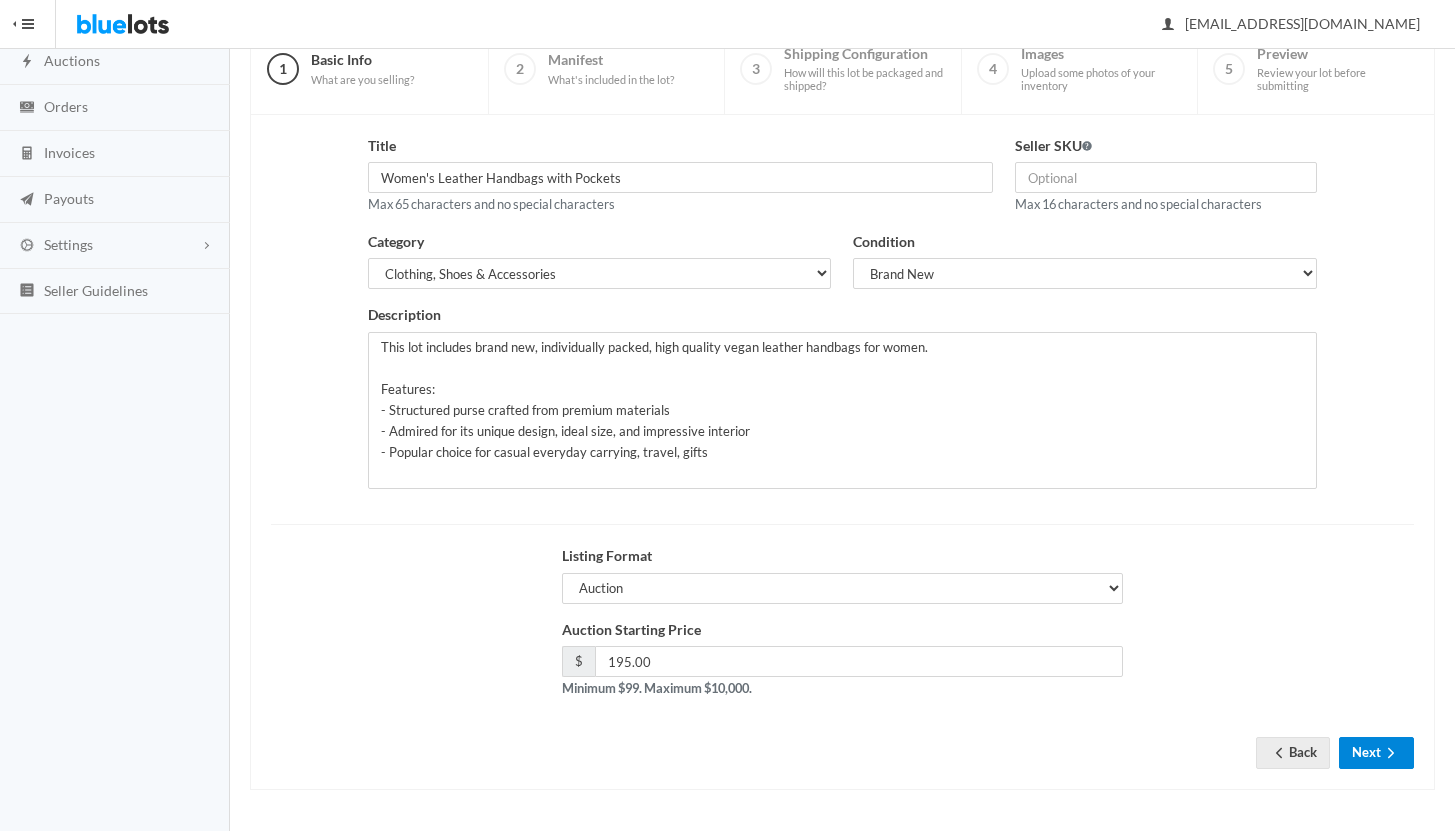 click on "Next" at bounding box center (1376, 752) 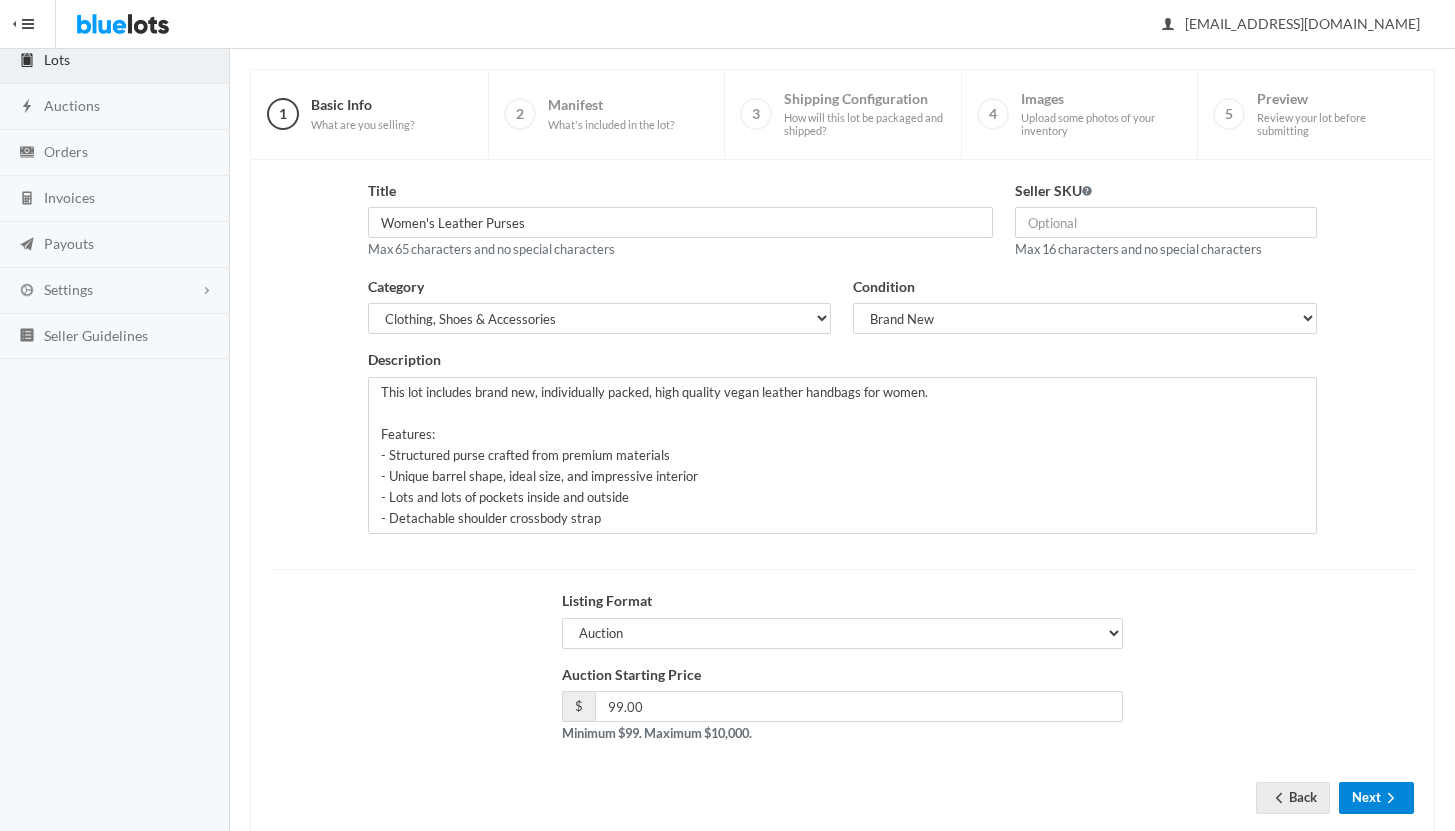 scroll, scrollTop: 170, scrollLeft: 0, axis: vertical 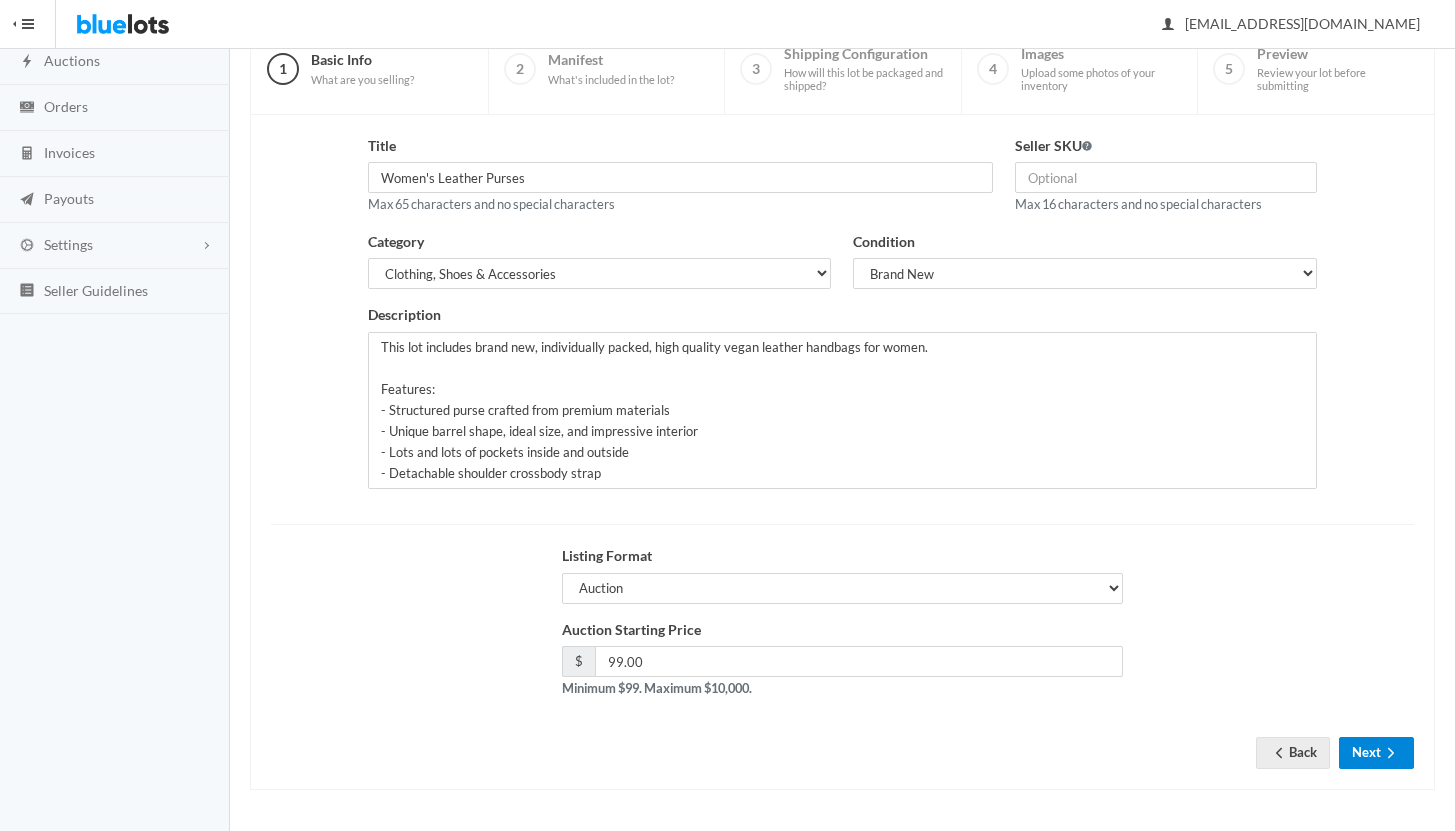 click on "Next" at bounding box center (1376, 752) 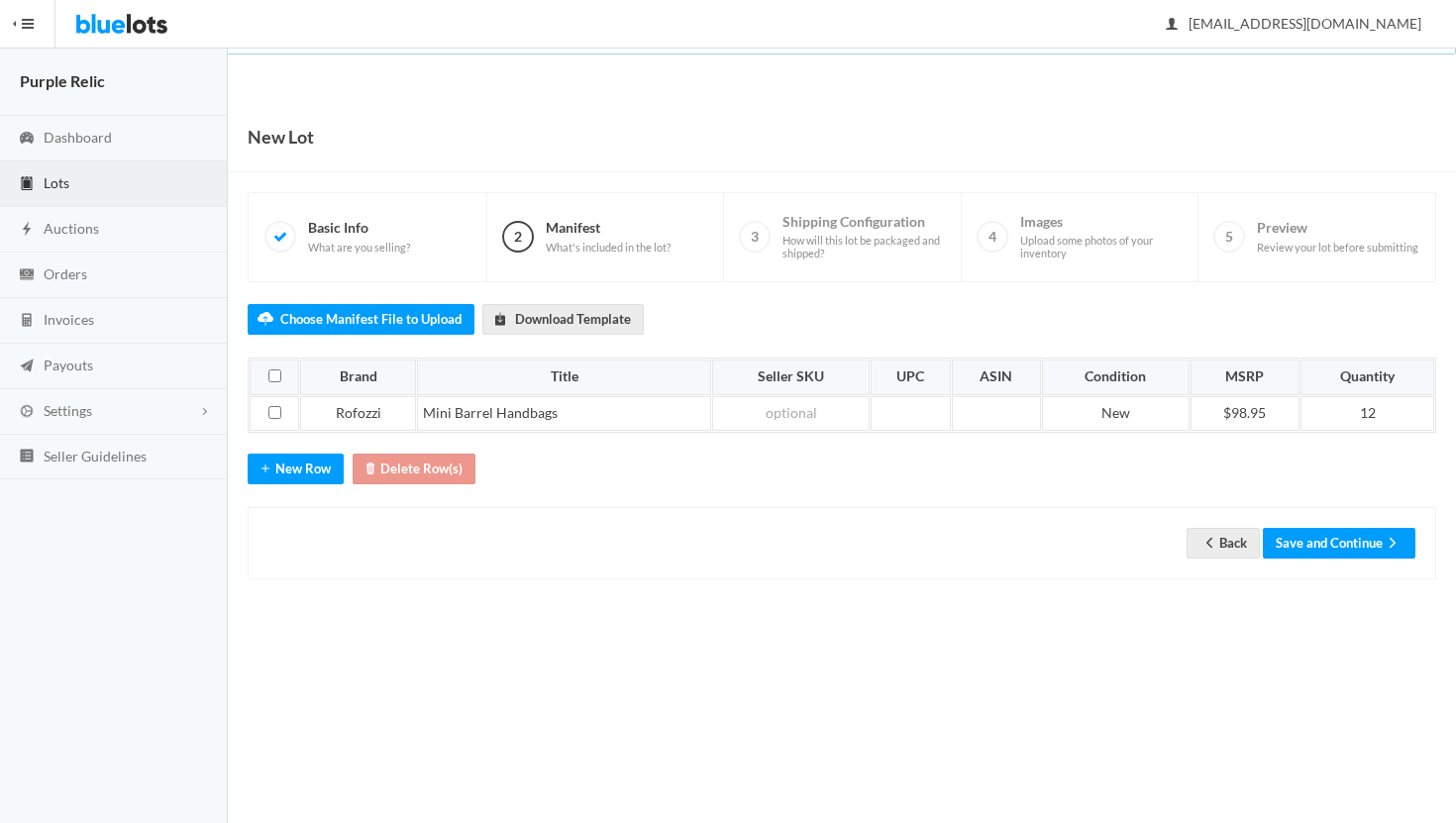 scroll, scrollTop: 0, scrollLeft: 0, axis: both 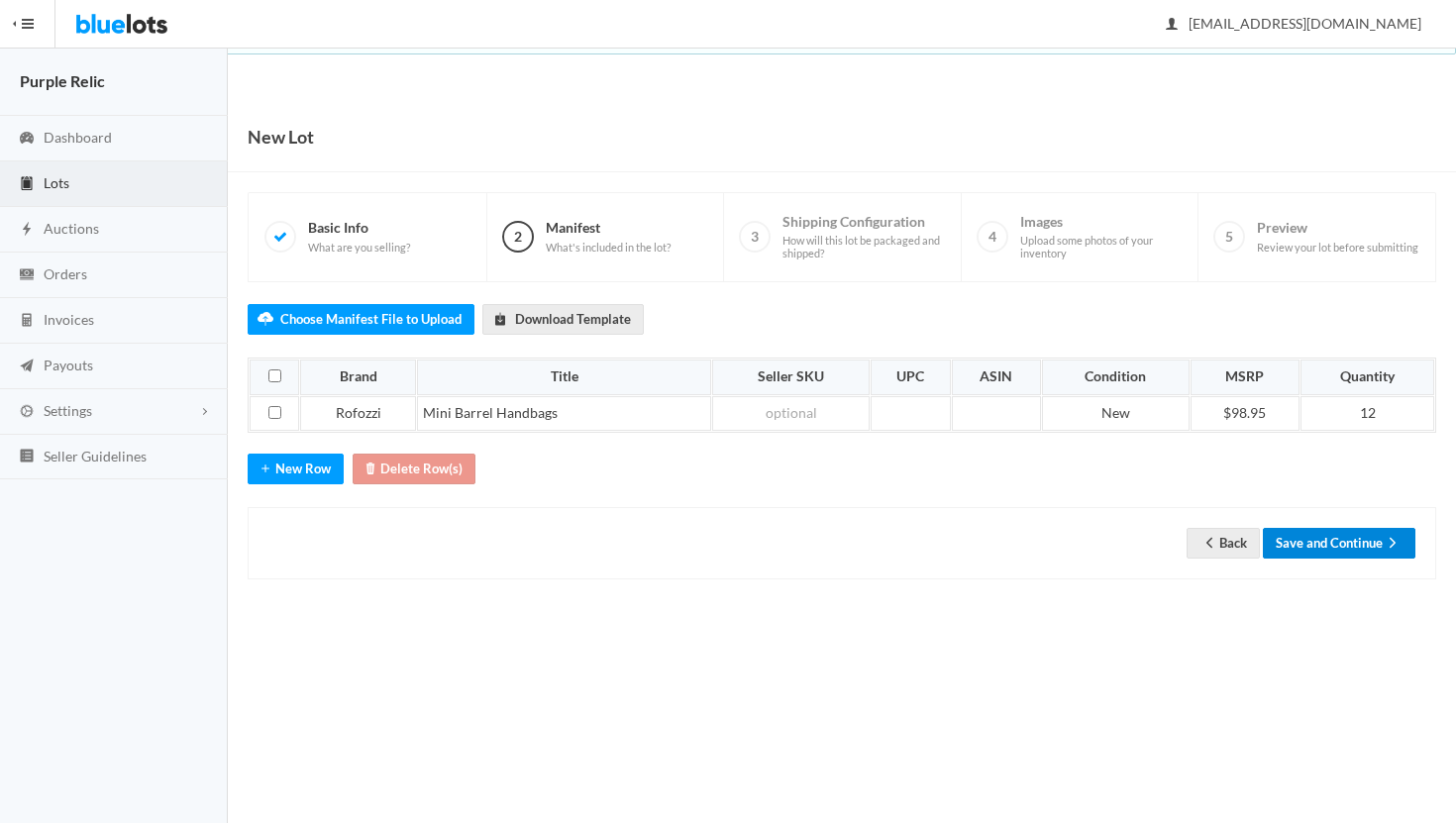 click on "Save and Continue" at bounding box center (1339, 543) 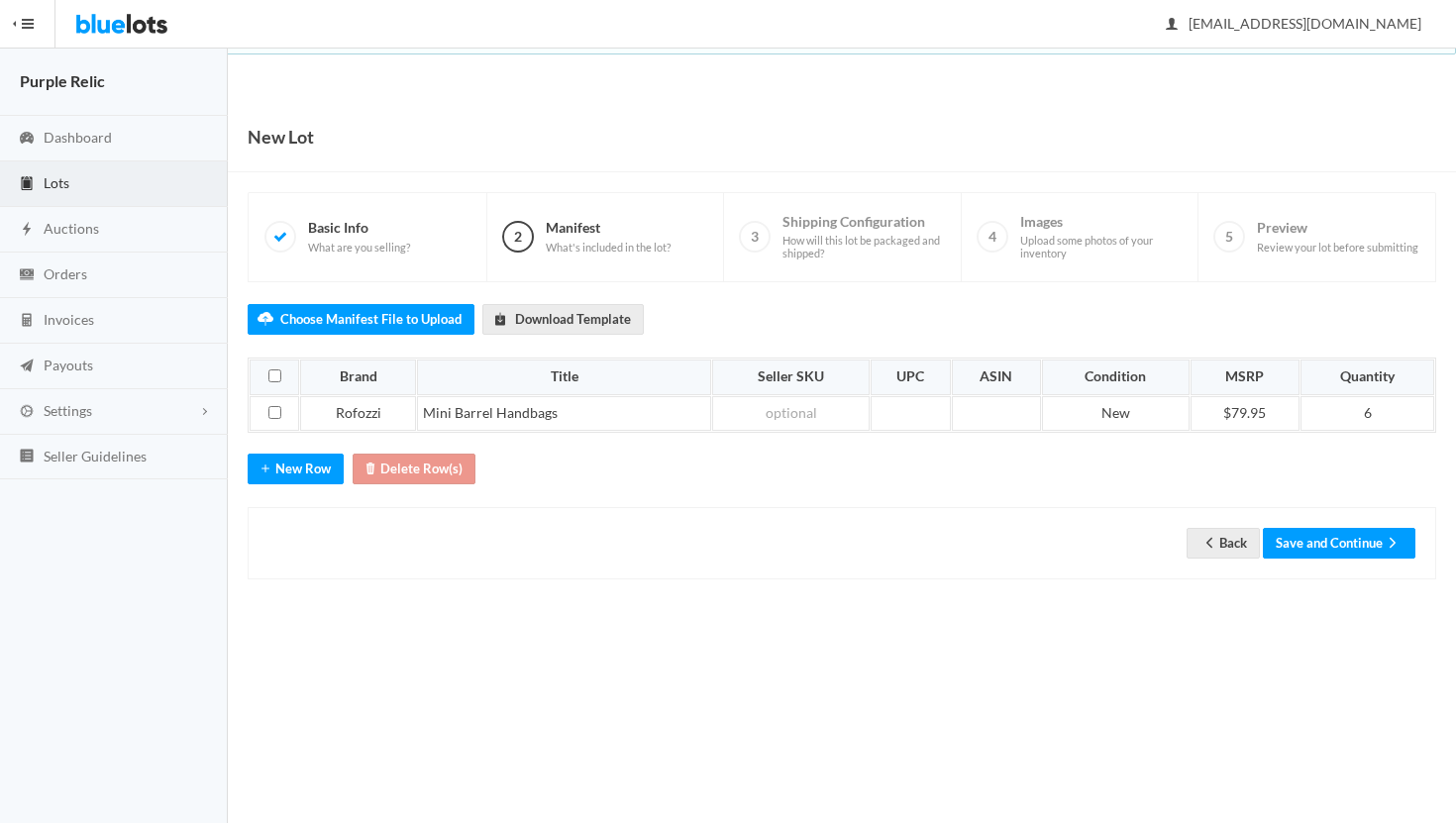 scroll, scrollTop: 0, scrollLeft: 0, axis: both 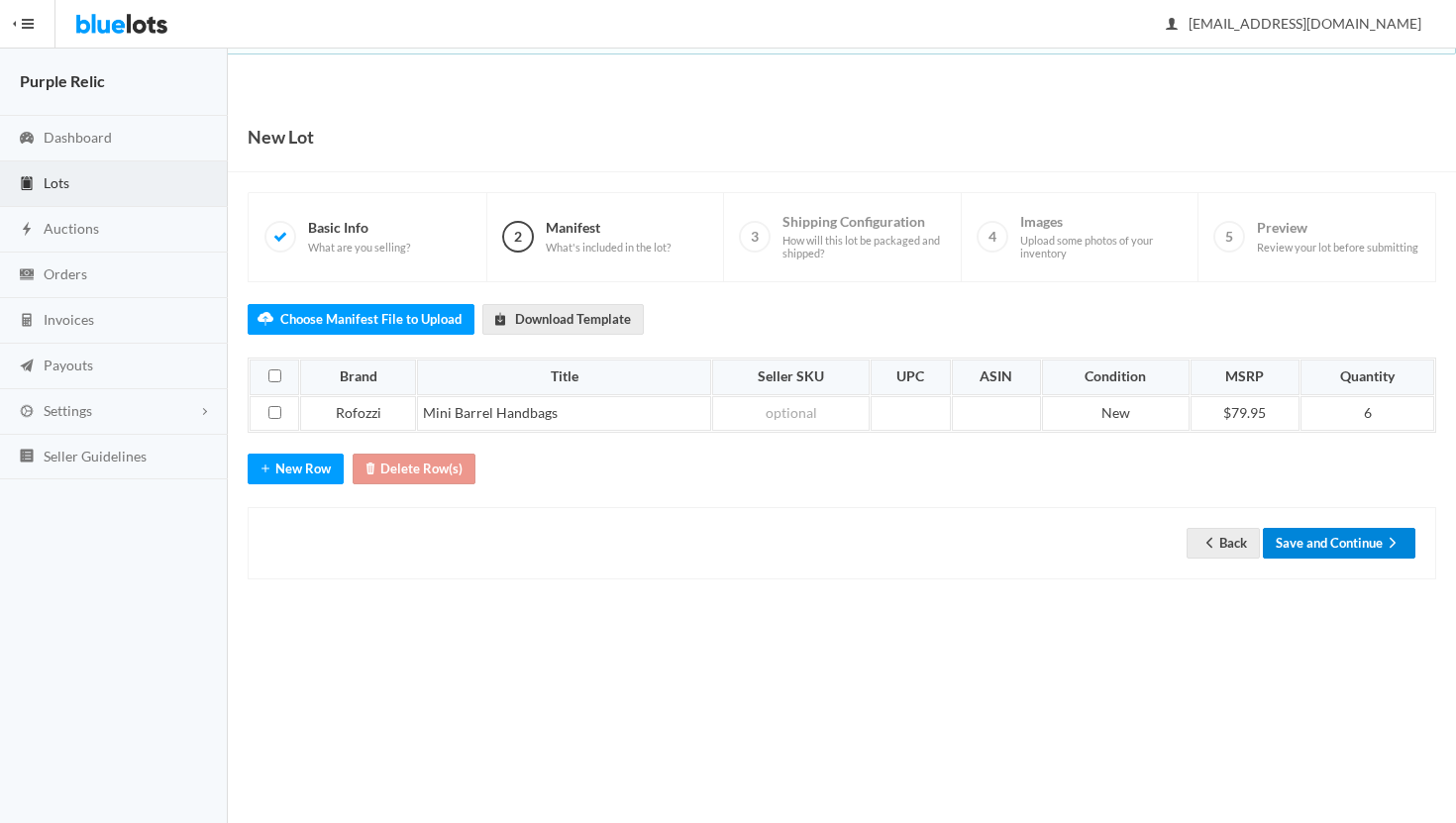 click on "Save and Continue" at bounding box center (1339, 543) 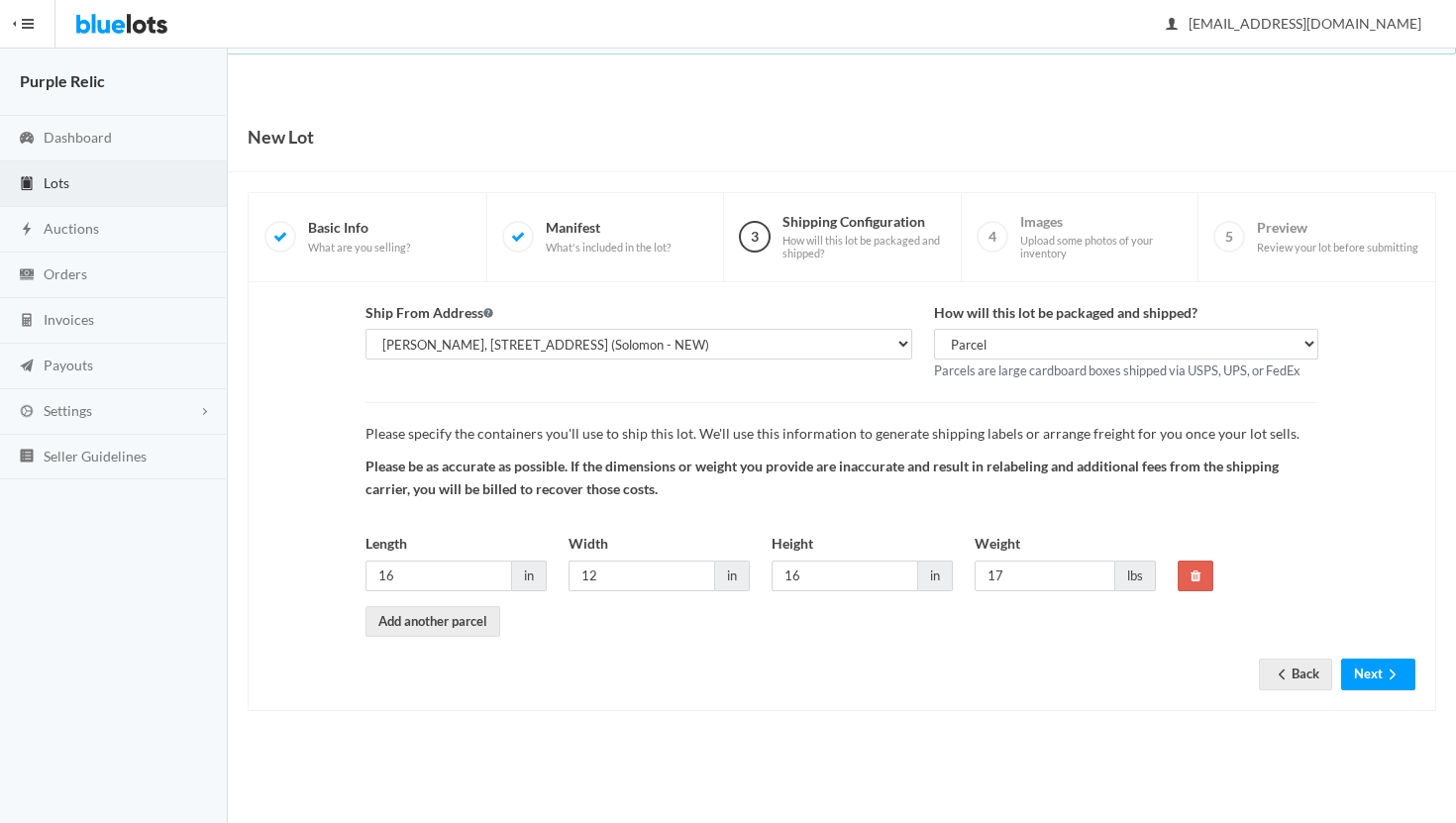 scroll, scrollTop: 0, scrollLeft: 0, axis: both 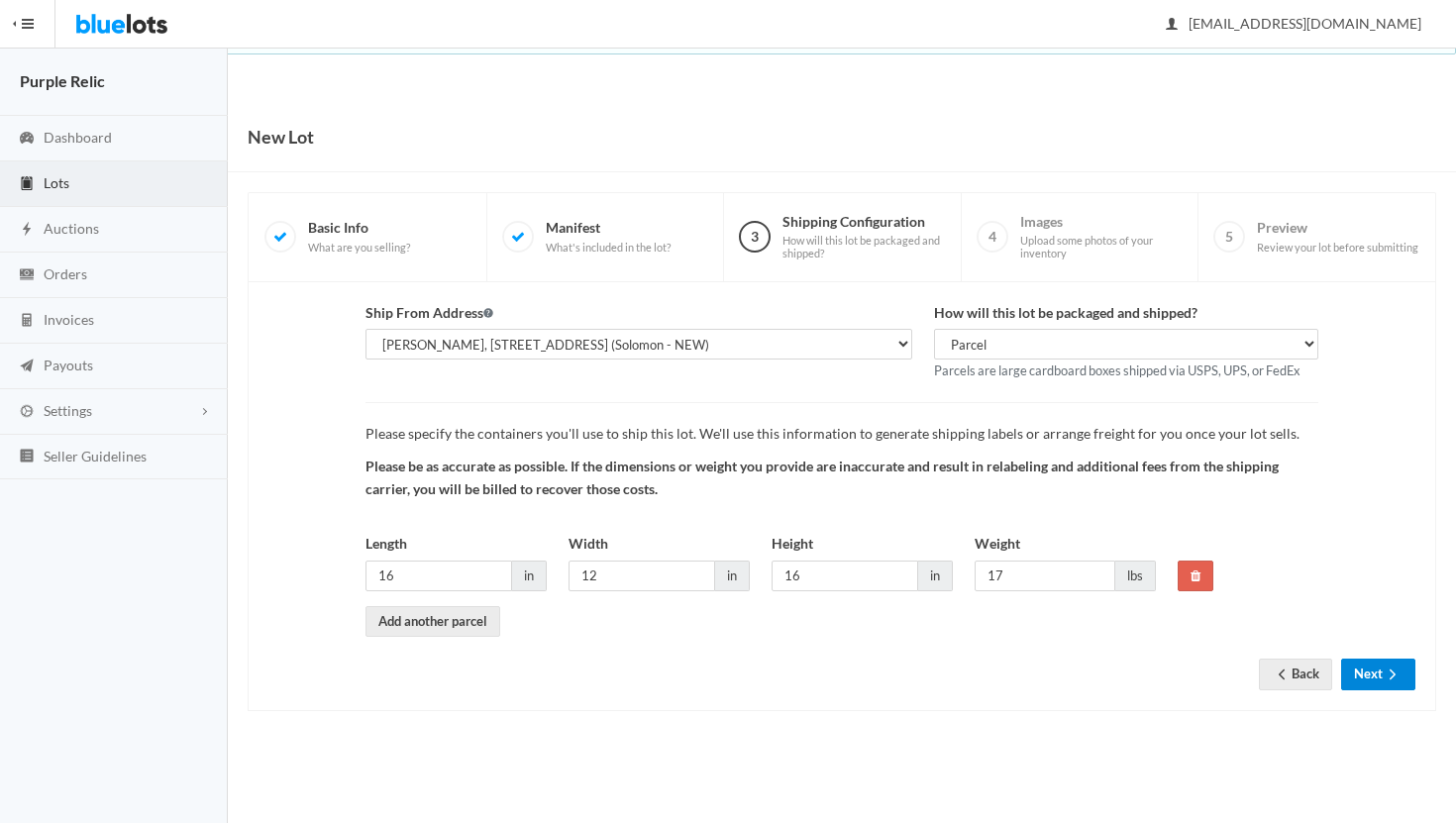 click on "Next" at bounding box center [1378, 673] 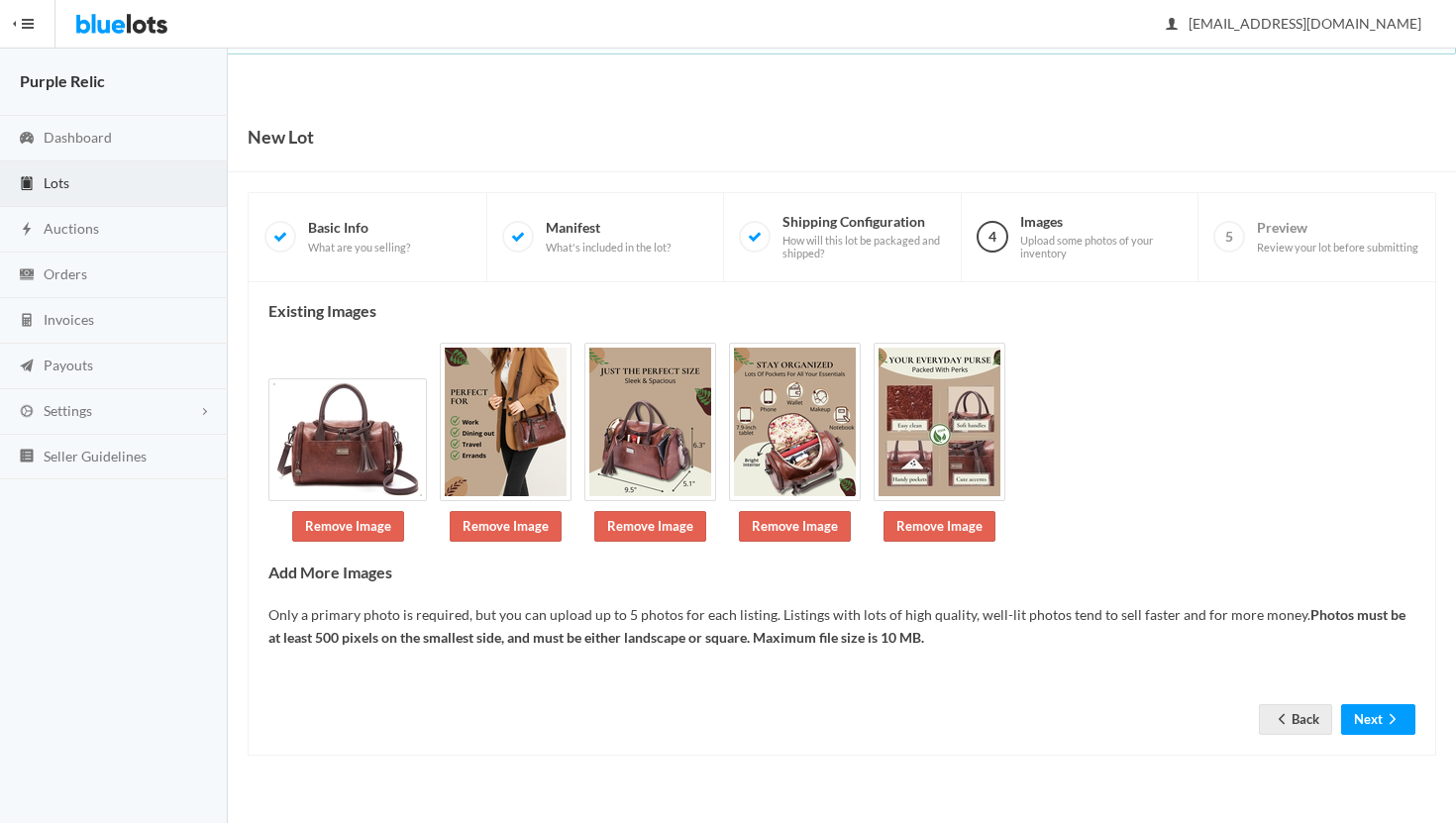 scroll, scrollTop: 0, scrollLeft: 0, axis: both 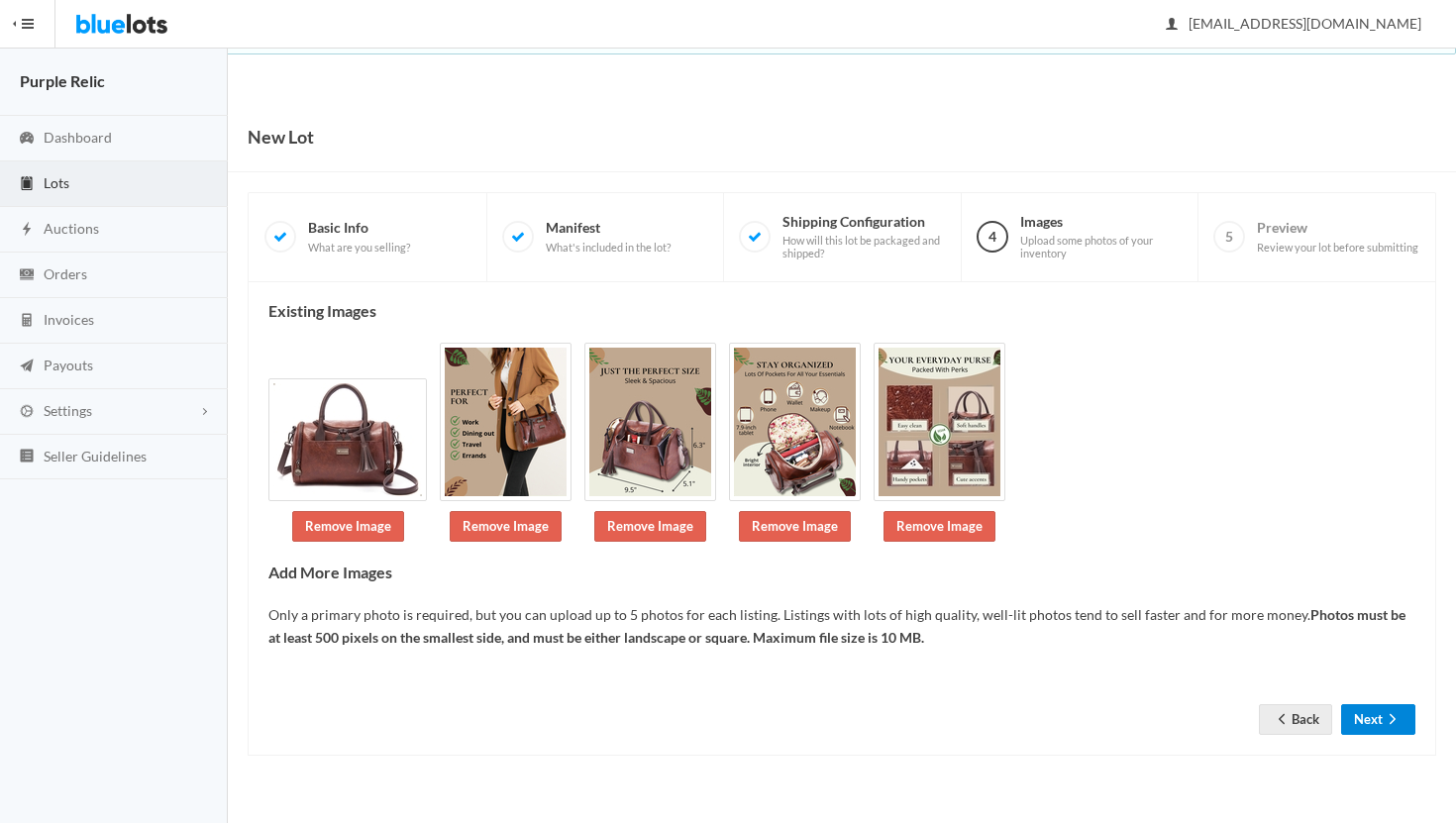click on "Next" at bounding box center (1378, 719) 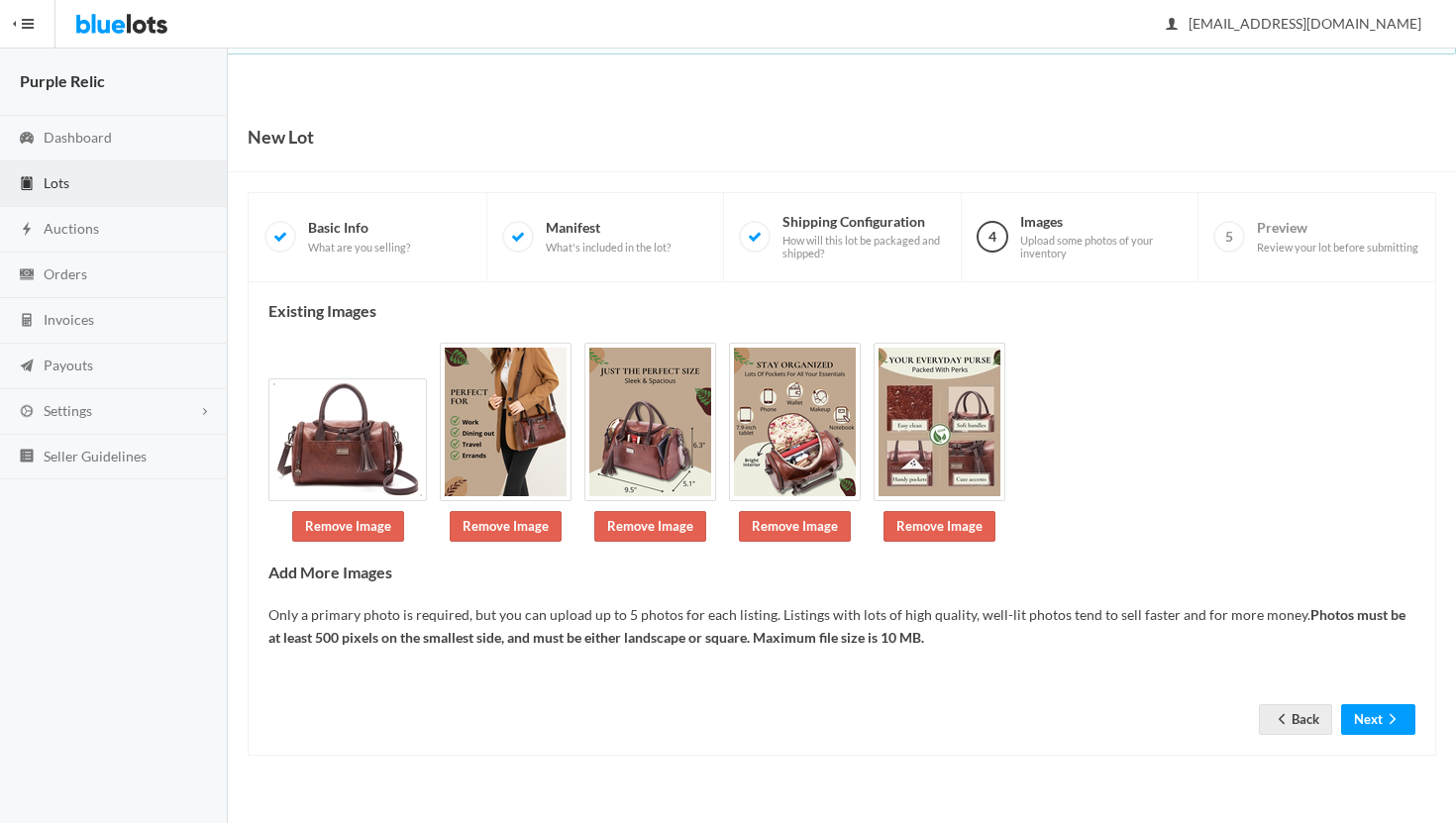 scroll, scrollTop: 0, scrollLeft: 0, axis: both 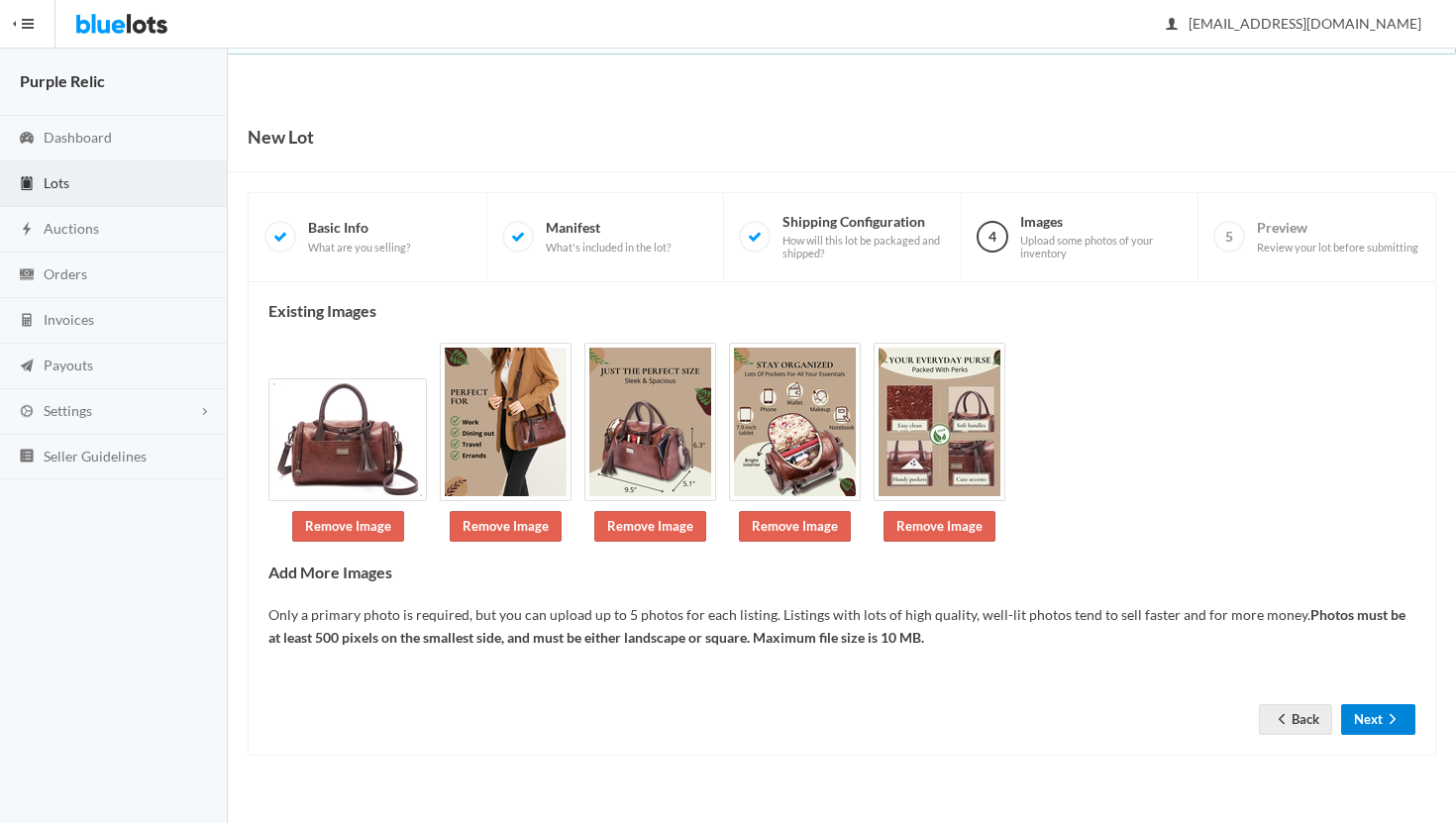 click on "Next" at bounding box center [1378, 719] 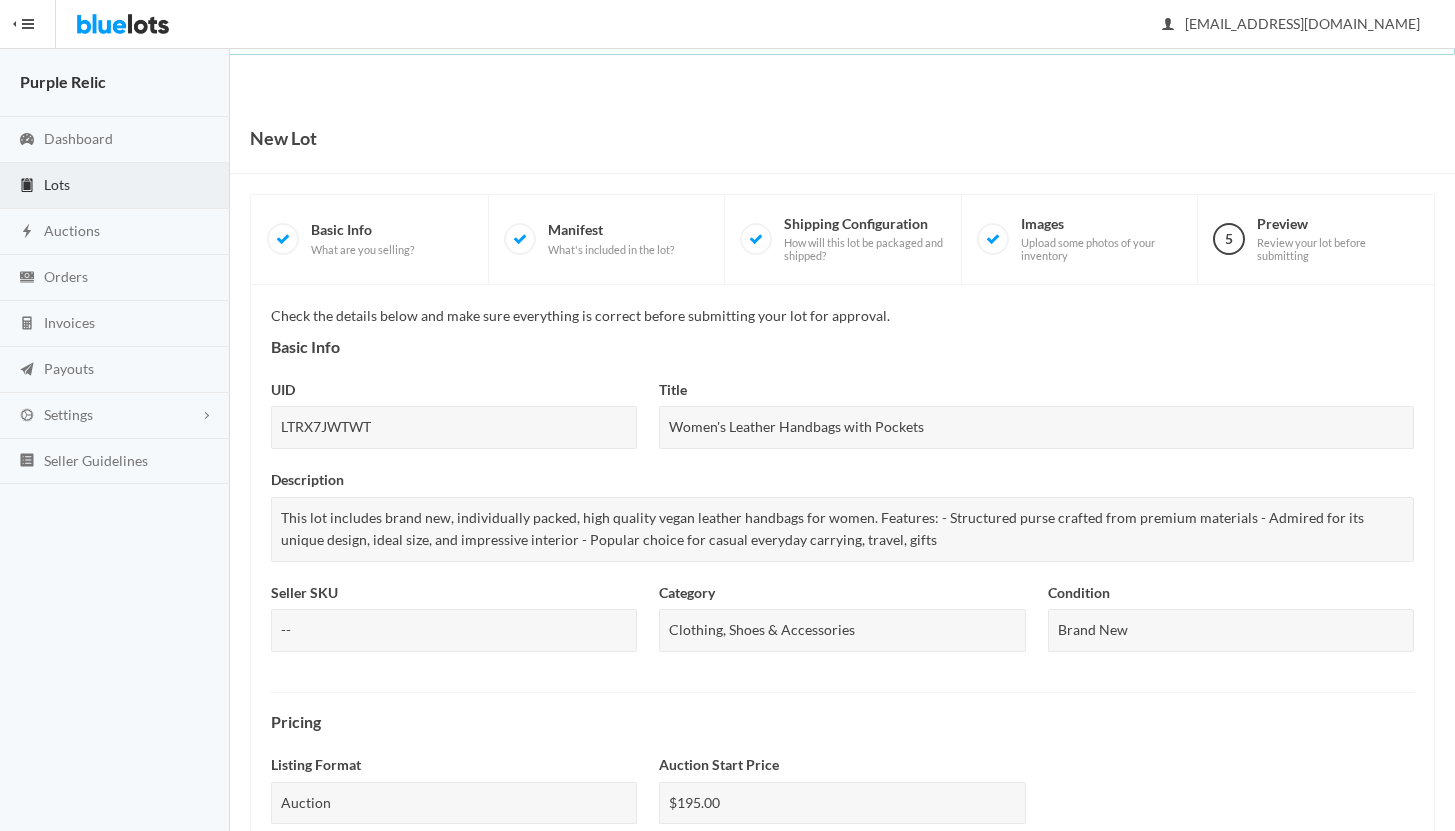 scroll, scrollTop: 688, scrollLeft: 0, axis: vertical 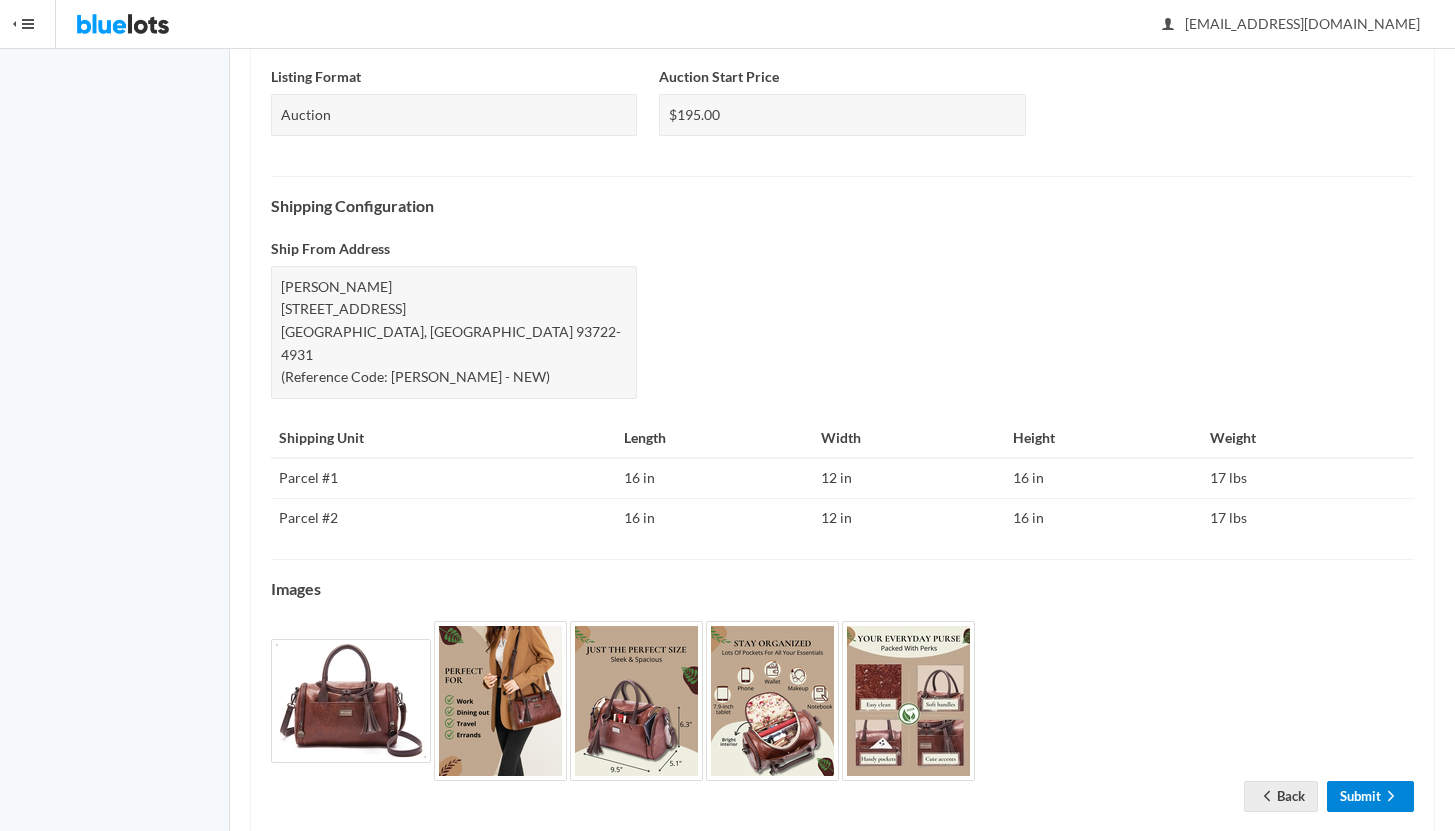 click on "Submit" at bounding box center (1370, 796) 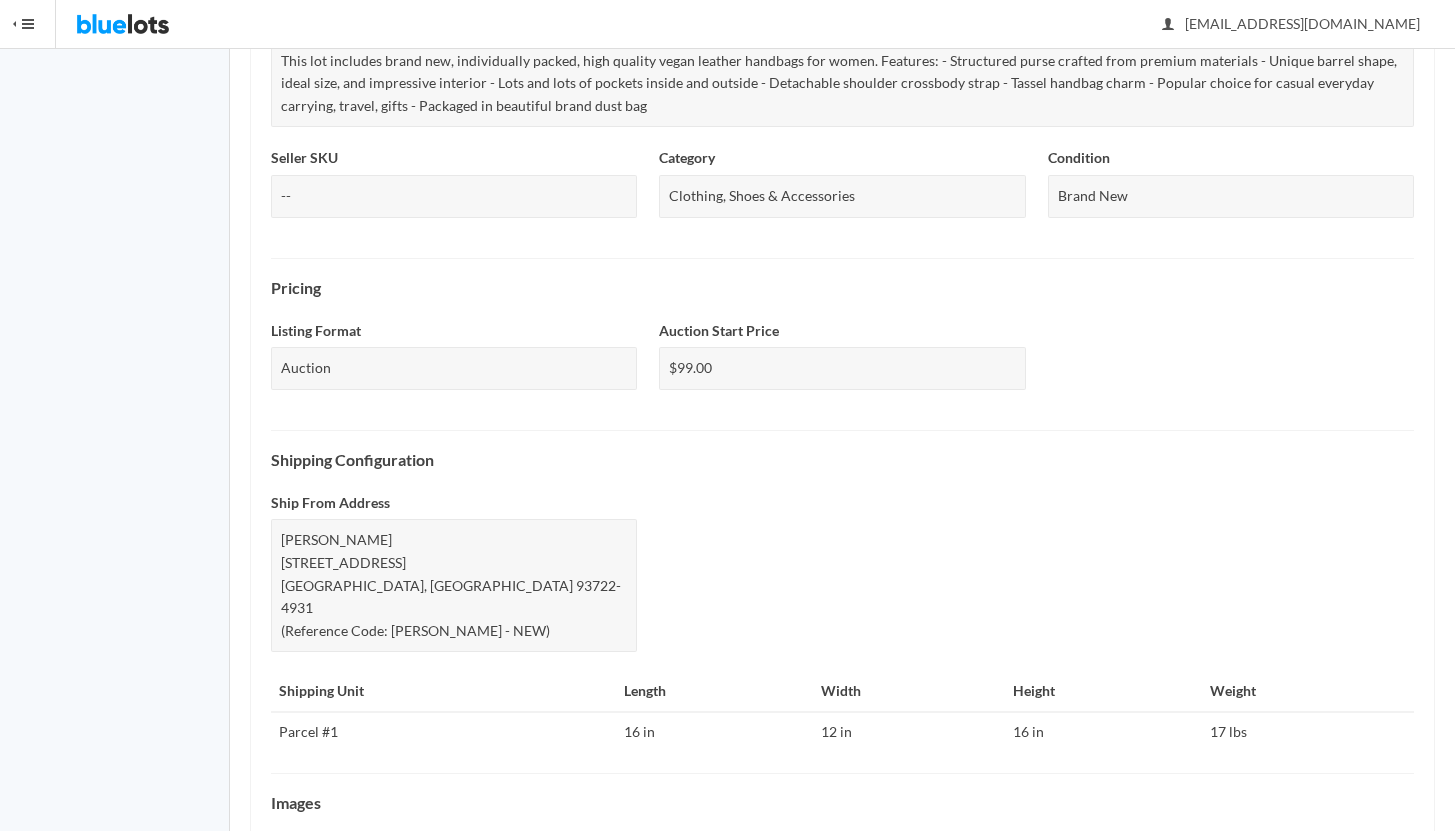 scroll, scrollTop: 686, scrollLeft: 0, axis: vertical 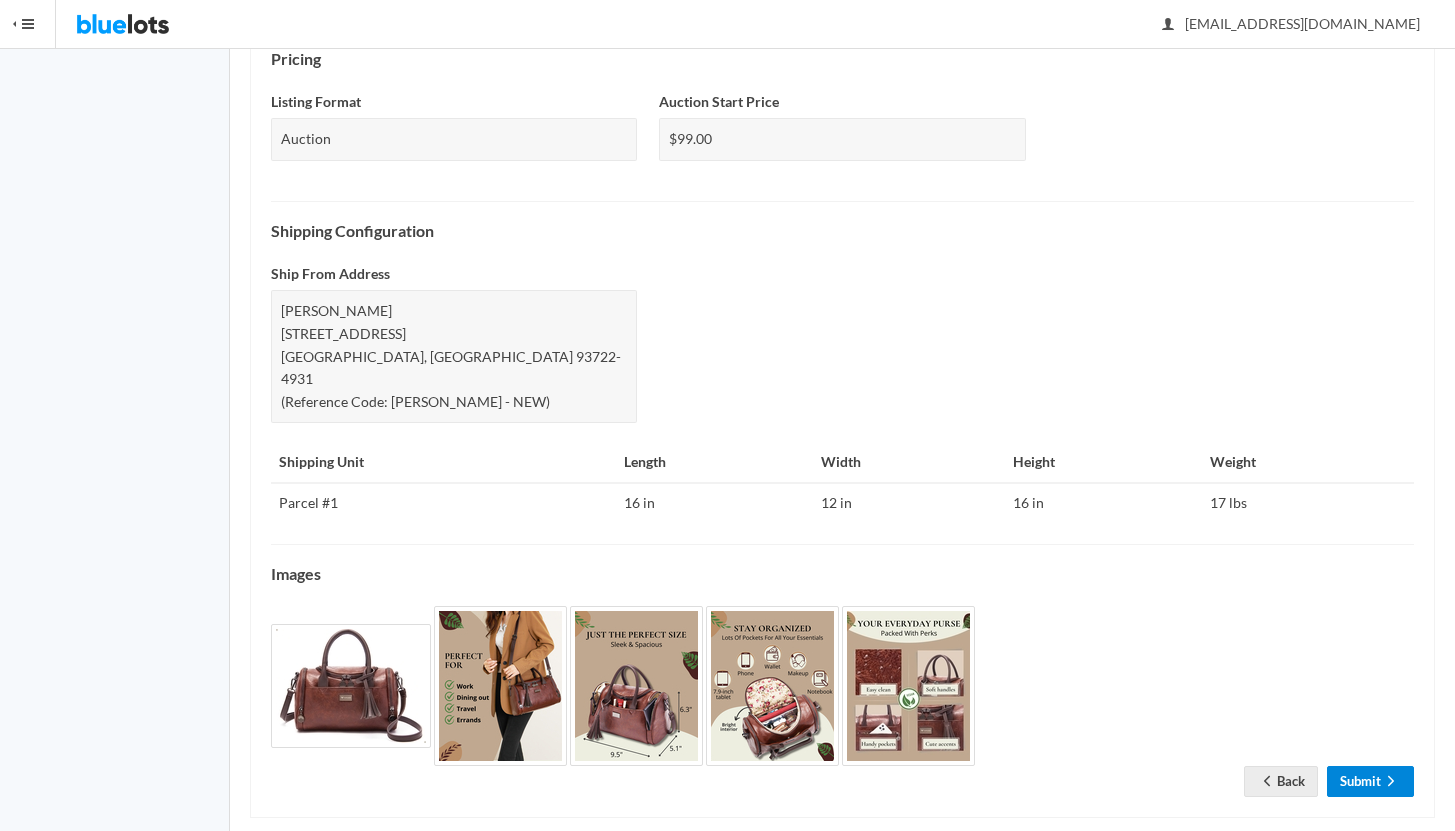click on "Submit" at bounding box center [1370, 781] 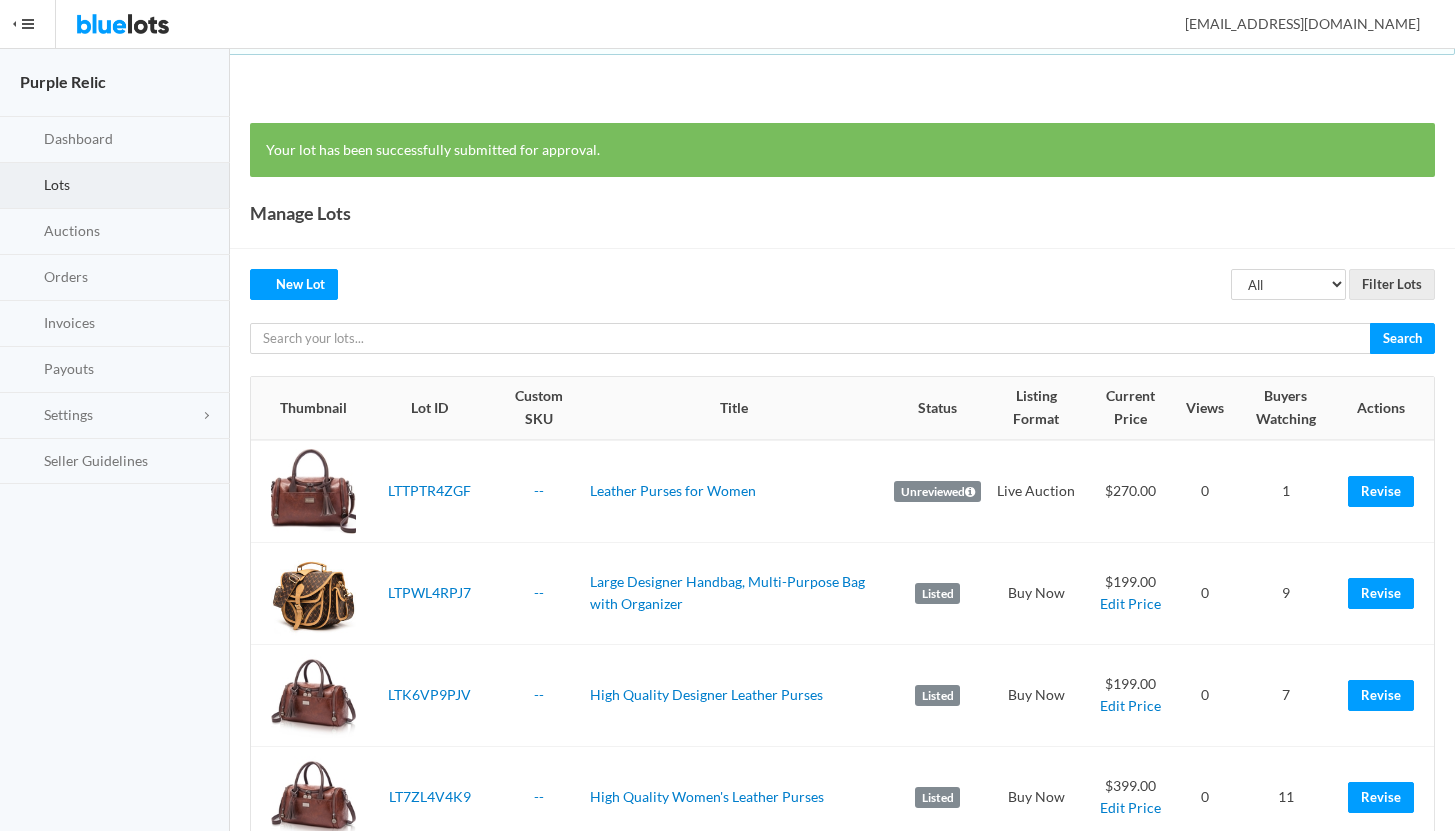scroll, scrollTop: 0, scrollLeft: 0, axis: both 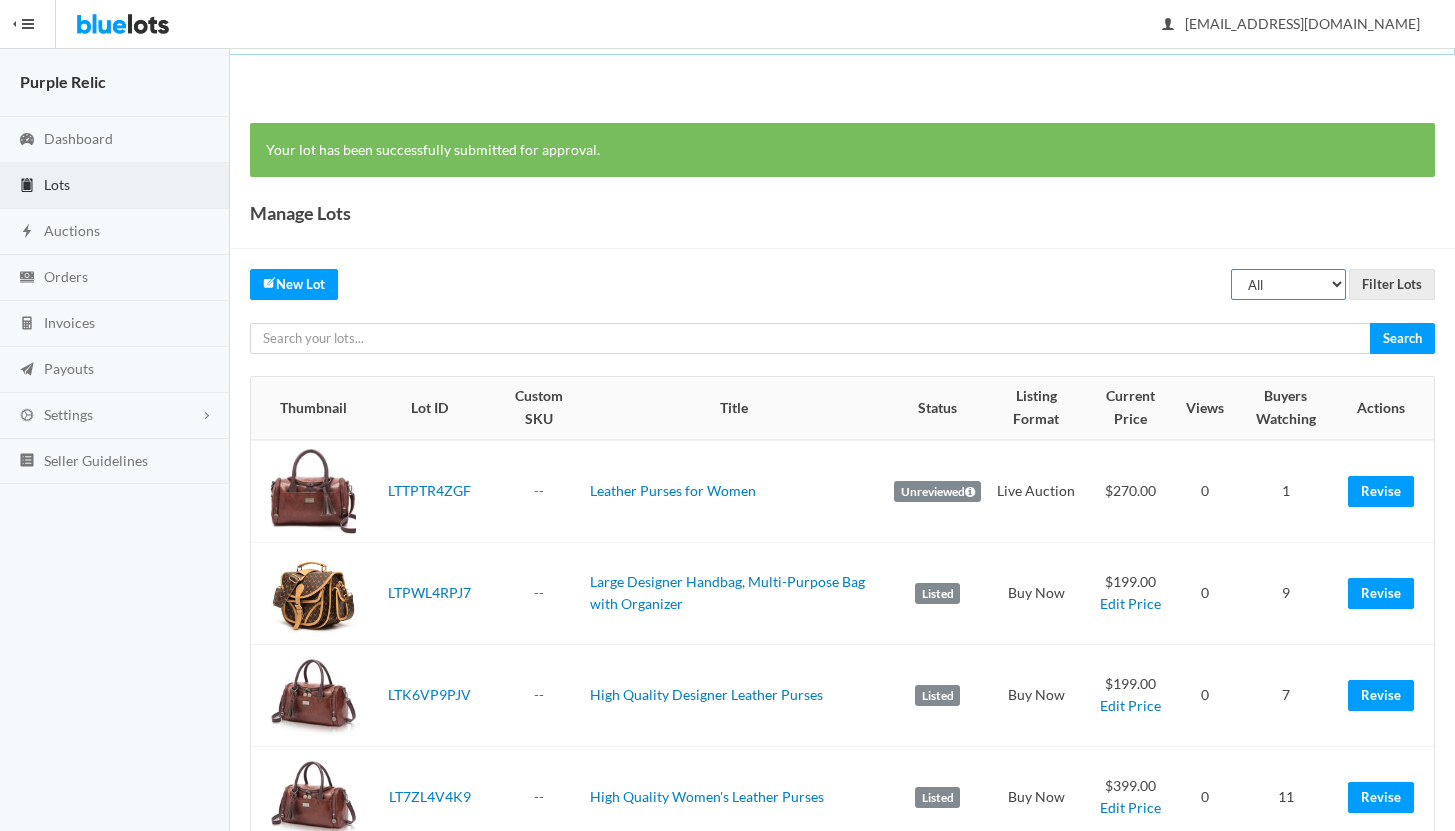 click on "All Draft
Unreviewed
Rejected
Scheduled
Listed
Sold
Ended" at bounding box center (1288, 284) 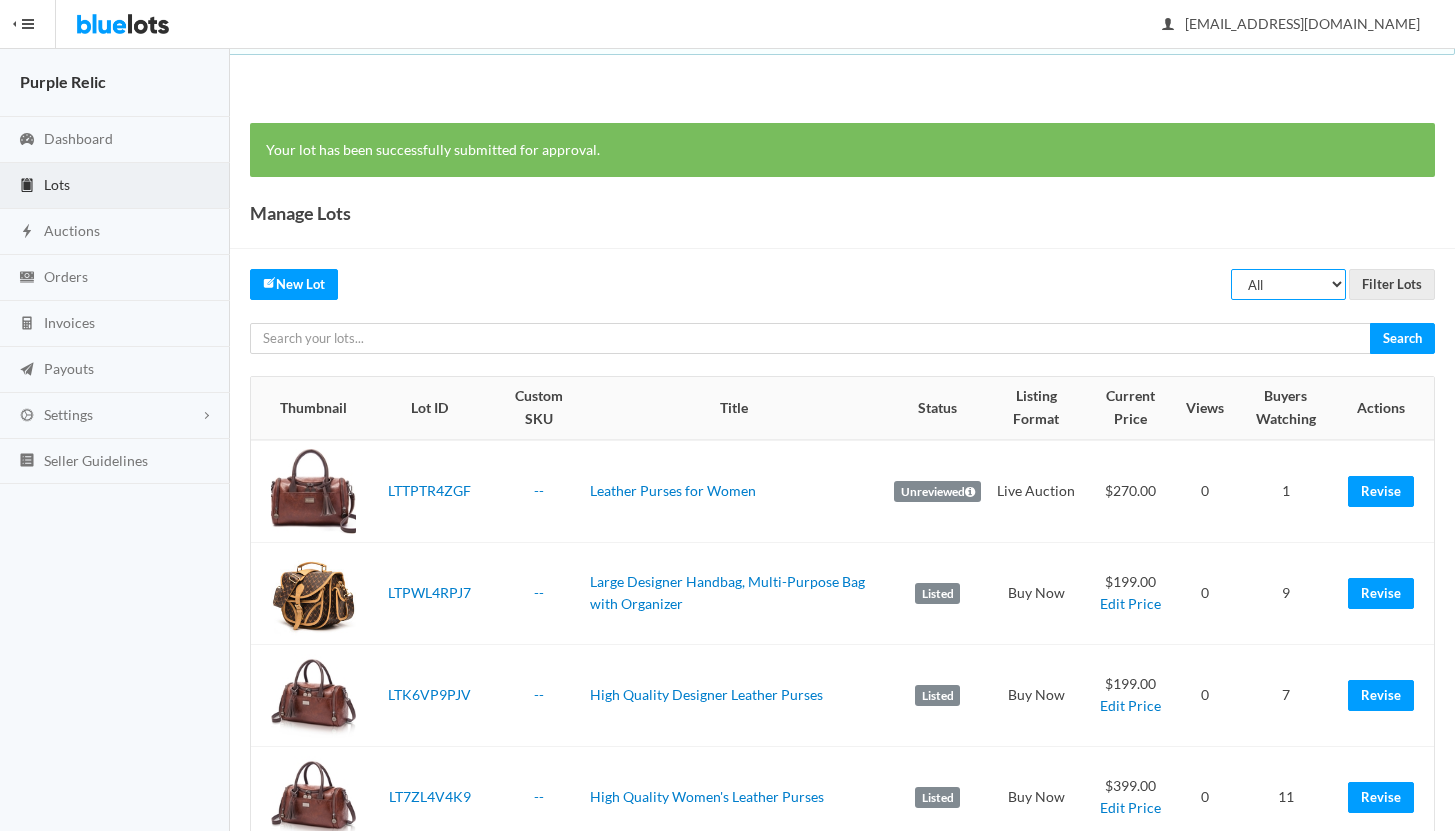 select on "ended" 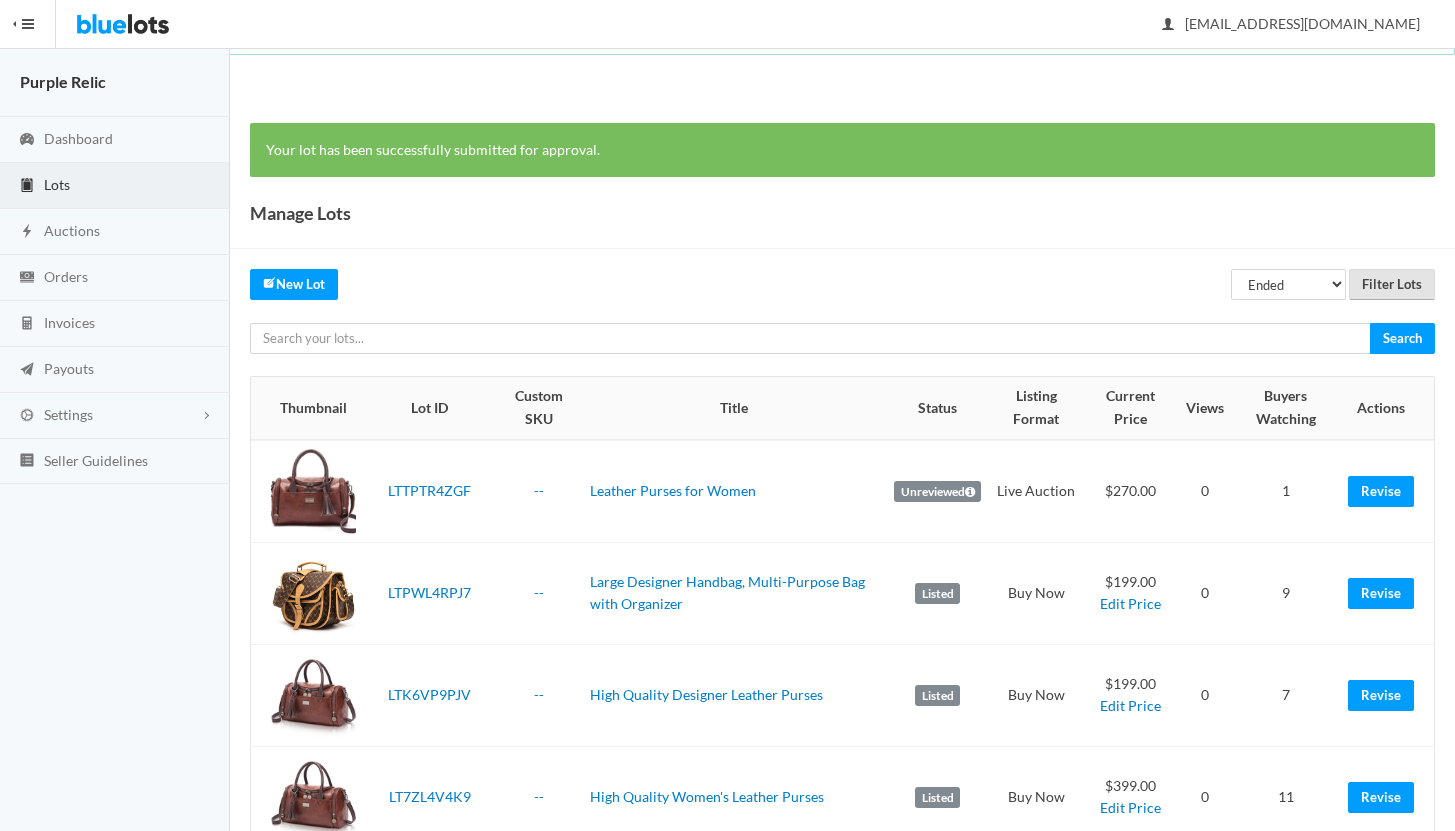 click on "Filter Lots" at bounding box center (1392, 284) 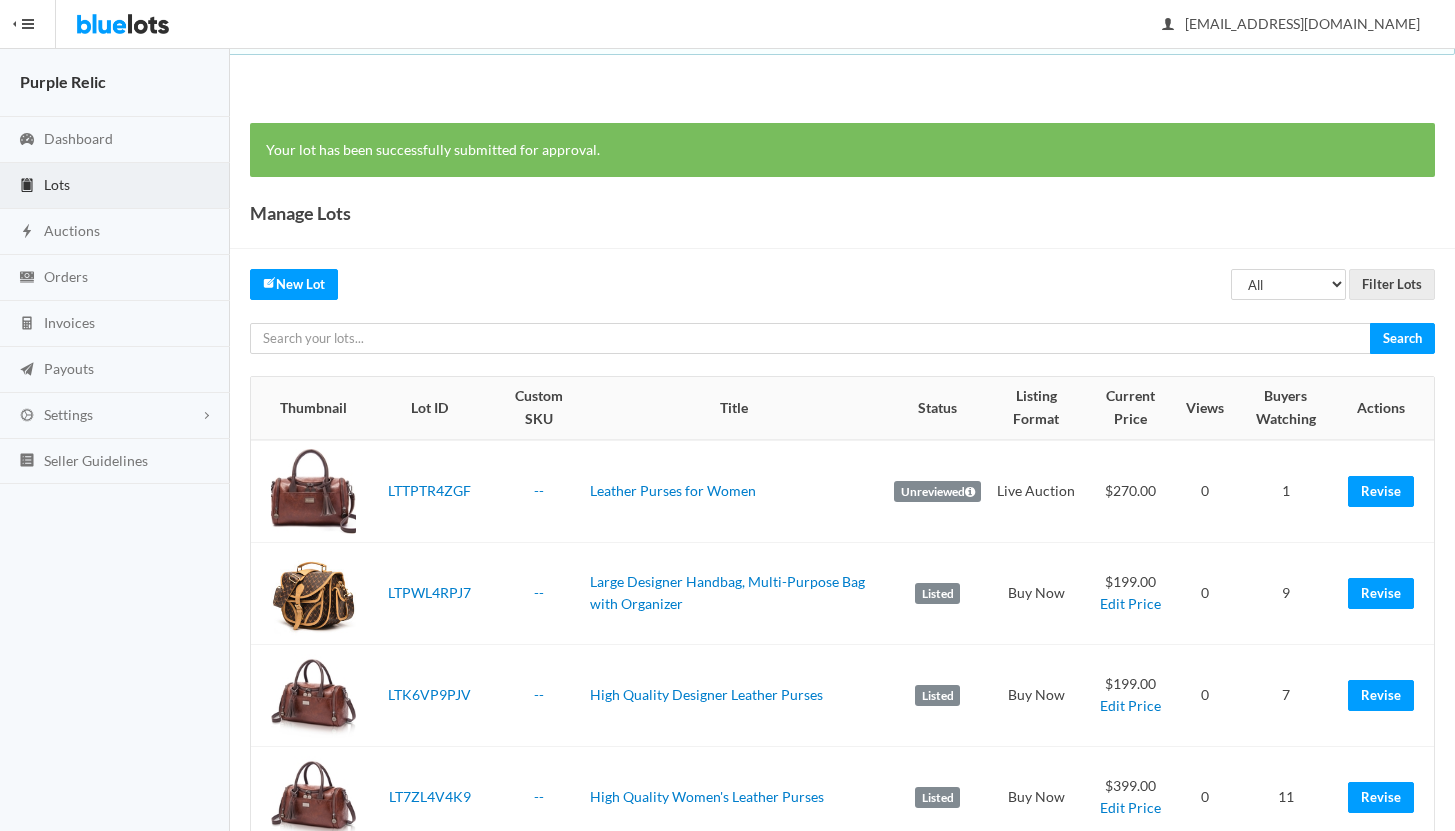 scroll, scrollTop: 0, scrollLeft: 0, axis: both 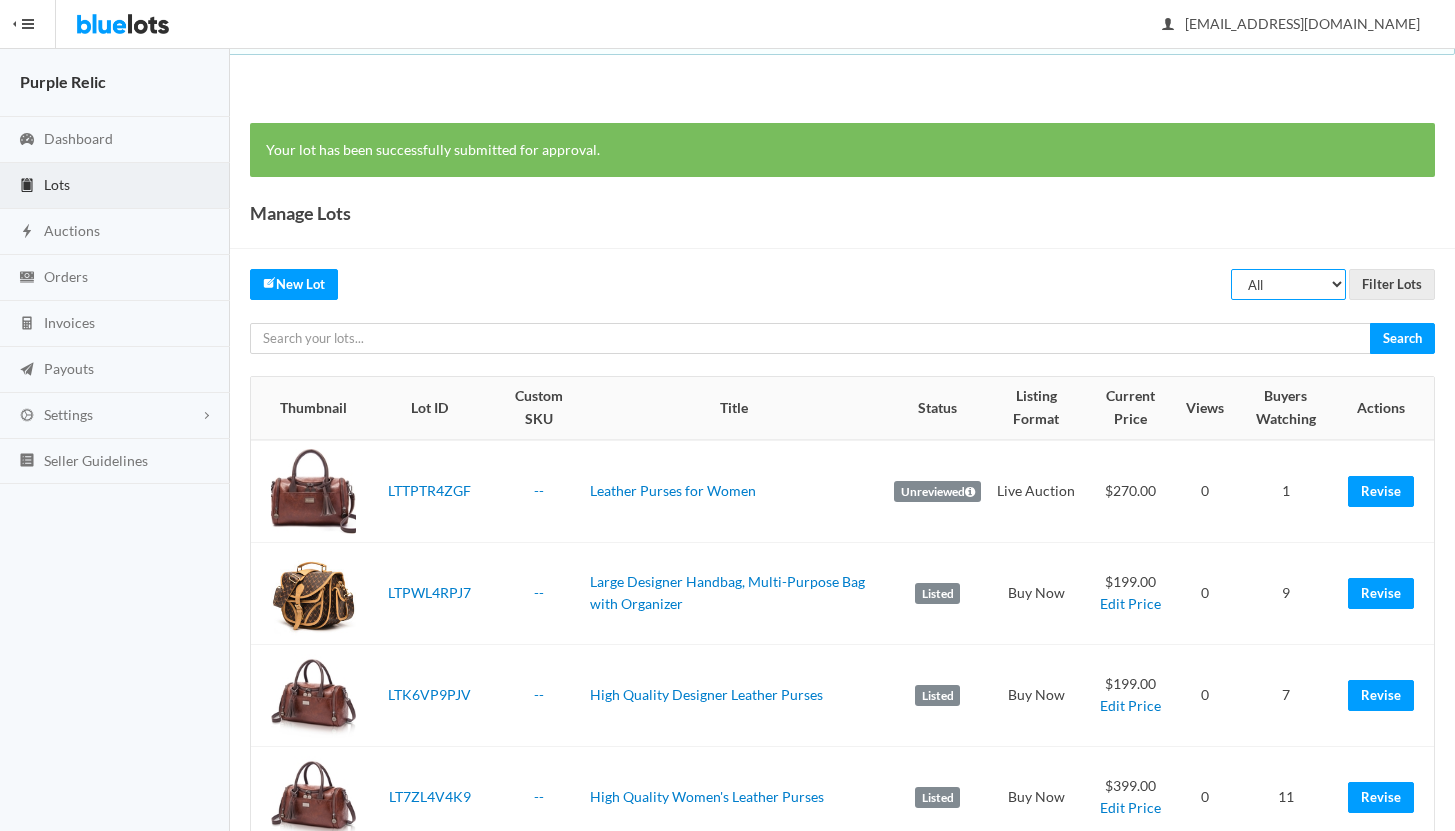 click on "All Draft
Unreviewed
Rejected
Scheduled
Listed
Sold
Ended" at bounding box center [1288, 284] 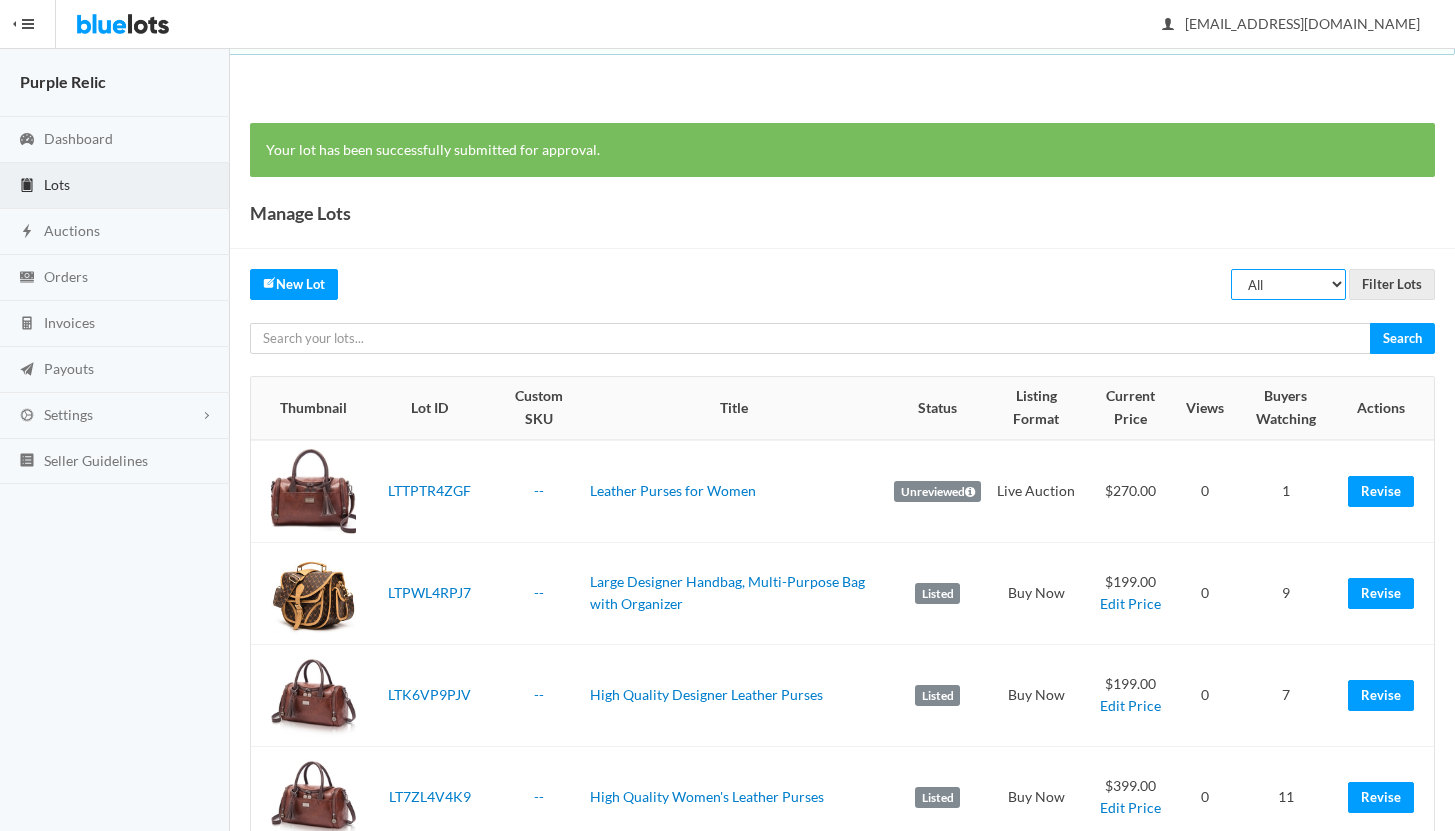 select on "ended" 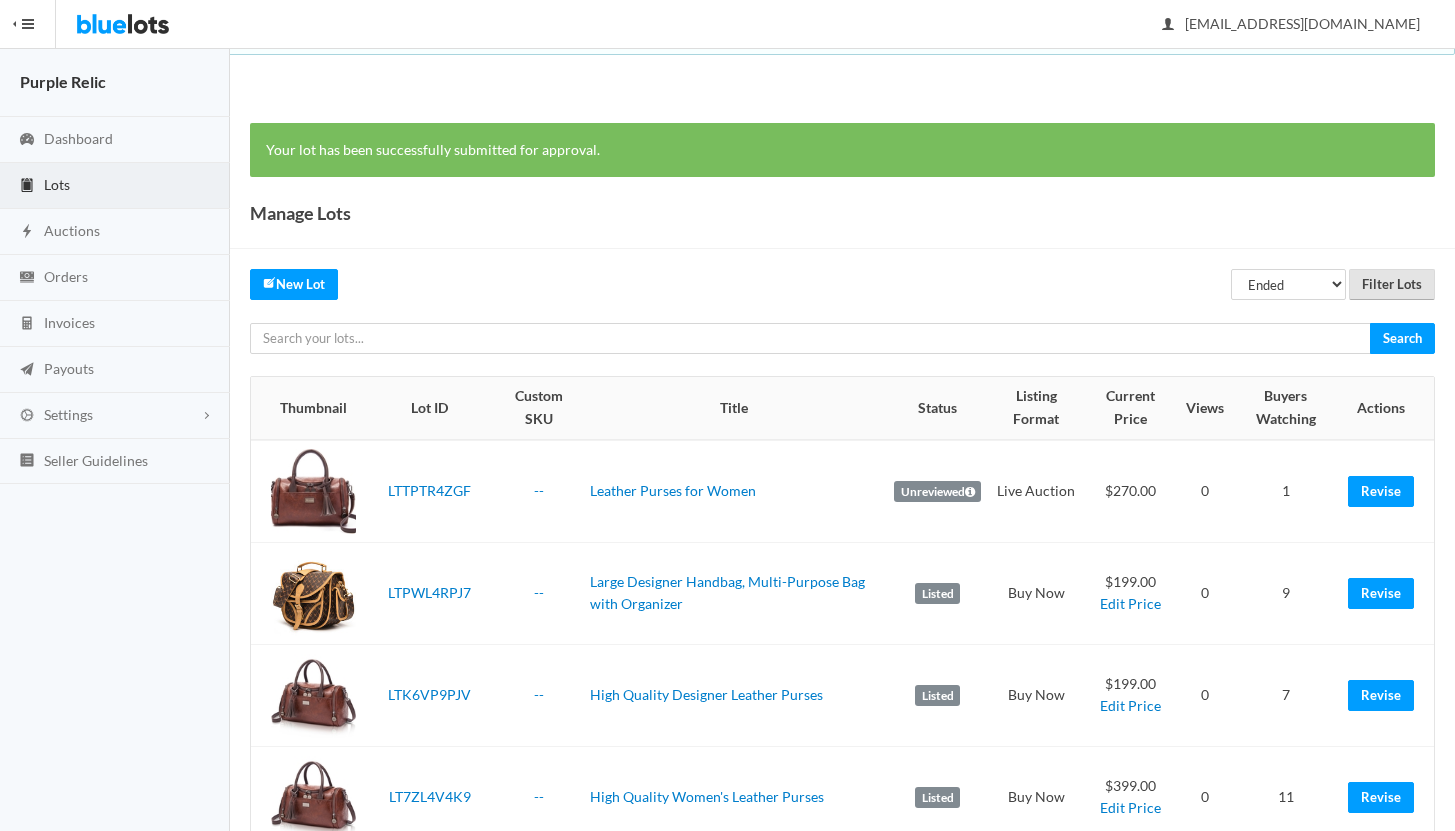 click on "Filter Lots" at bounding box center (1392, 284) 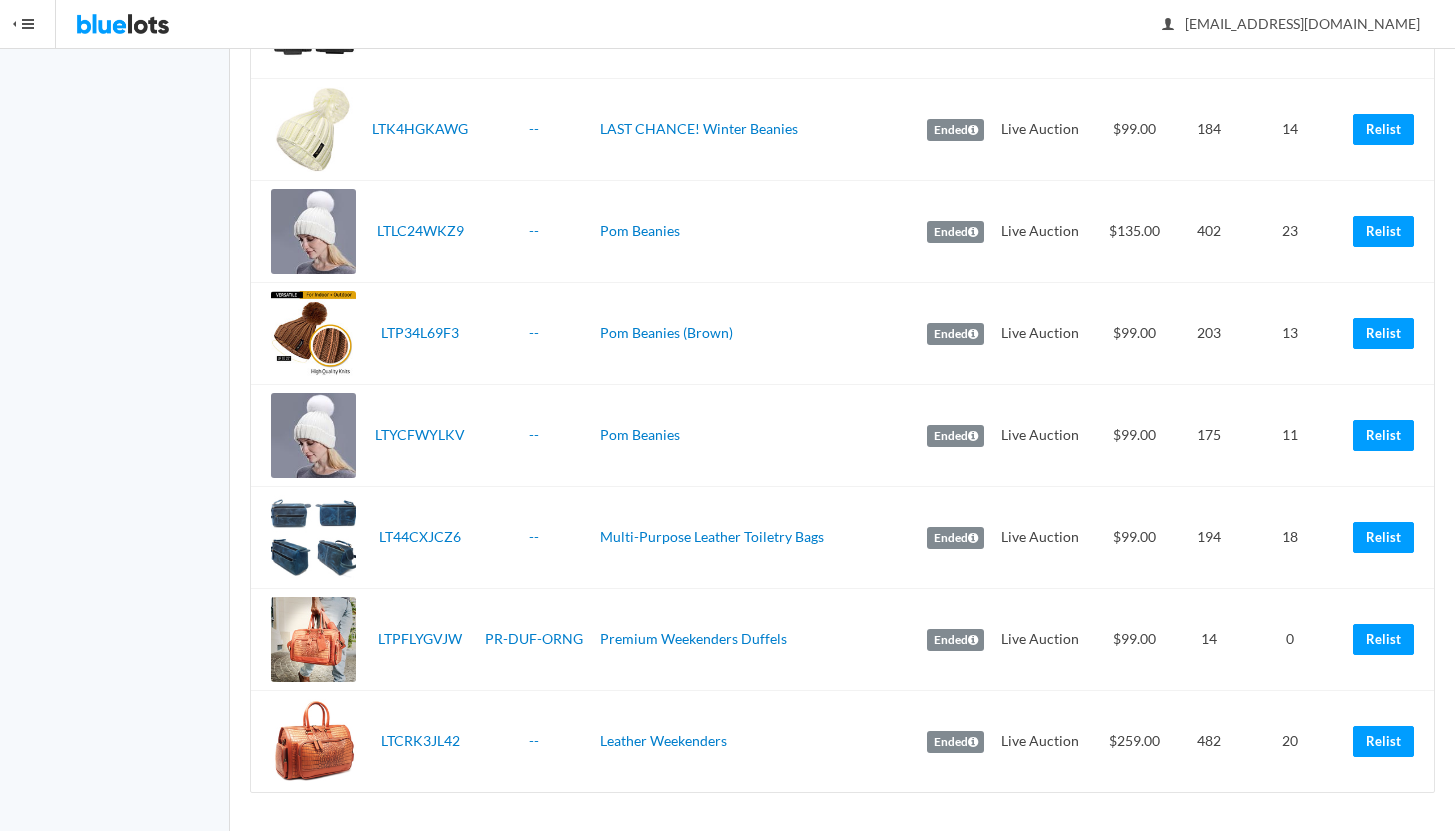 scroll, scrollTop: 3192, scrollLeft: 0, axis: vertical 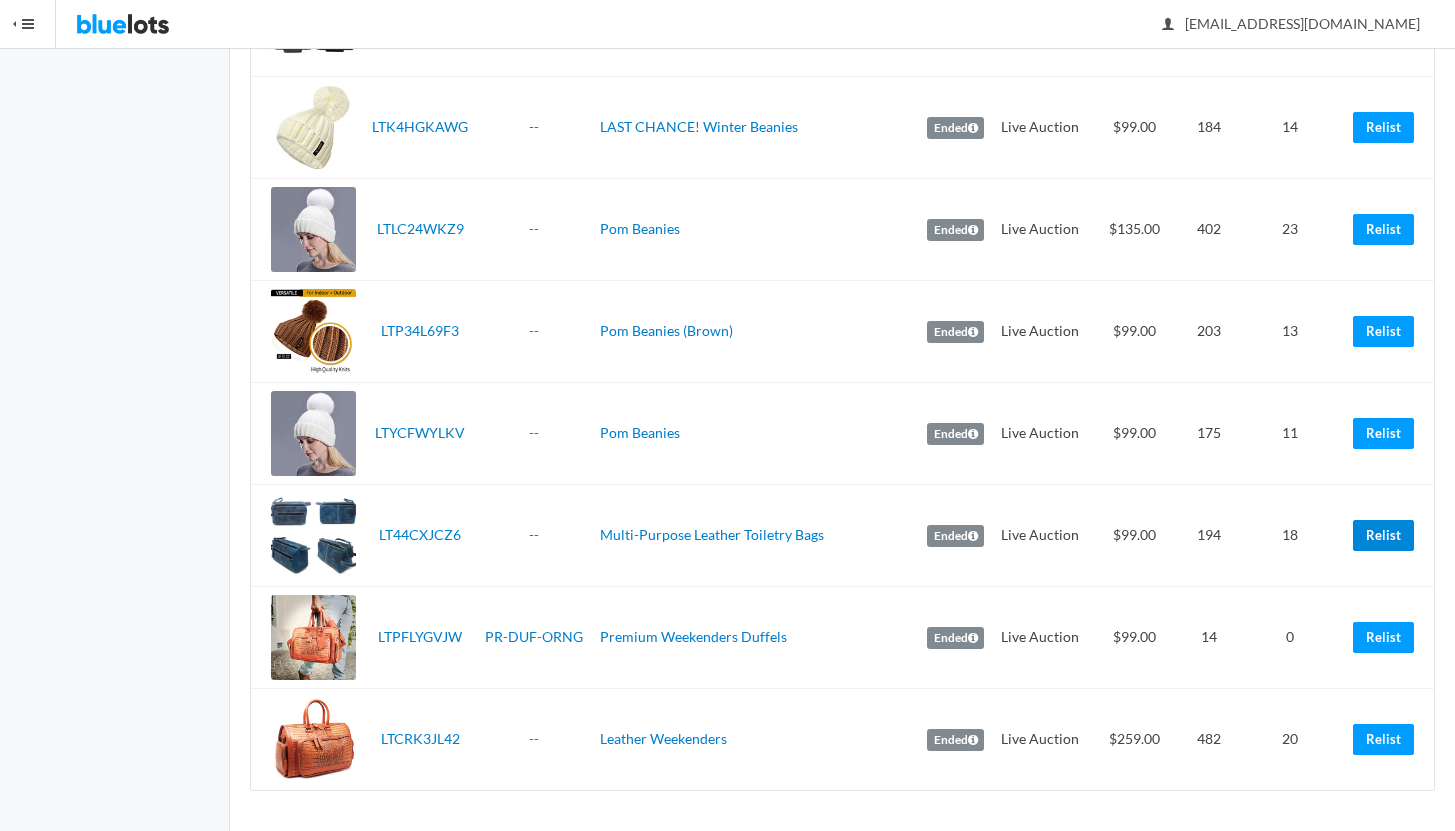 click on "Relist" at bounding box center (1383, 535) 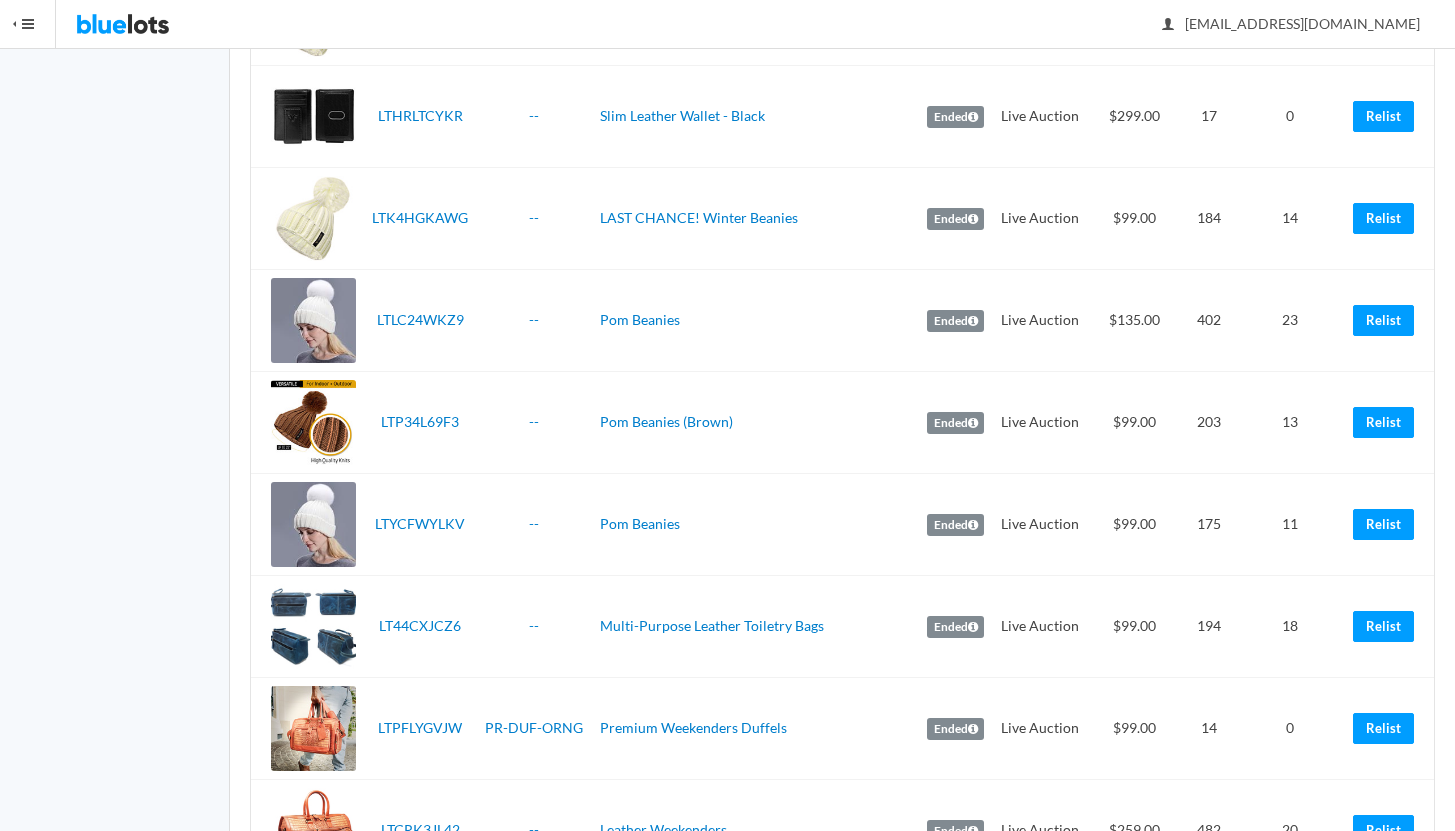 scroll, scrollTop: 3192, scrollLeft: 0, axis: vertical 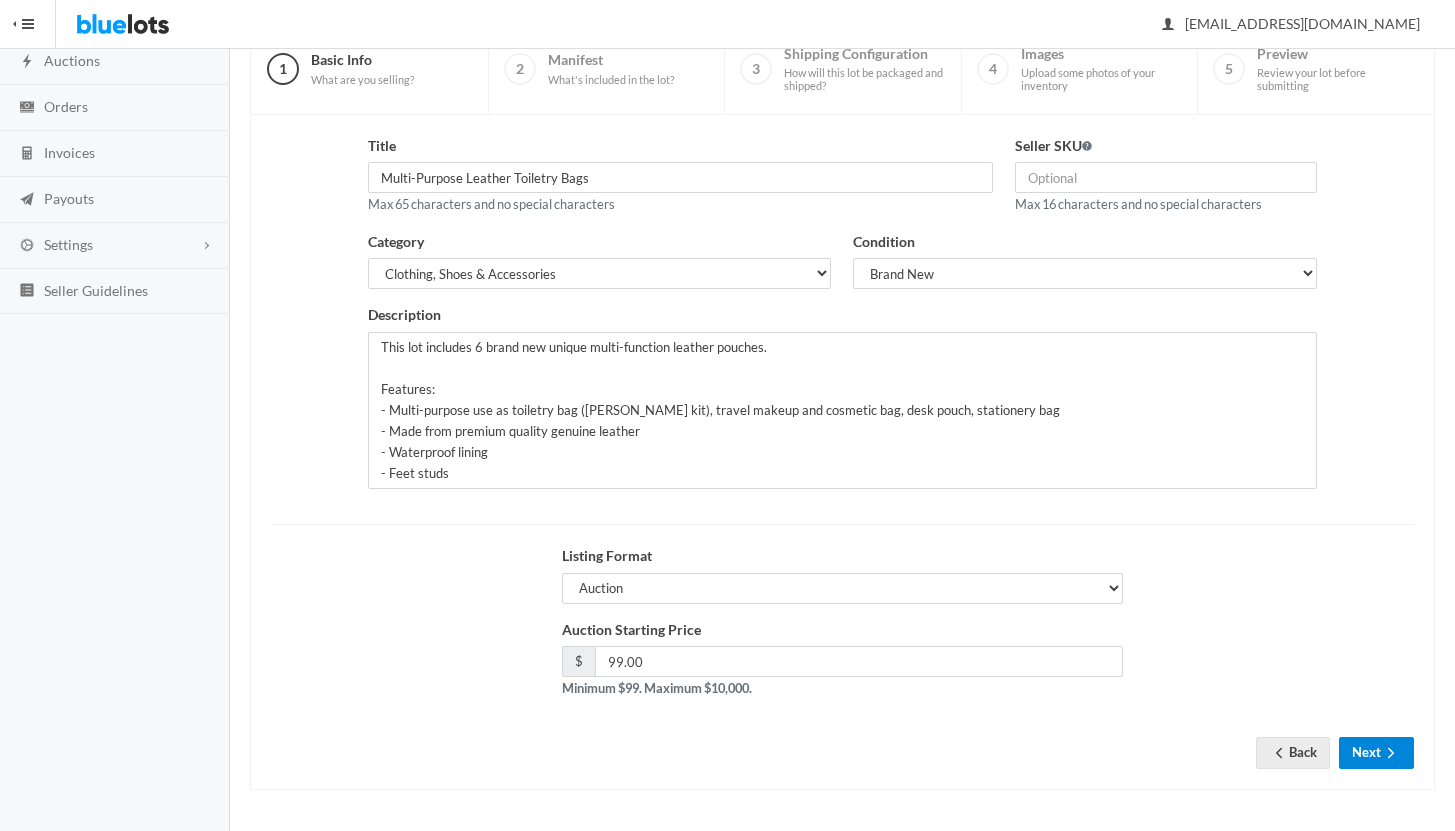 click 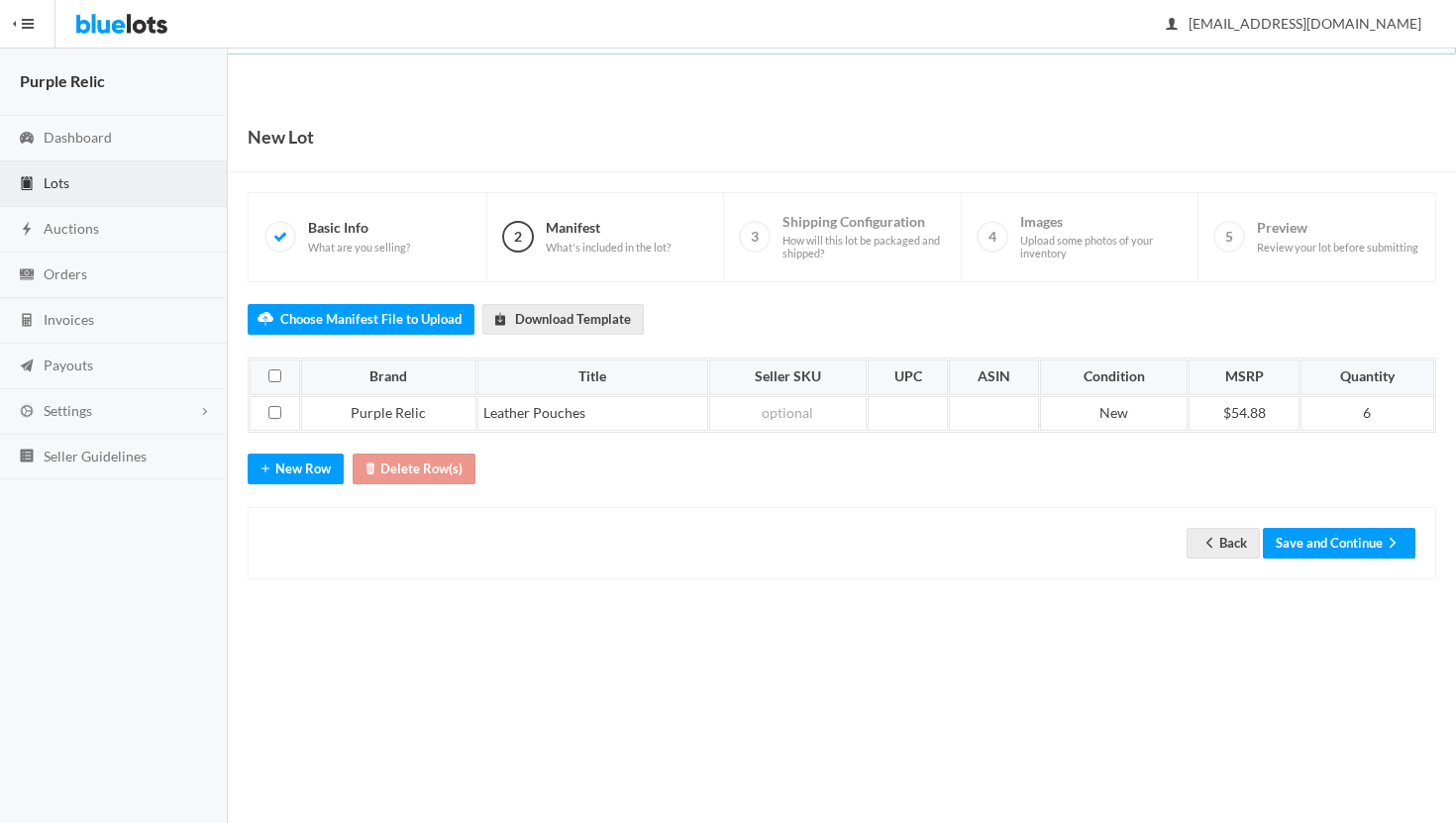 scroll, scrollTop: 0, scrollLeft: 0, axis: both 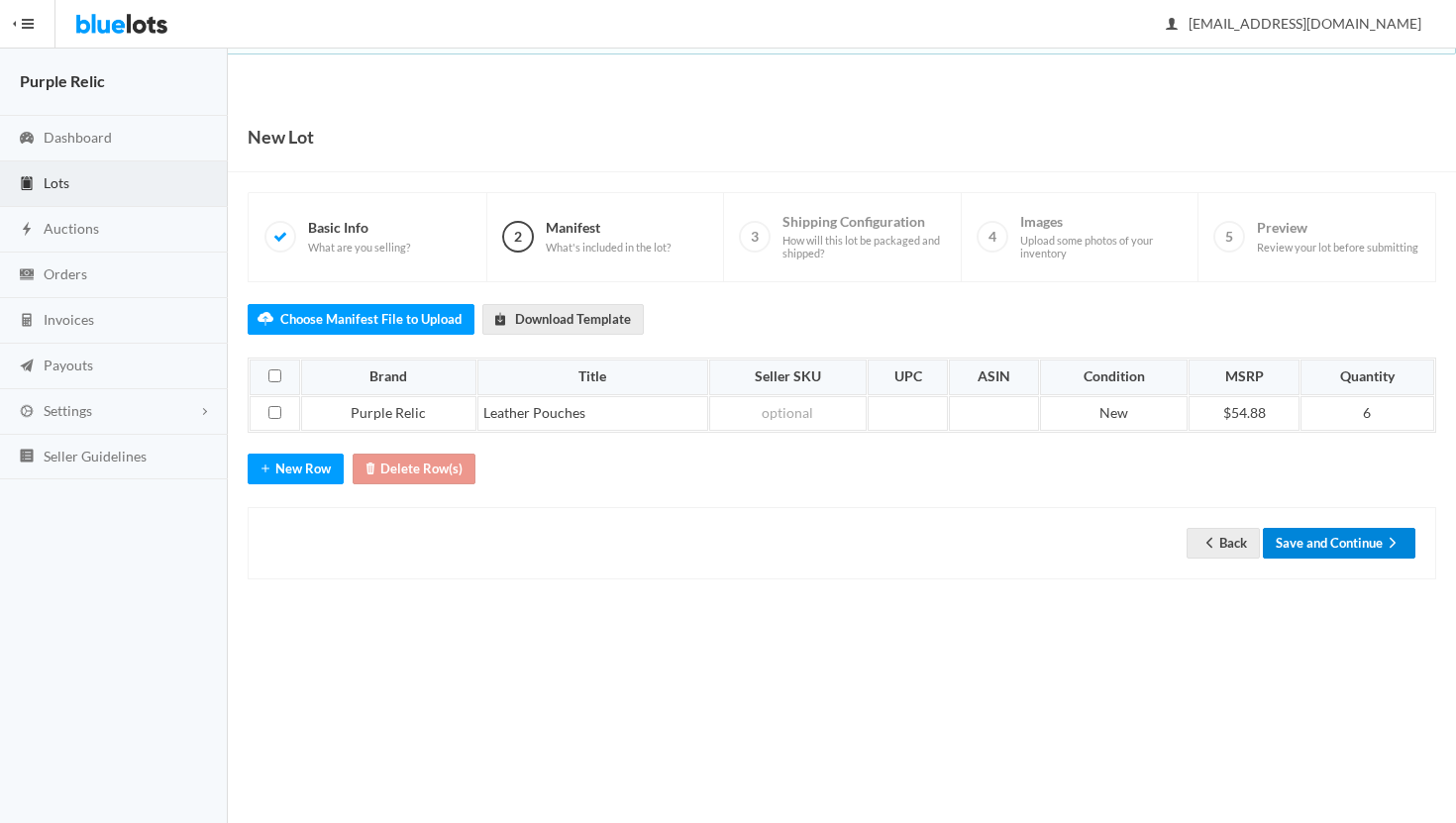 click on "Save and Continue" at bounding box center (1339, 543) 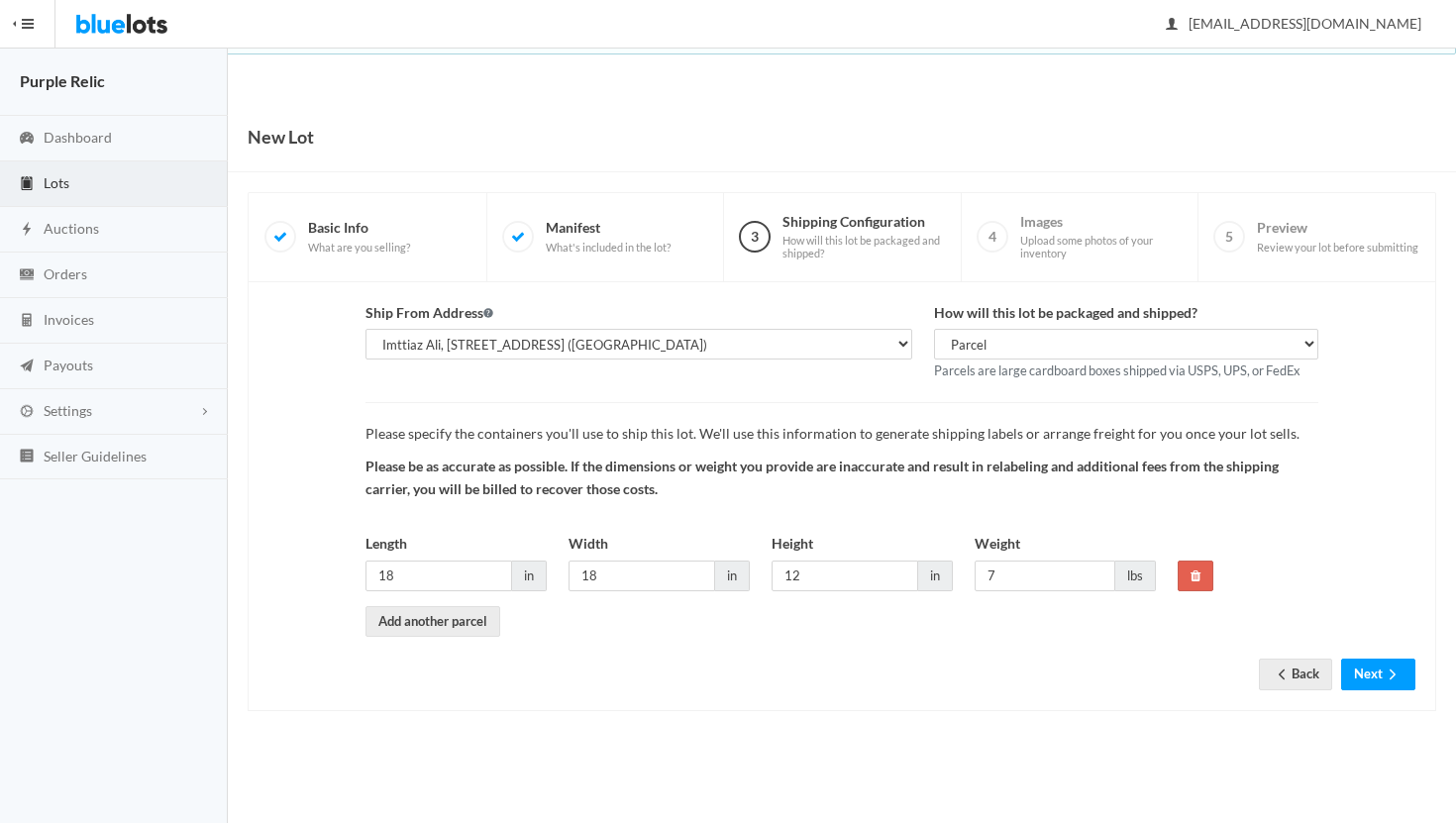 scroll, scrollTop: 0, scrollLeft: 0, axis: both 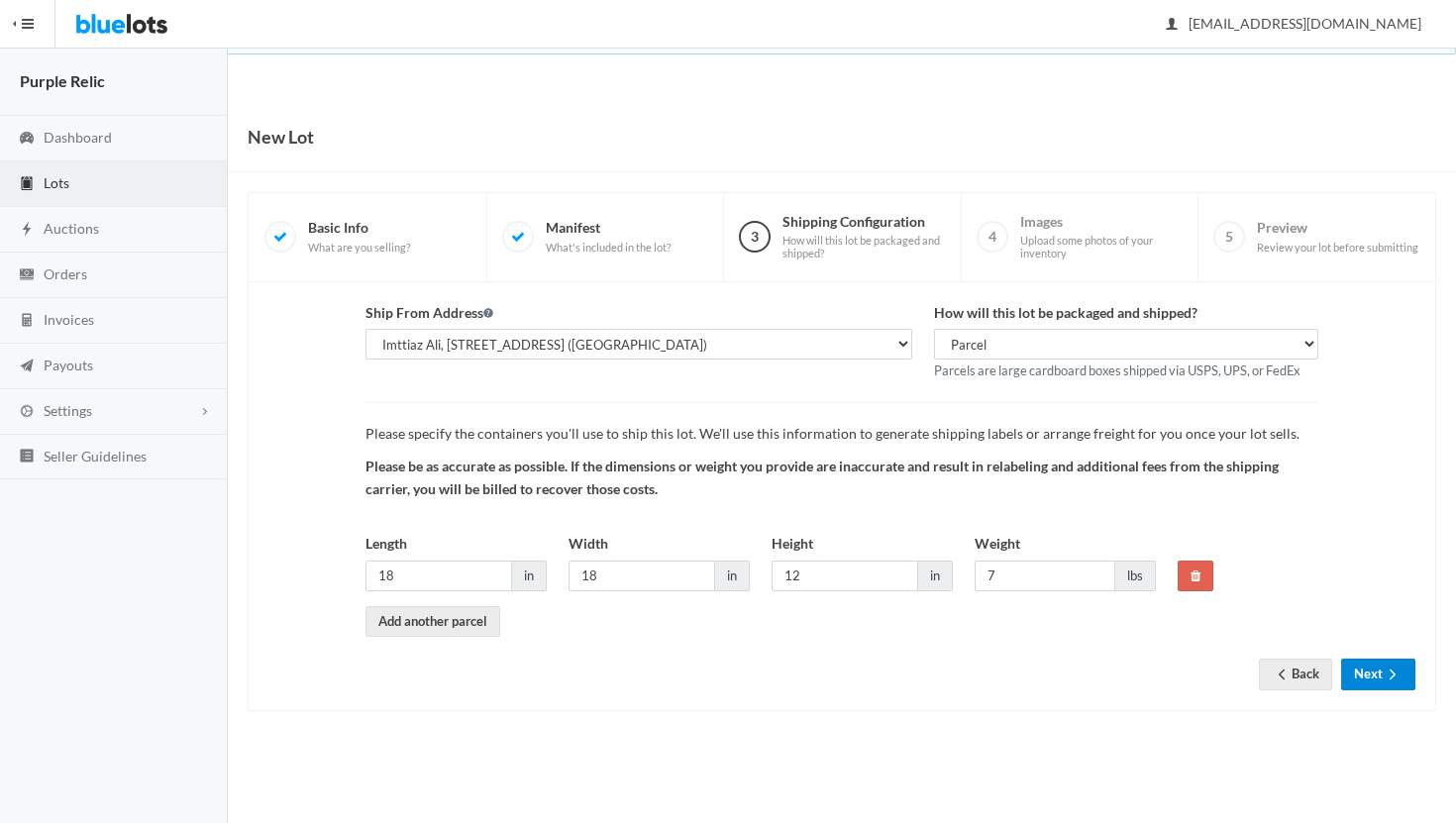 click on "Next" at bounding box center (1378, 673) 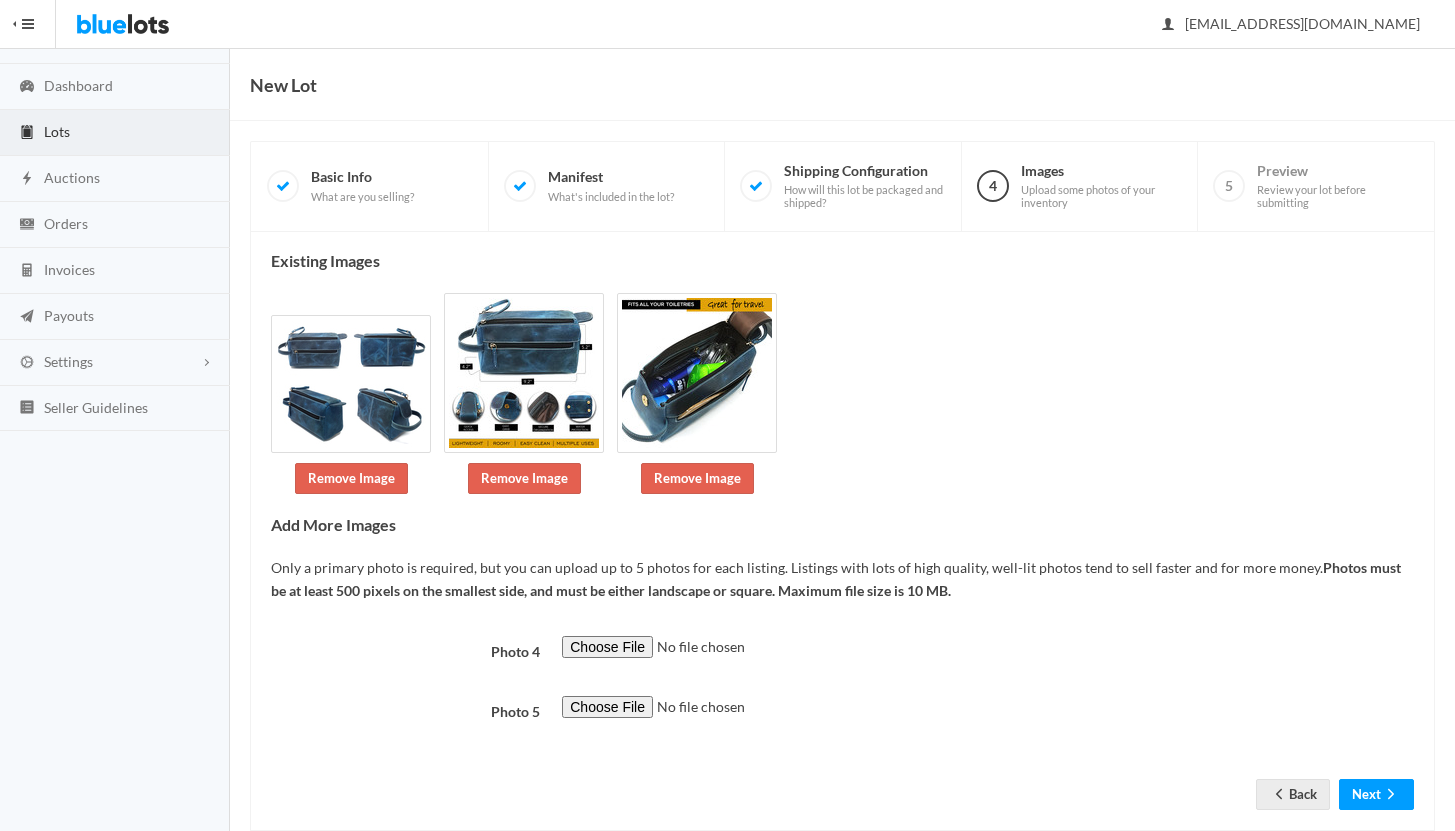 scroll, scrollTop: 95, scrollLeft: 0, axis: vertical 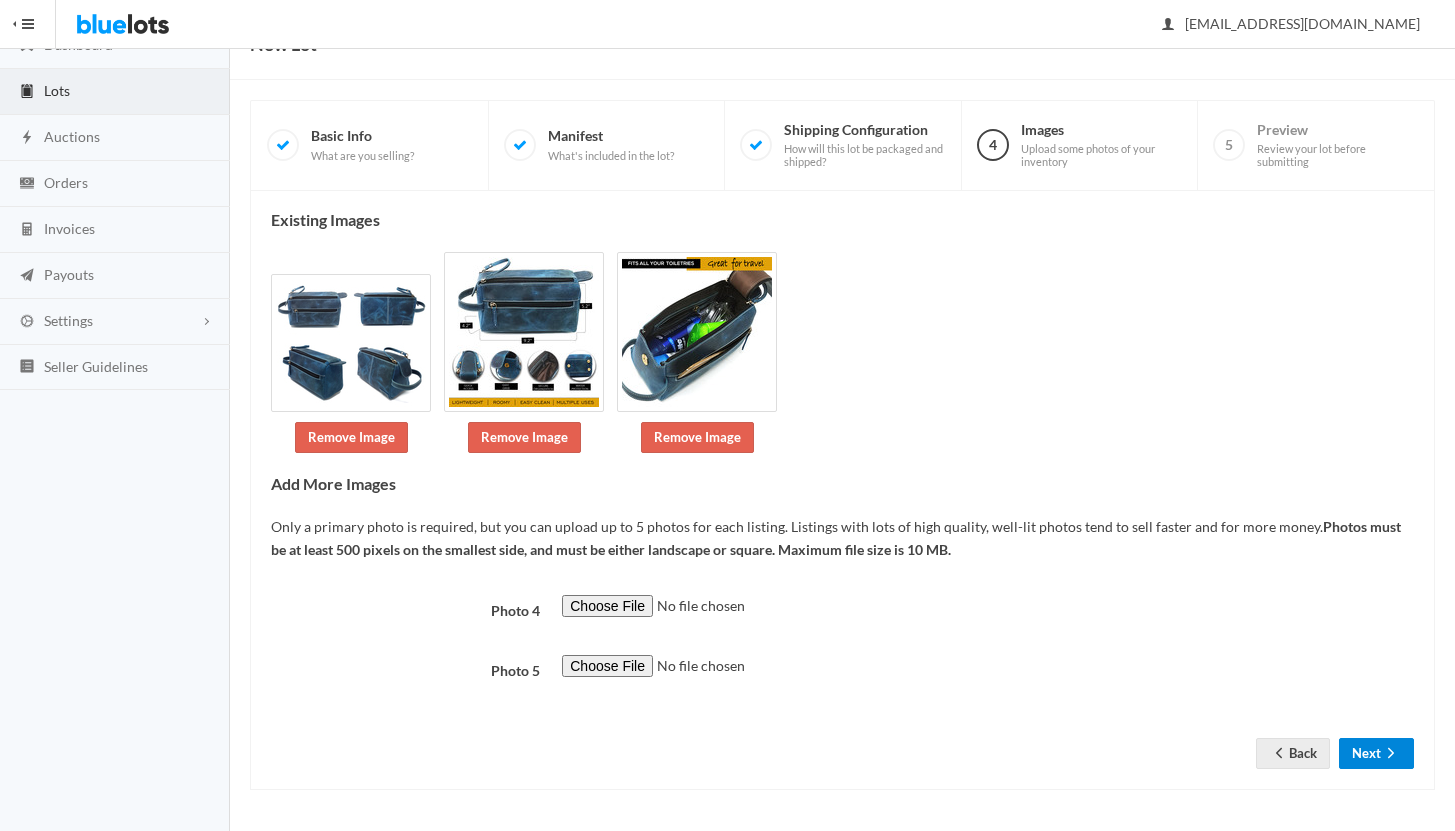 click on "Next" at bounding box center (1376, 753) 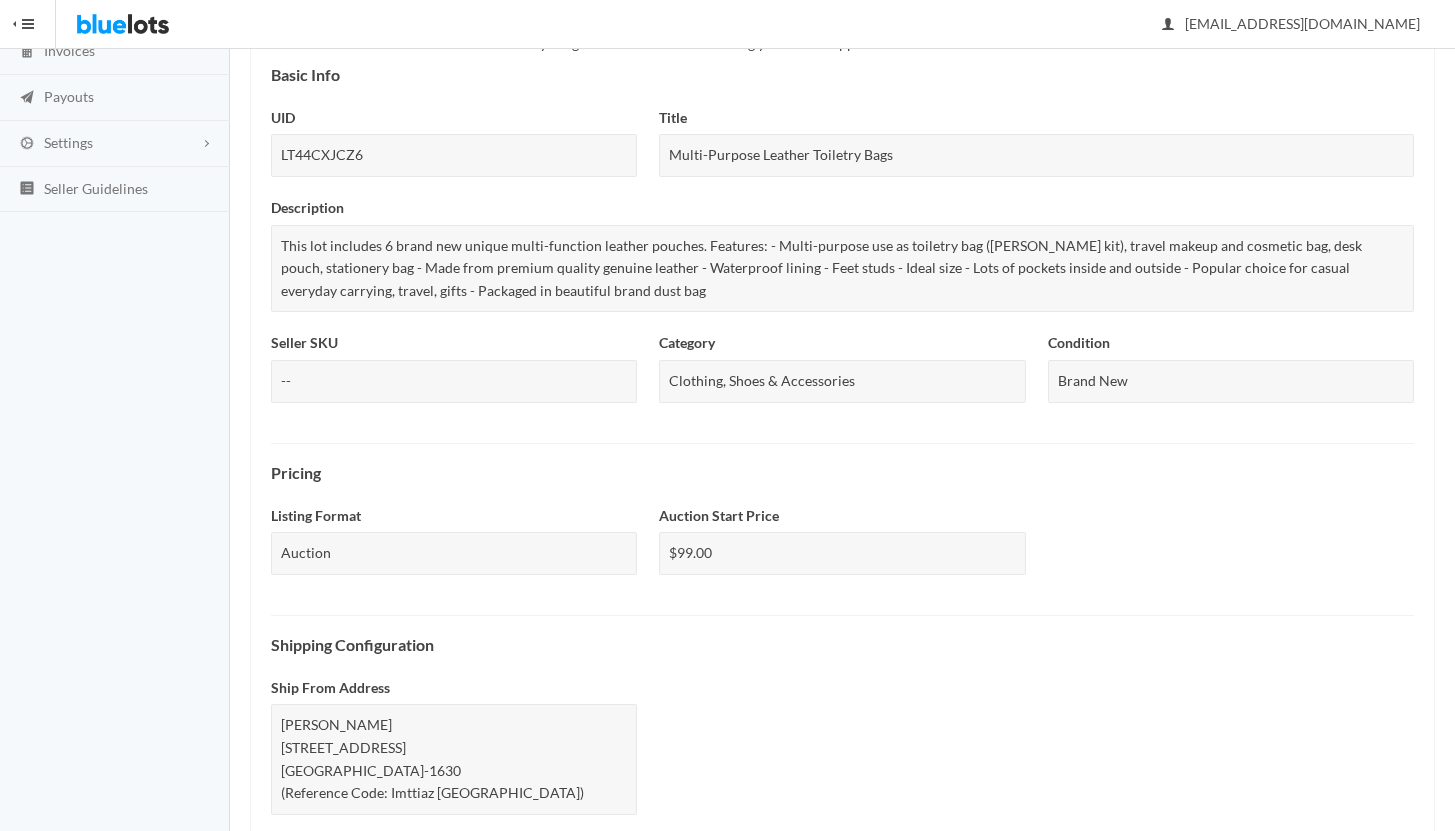scroll, scrollTop: 679, scrollLeft: 0, axis: vertical 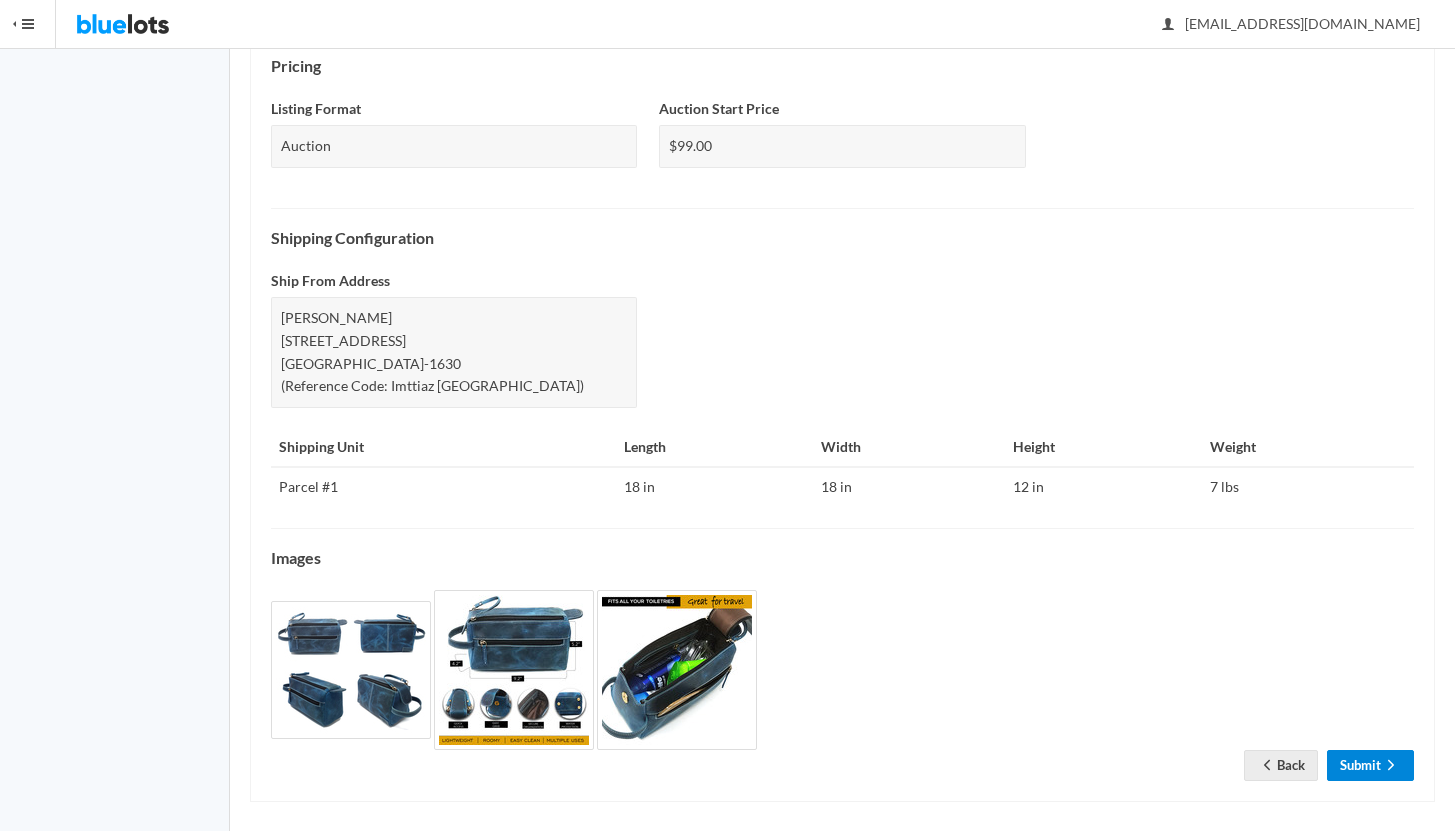 click 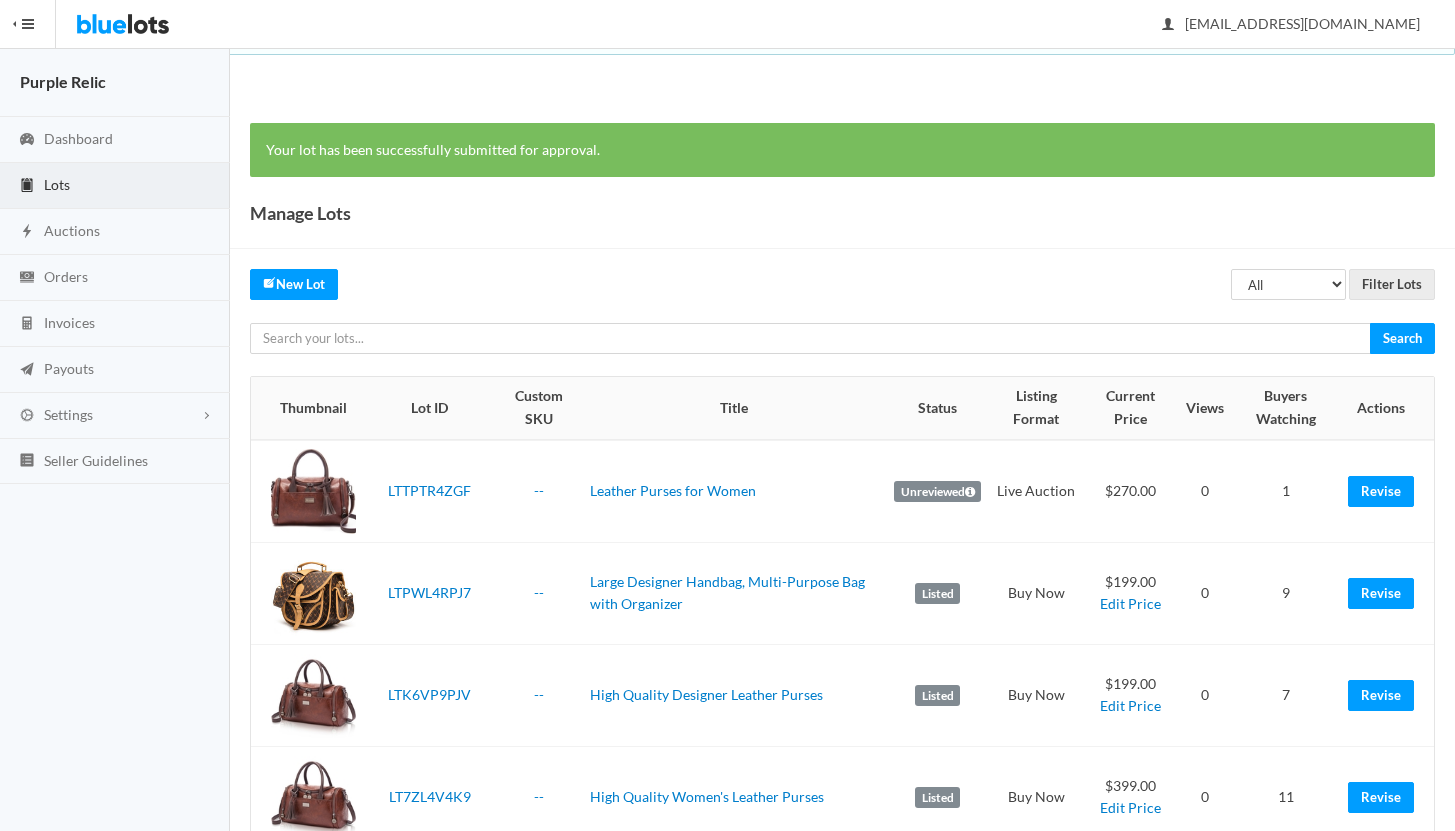 scroll, scrollTop: 0, scrollLeft: 0, axis: both 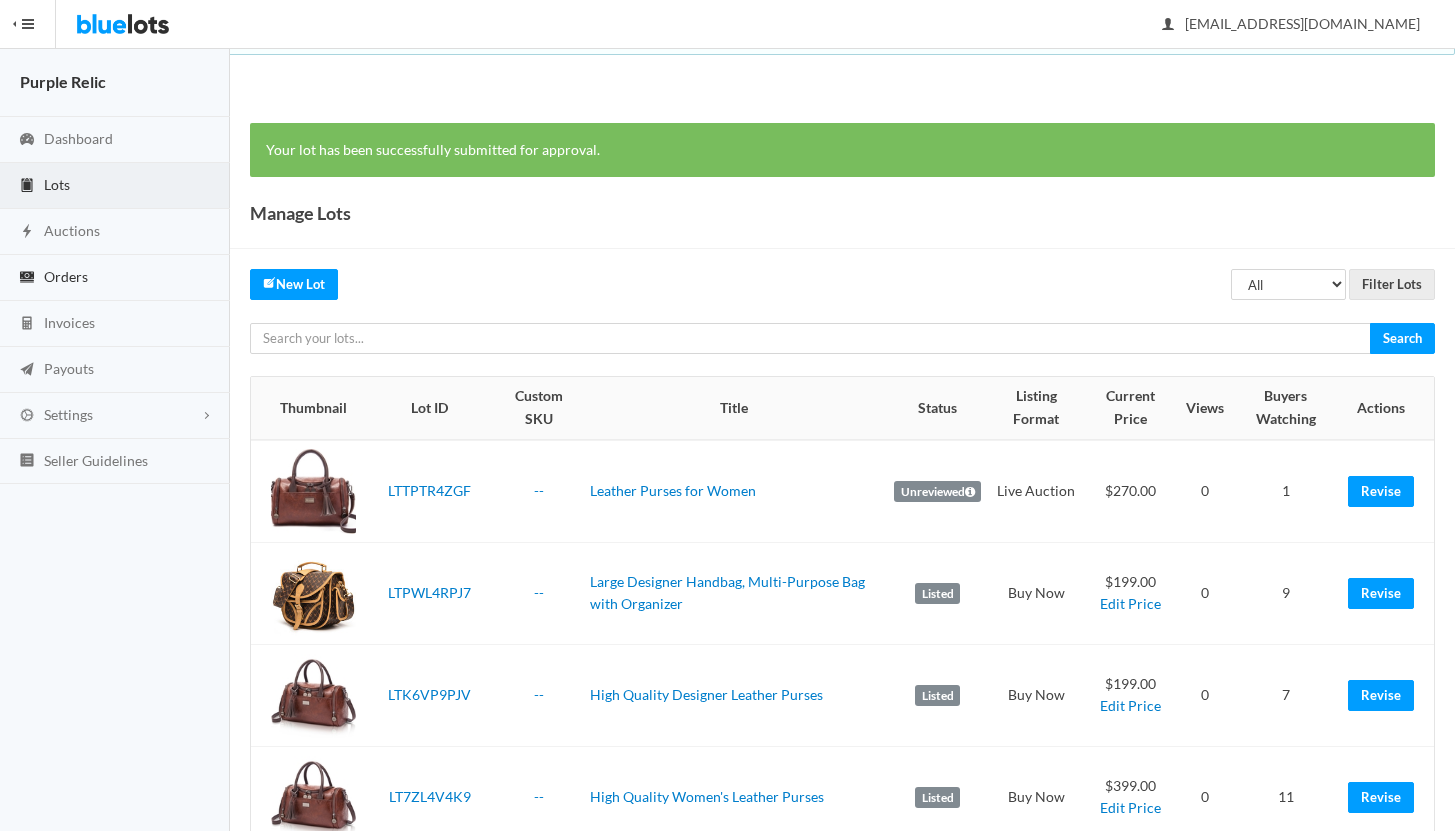 click on "Orders" at bounding box center [66, 276] 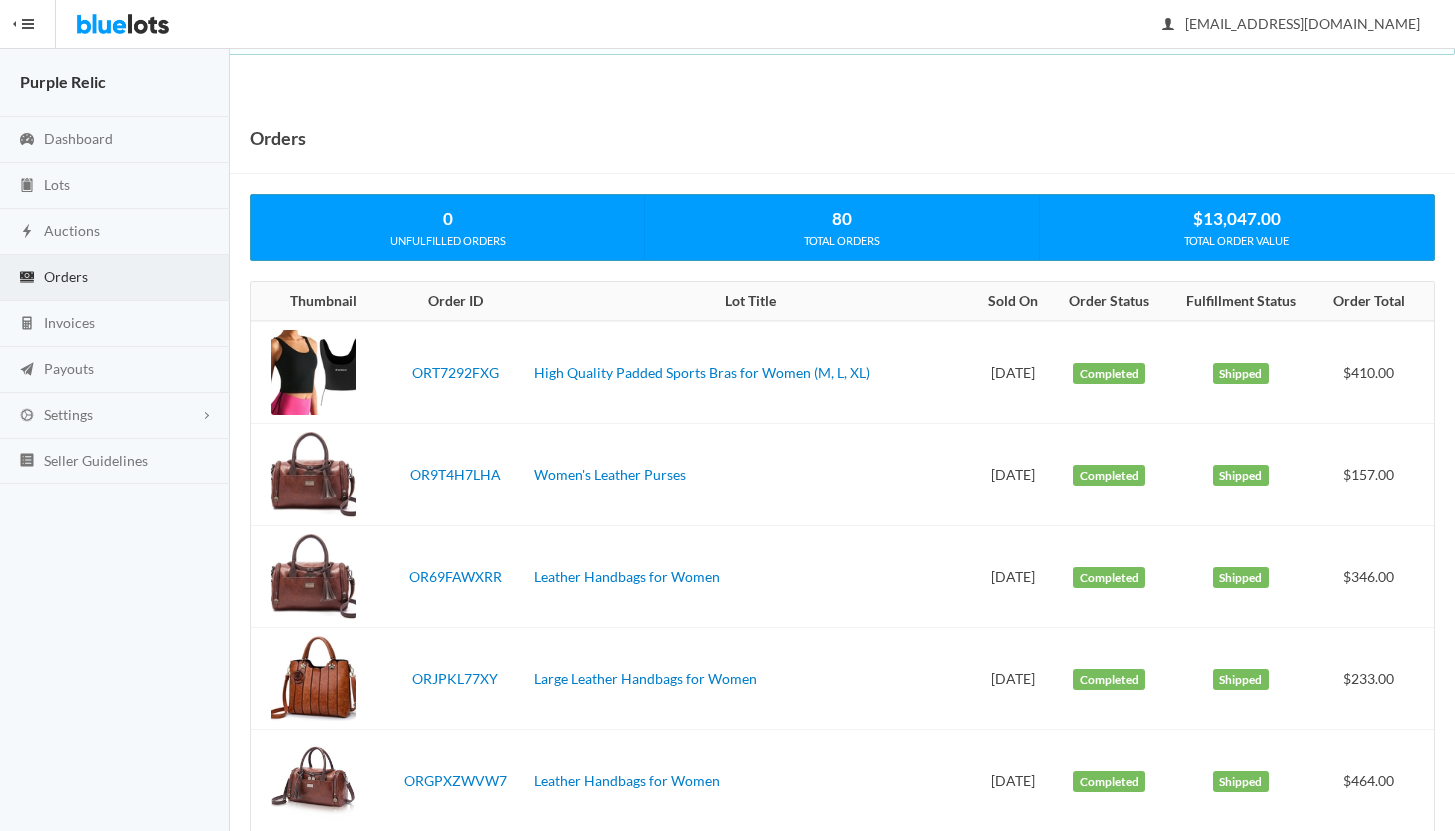 scroll, scrollTop: 0, scrollLeft: 0, axis: both 